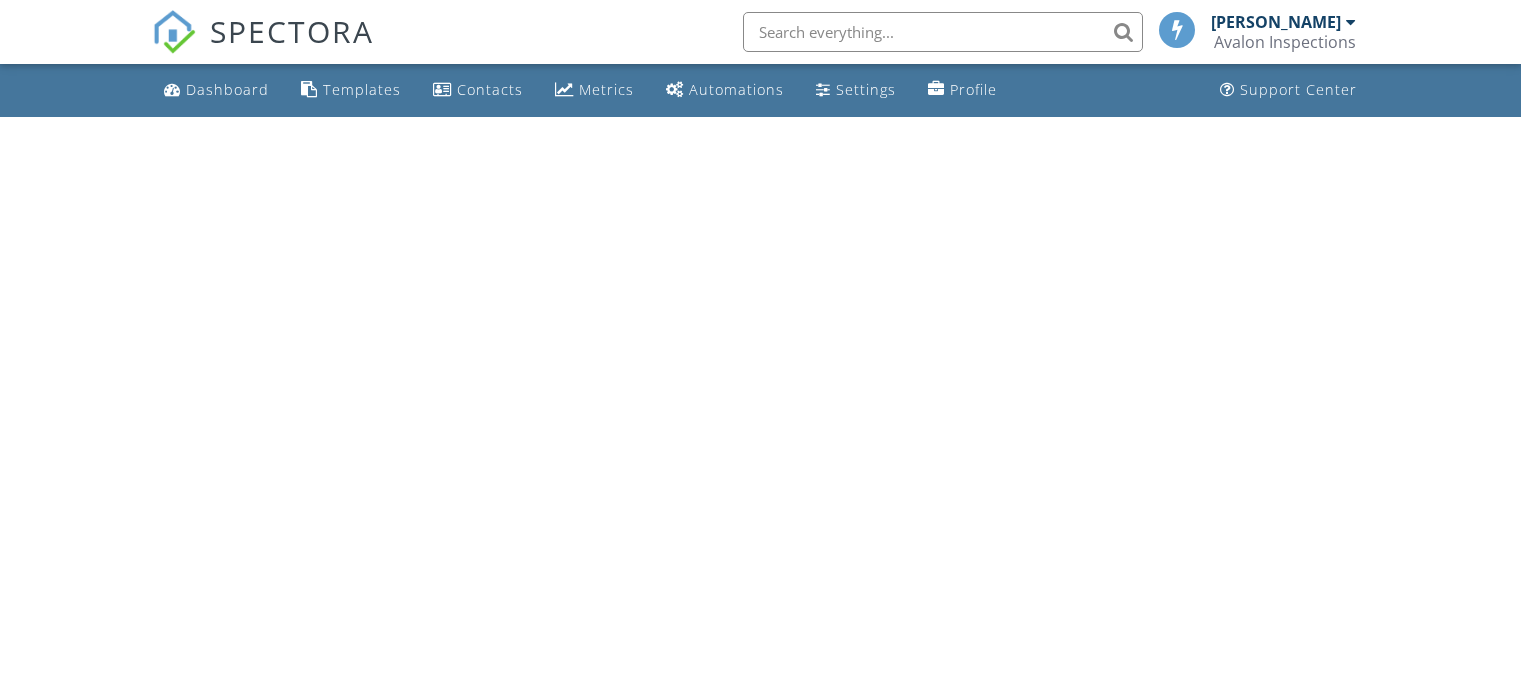 scroll, scrollTop: 0, scrollLeft: 0, axis: both 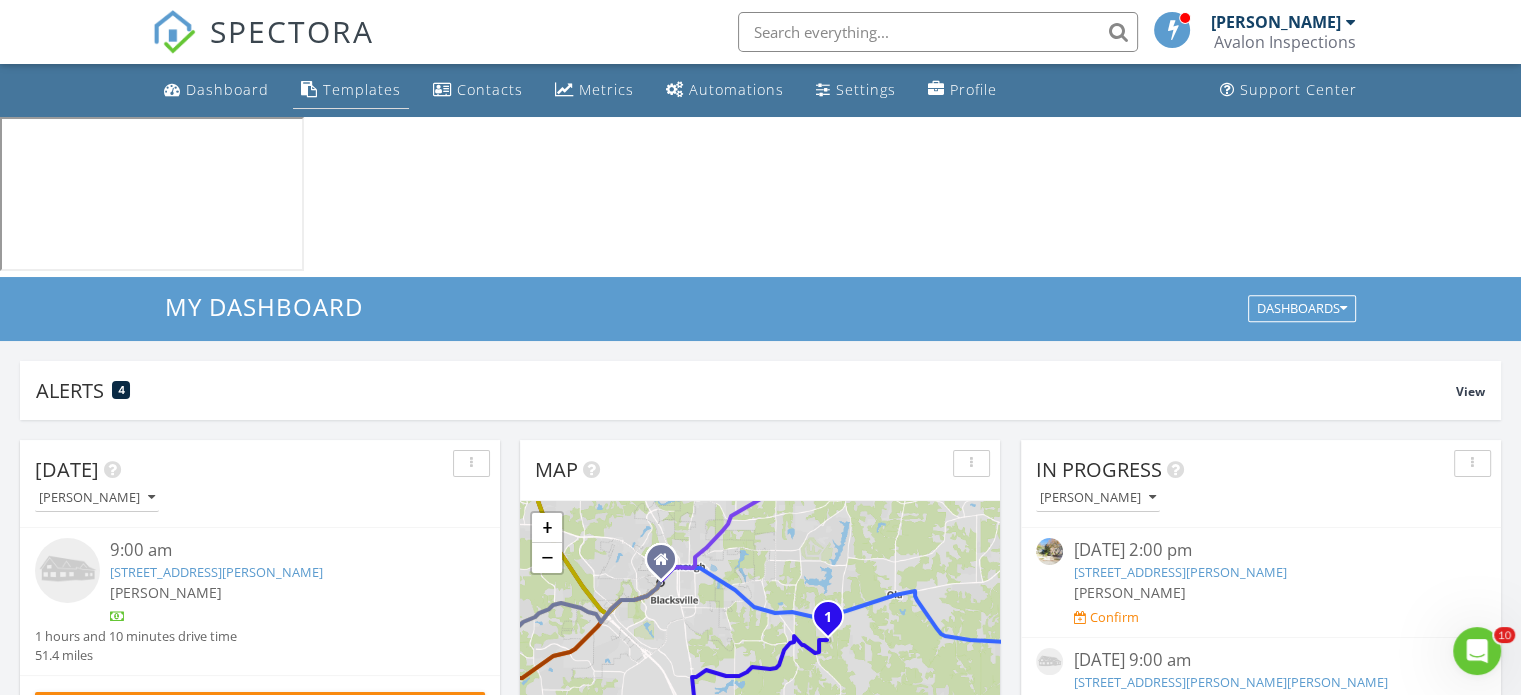 click on "Templates" at bounding box center (362, 89) 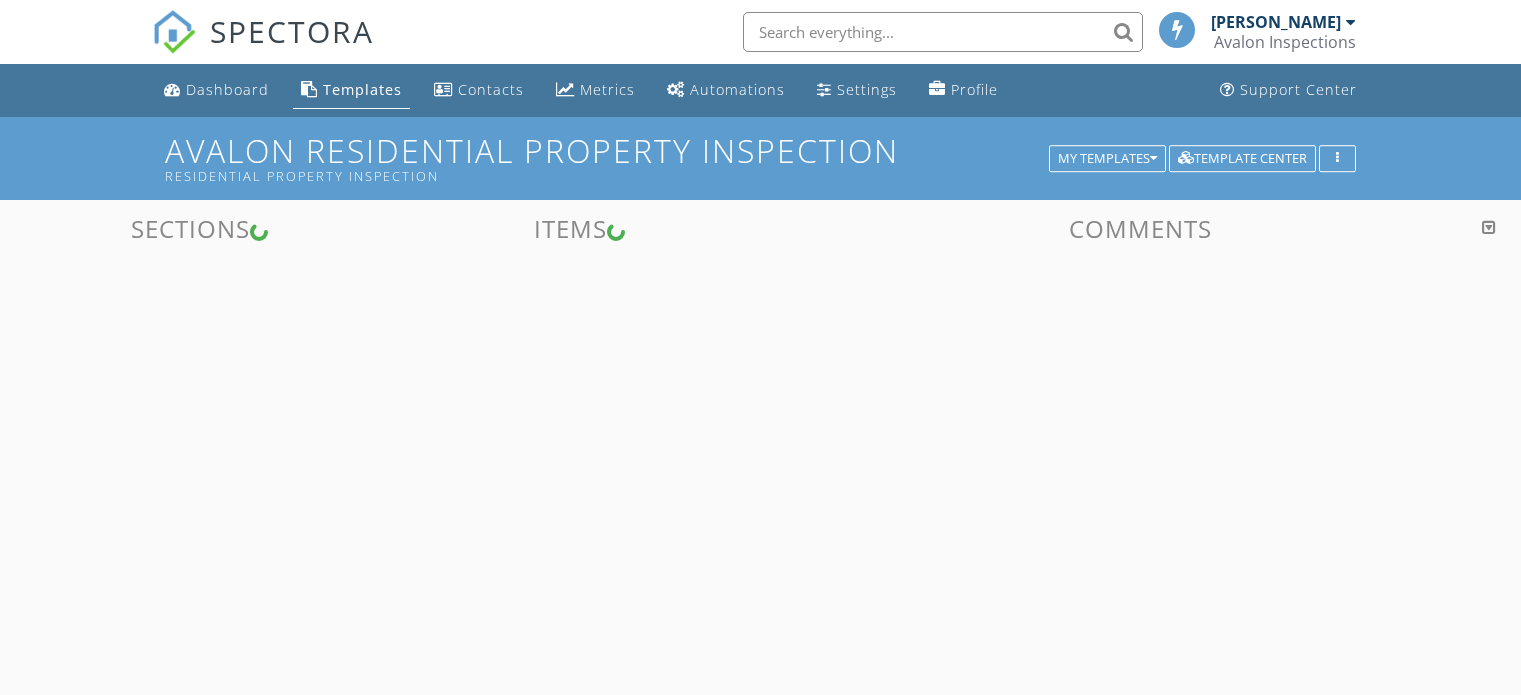 scroll, scrollTop: 0, scrollLeft: 0, axis: both 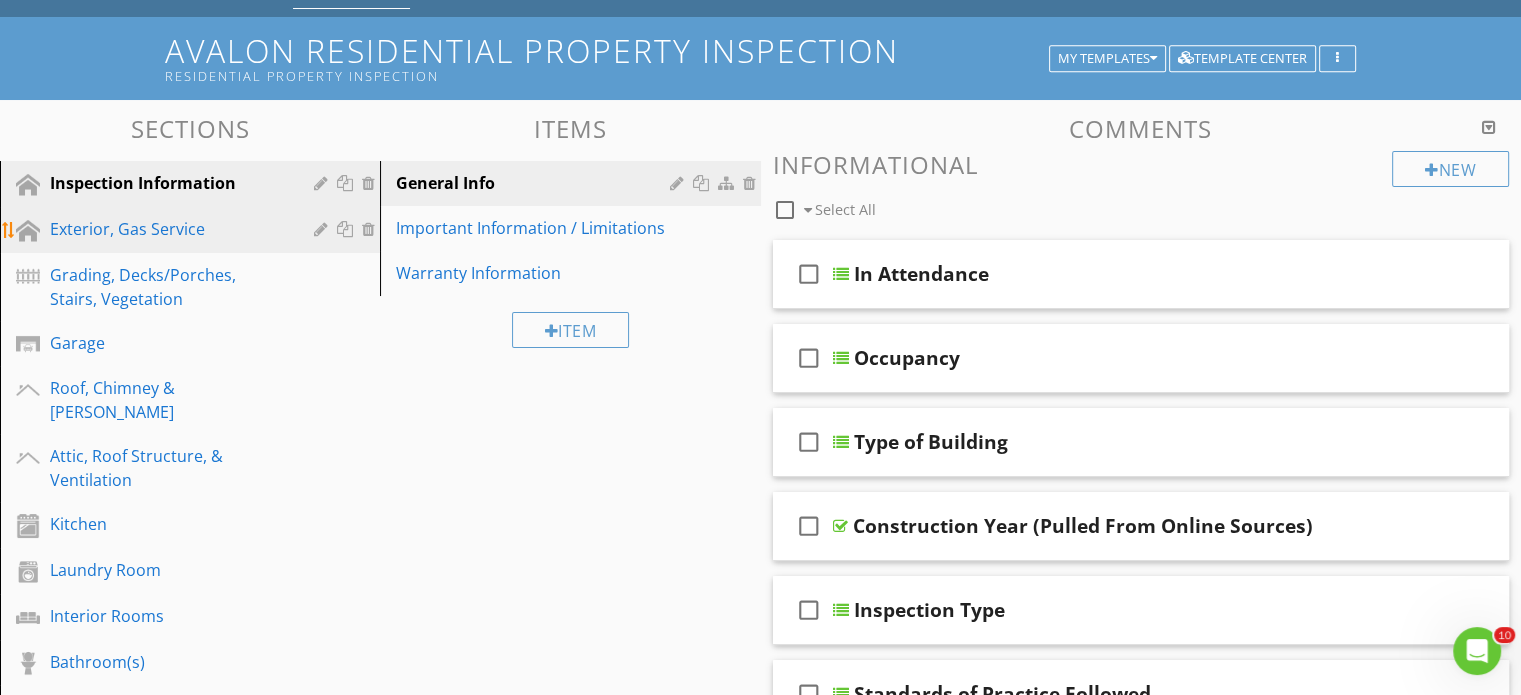 click on "Exterior, Gas Service" at bounding box center (167, 229) 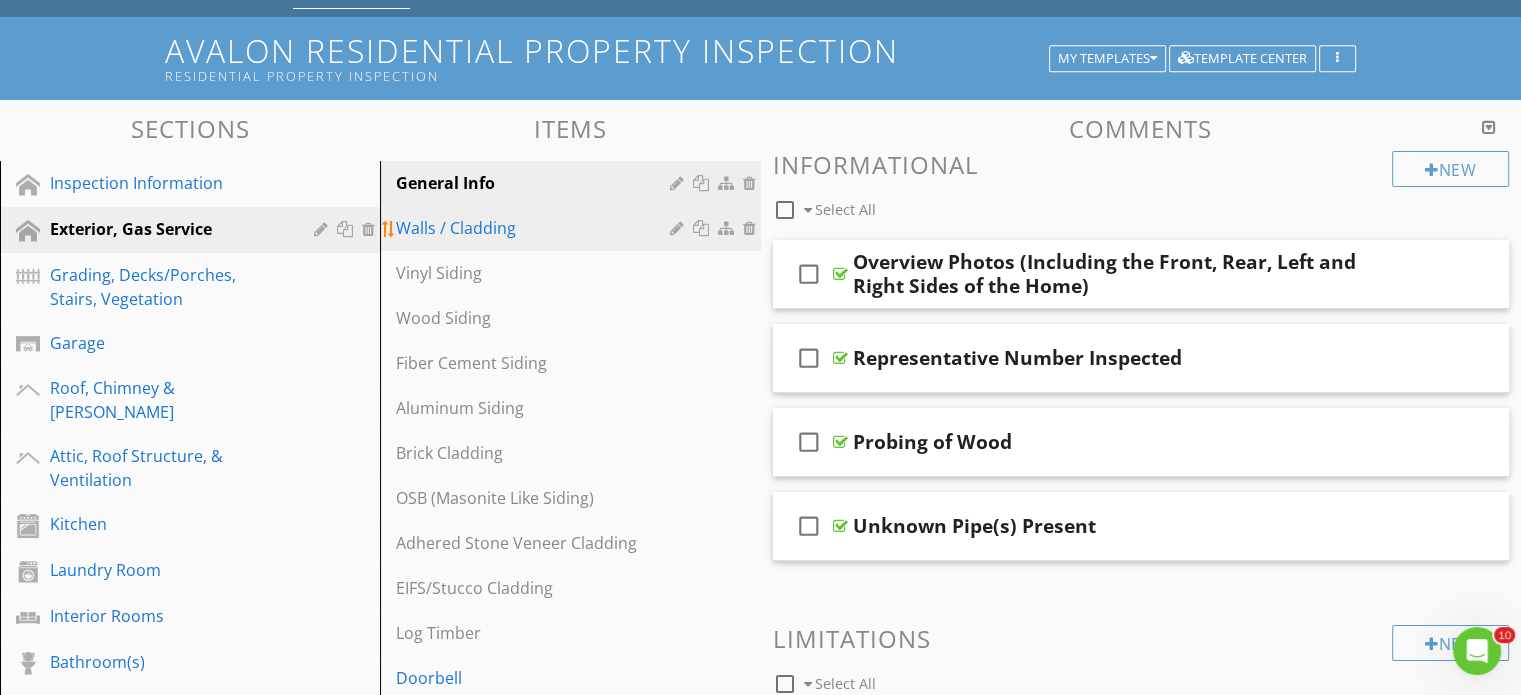 click on "Walls / Cladding" at bounding box center [535, 228] 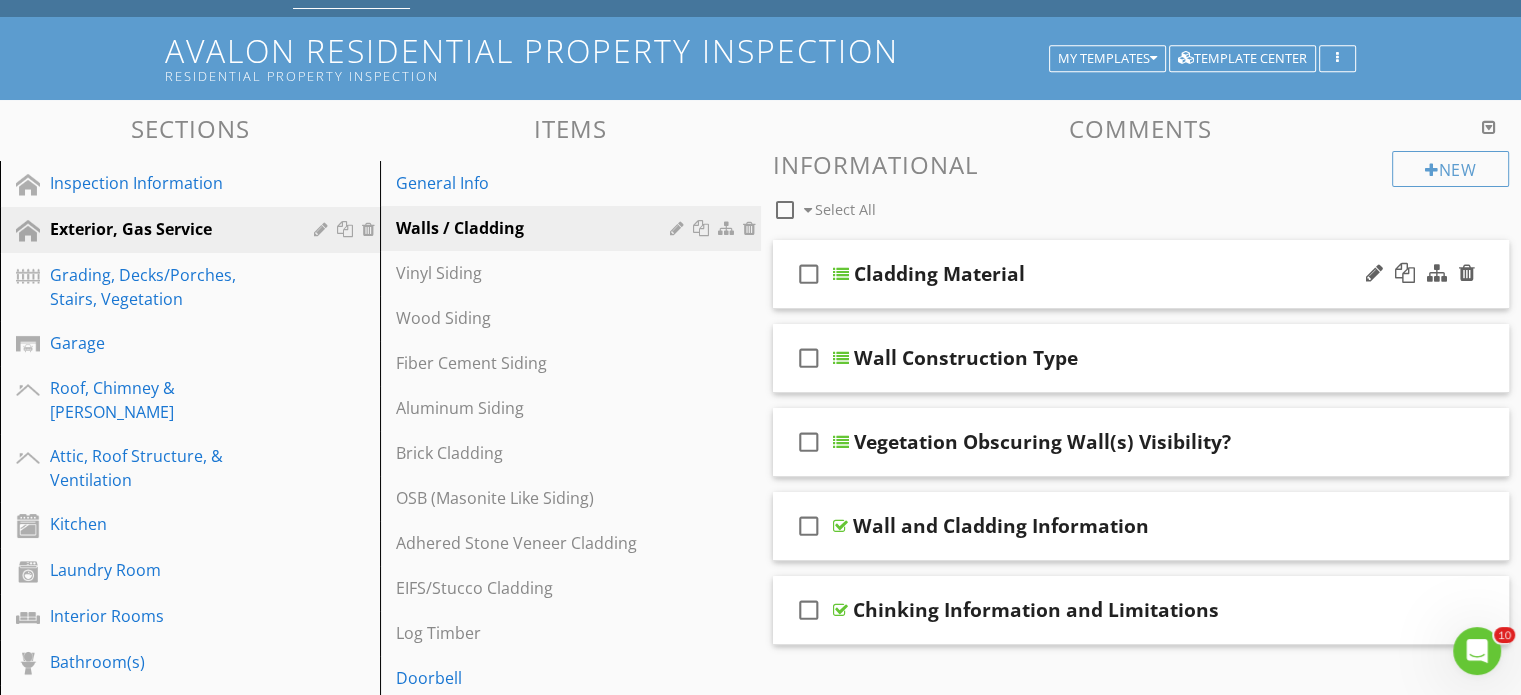 click at bounding box center [841, 274] 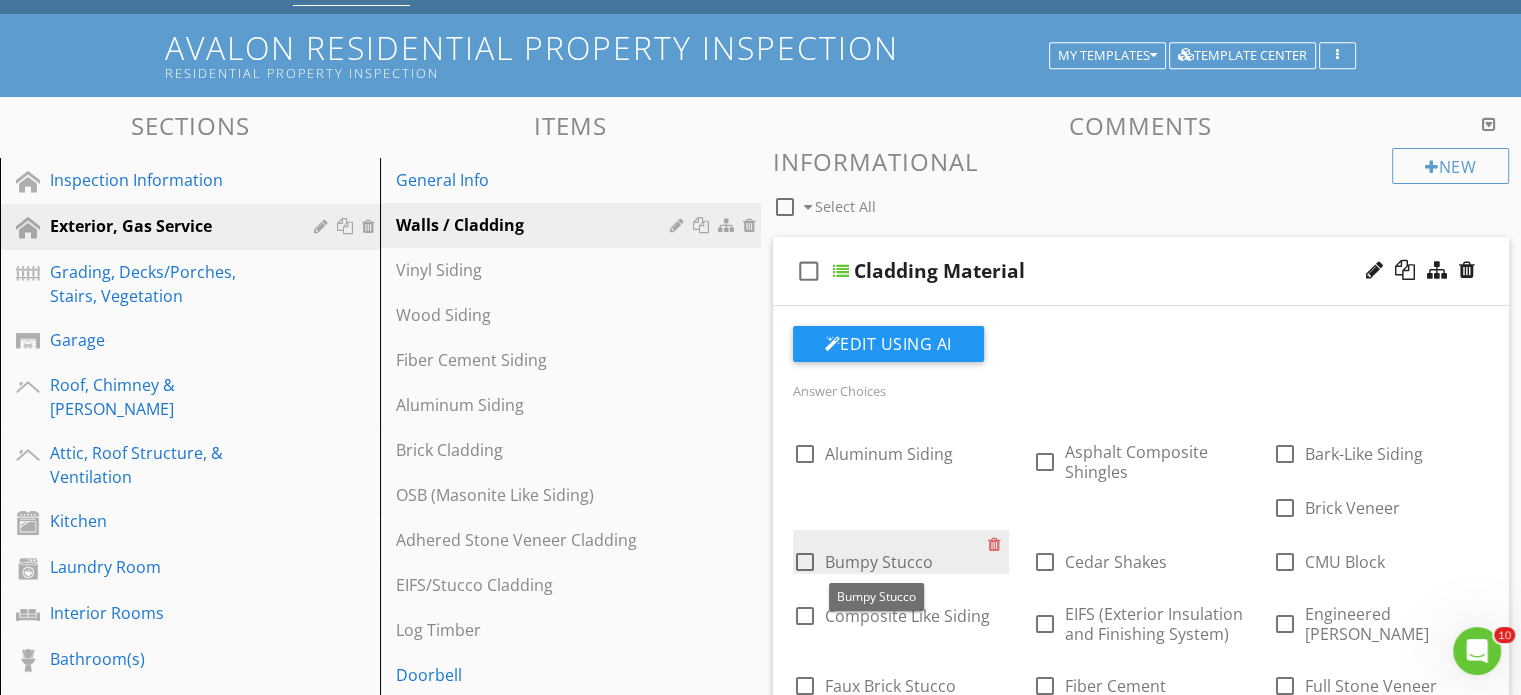 scroll, scrollTop: 100, scrollLeft: 0, axis: vertical 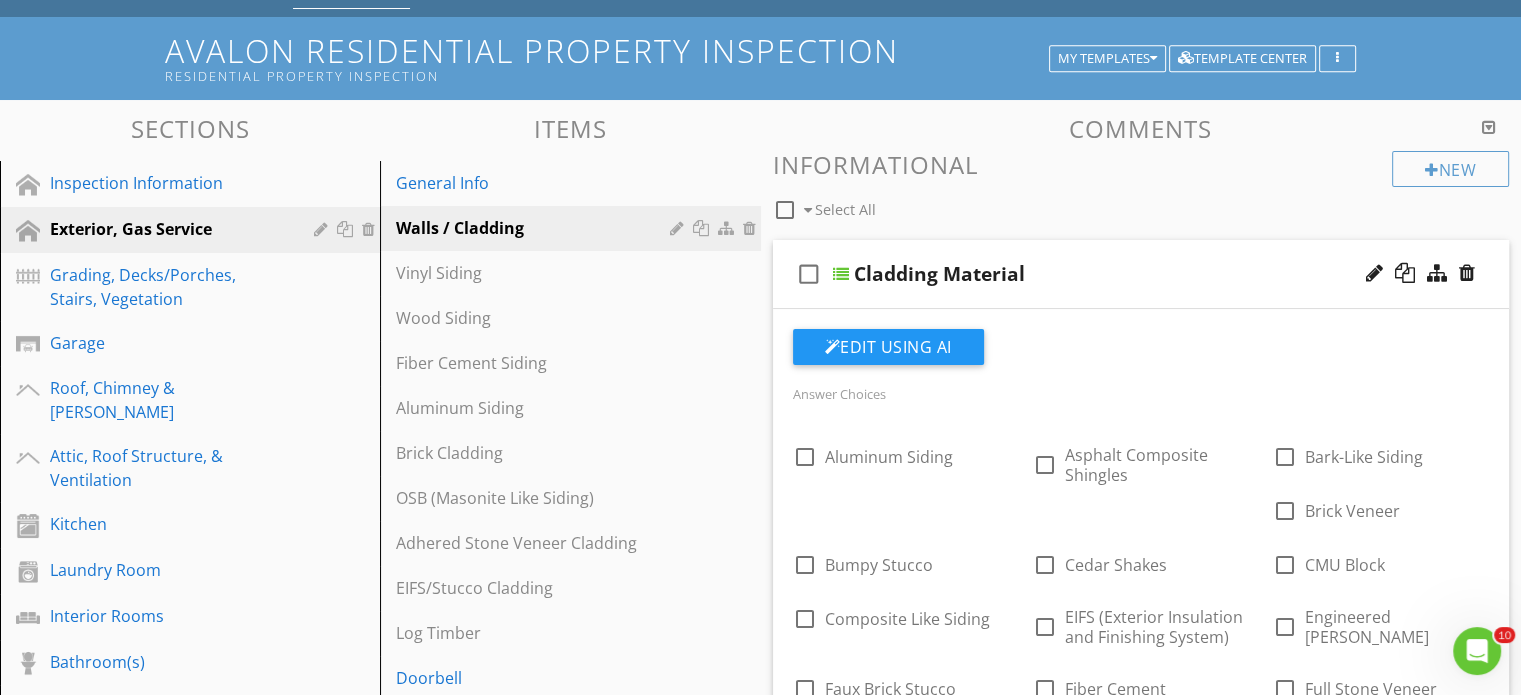 click at bounding box center [841, 274] 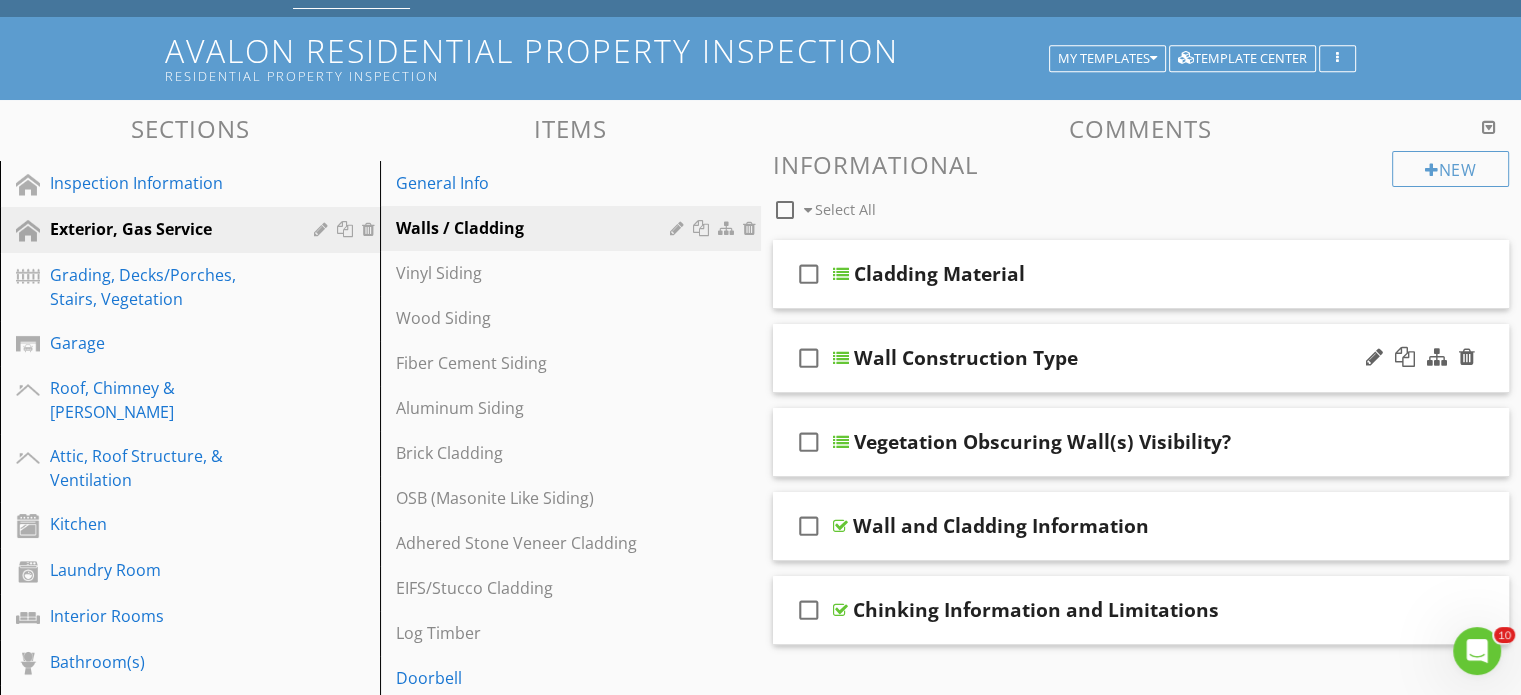 click at bounding box center [841, 358] 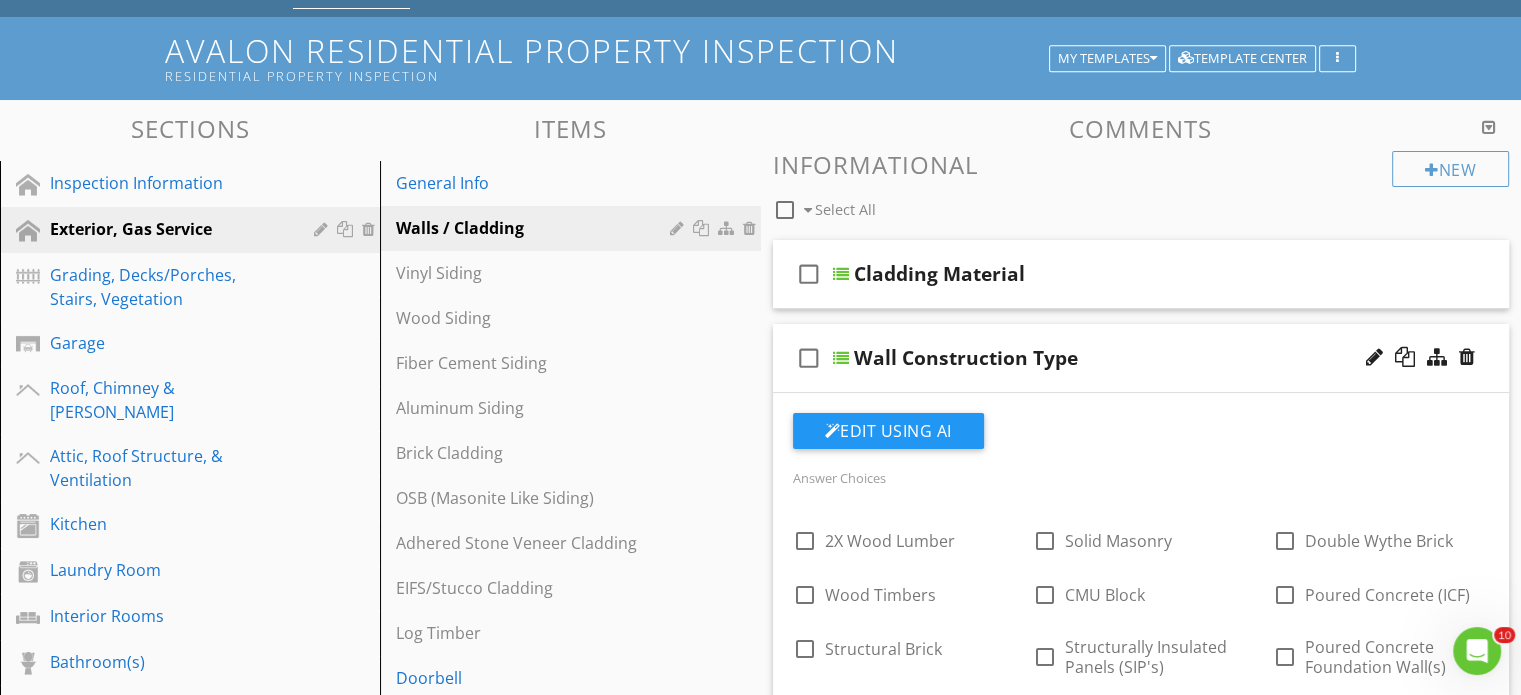 click at bounding box center [841, 358] 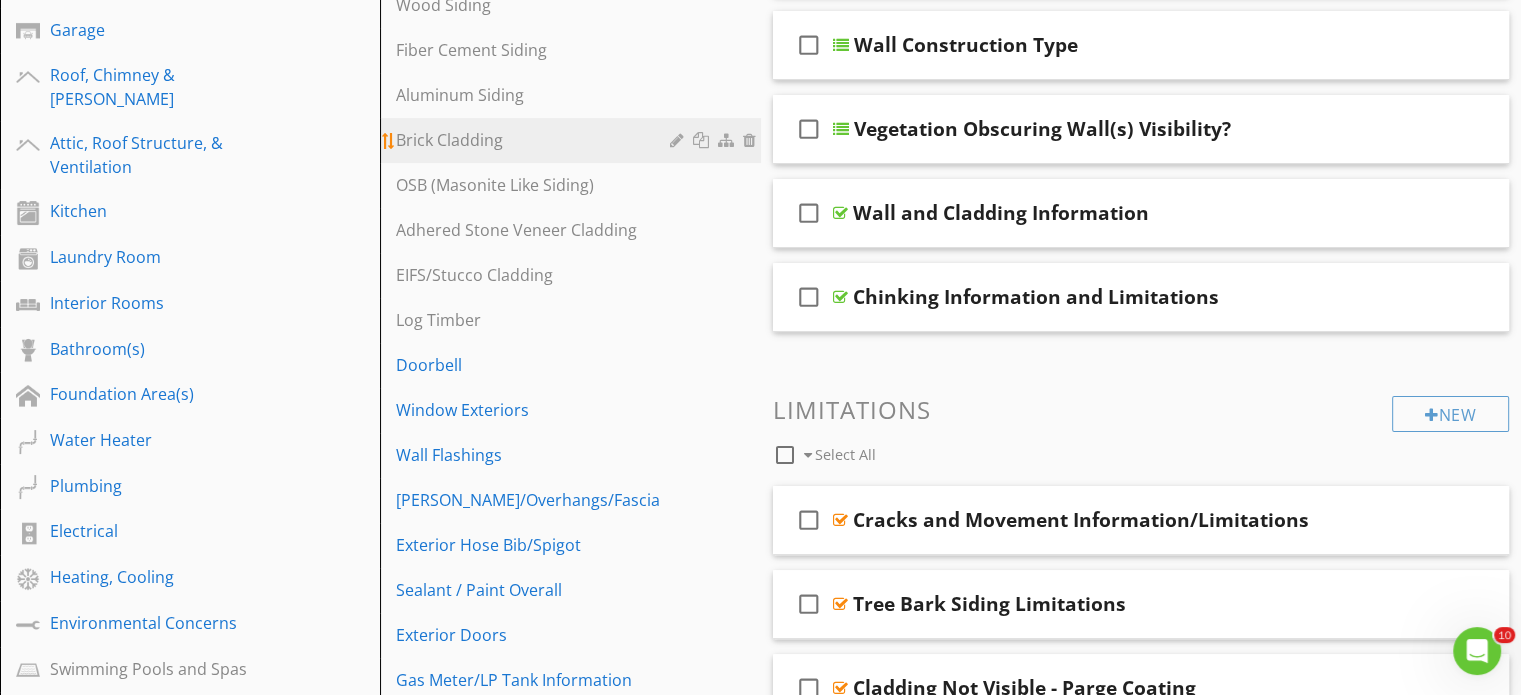 scroll, scrollTop: 500, scrollLeft: 0, axis: vertical 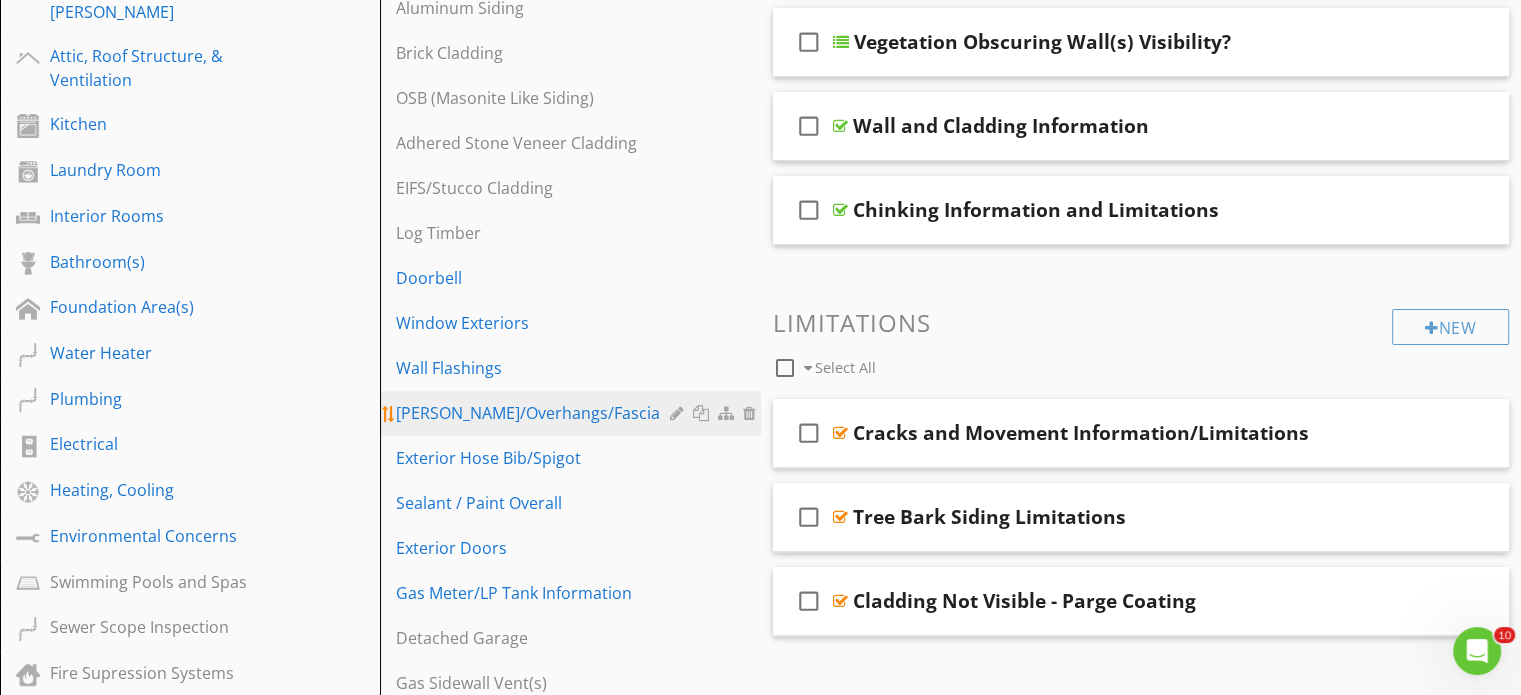click on "[PERSON_NAME]/Overhangs/Fascia" at bounding box center [535, 413] 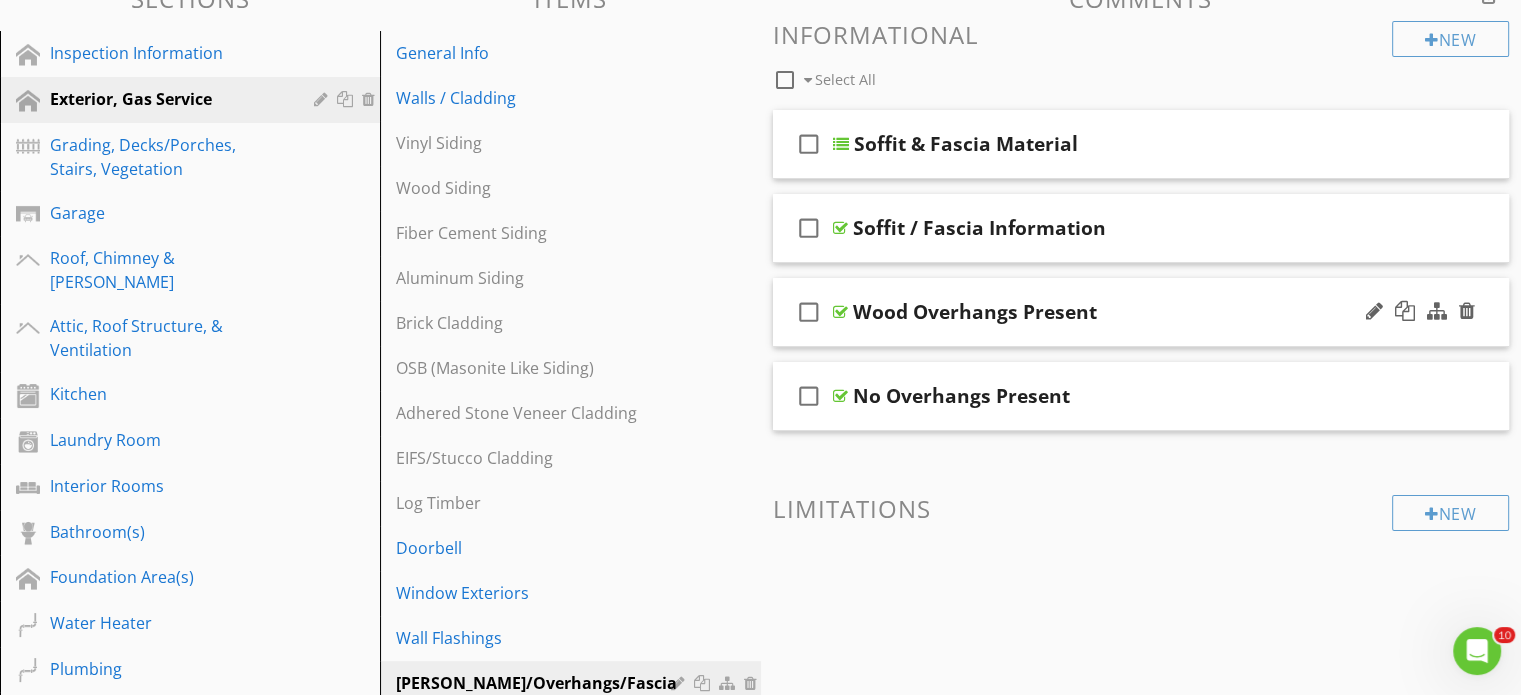 scroll, scrollTop: 200, scrollLeft: 0, axis: vertical 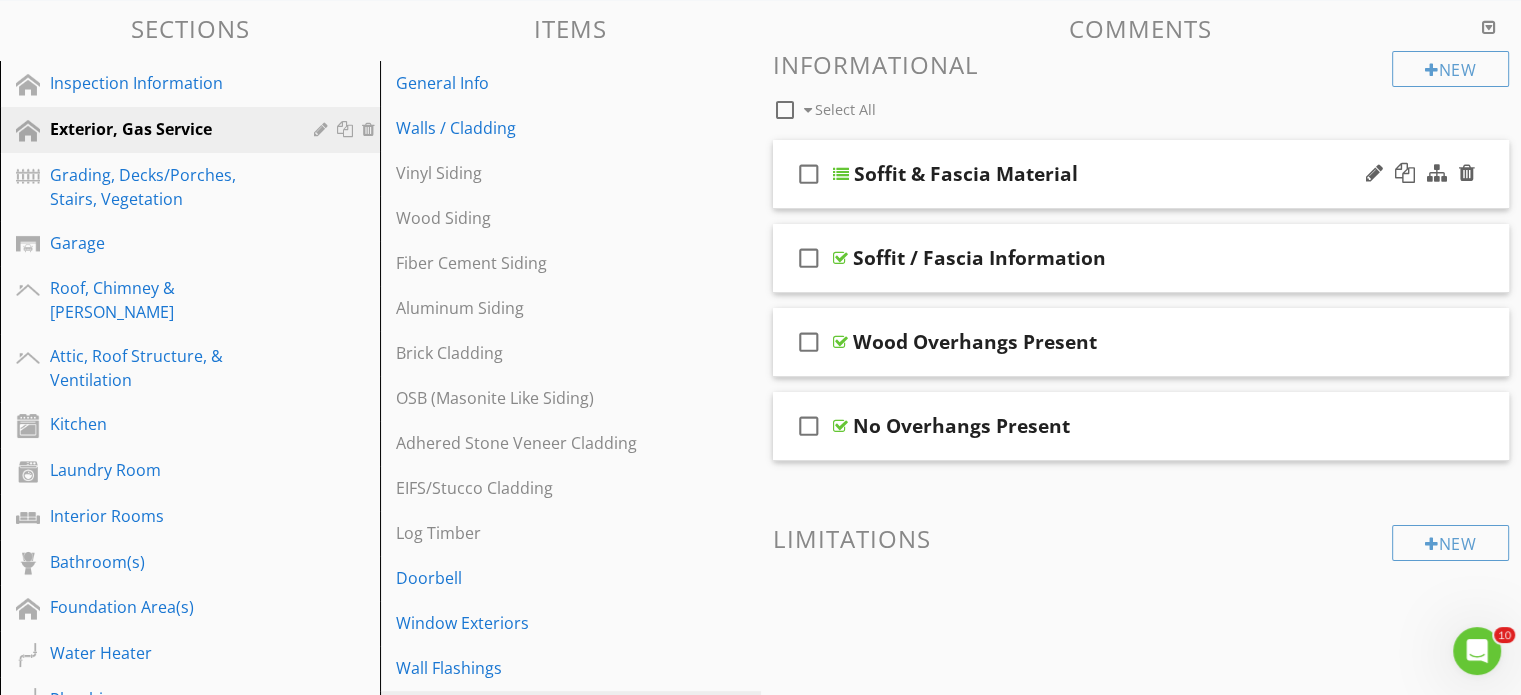 click at bounding box center [841, 174] 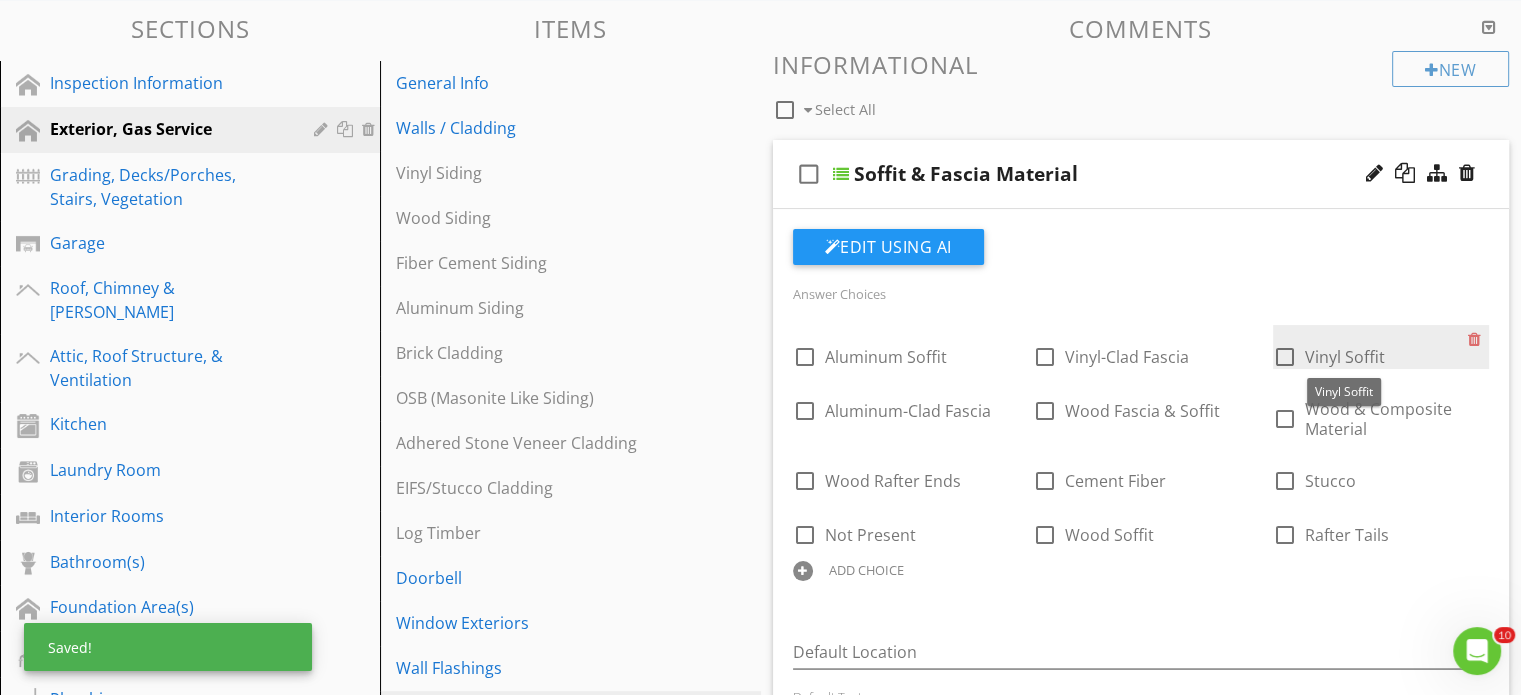 click on "Vinyl Soffit" at bounding box center (1345, 357) 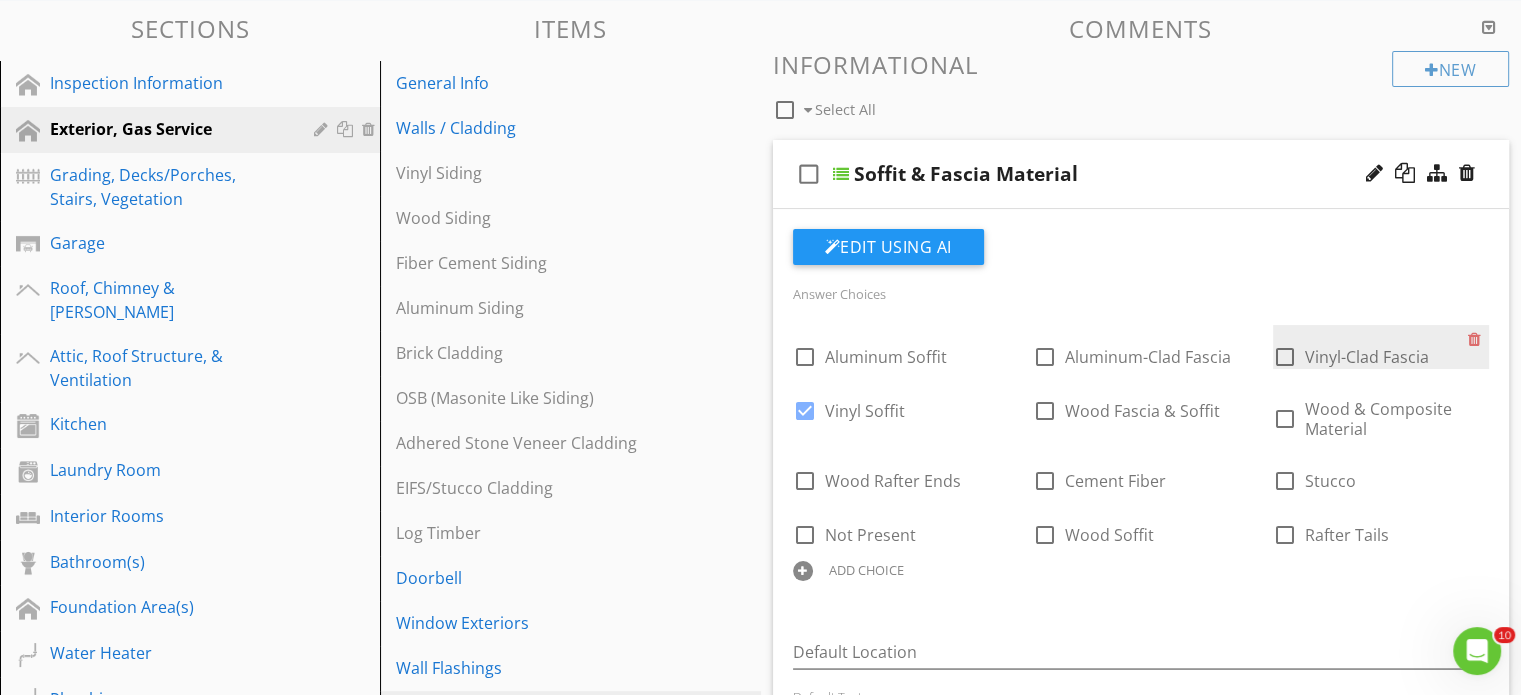 checkbox on "false" 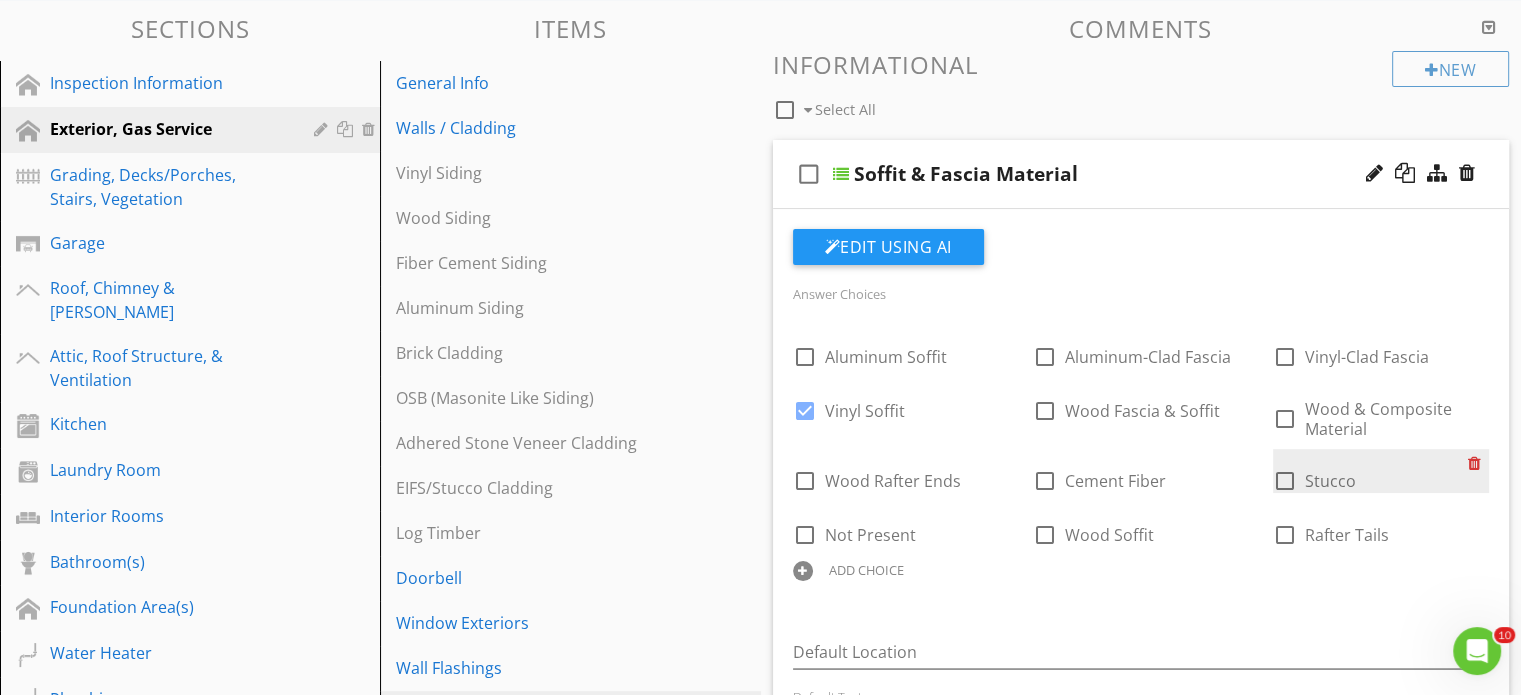 click at bounding box center [1478, 463] 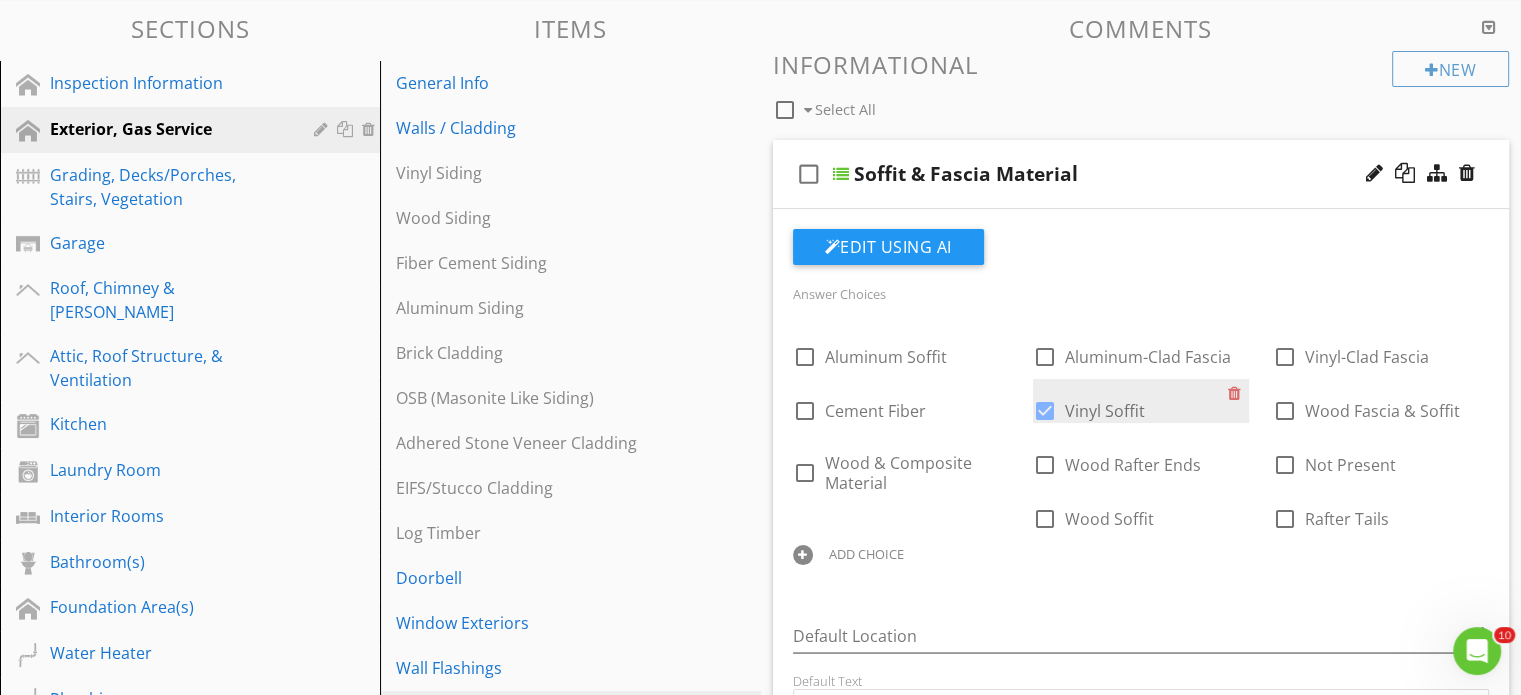 checkbox on "true" 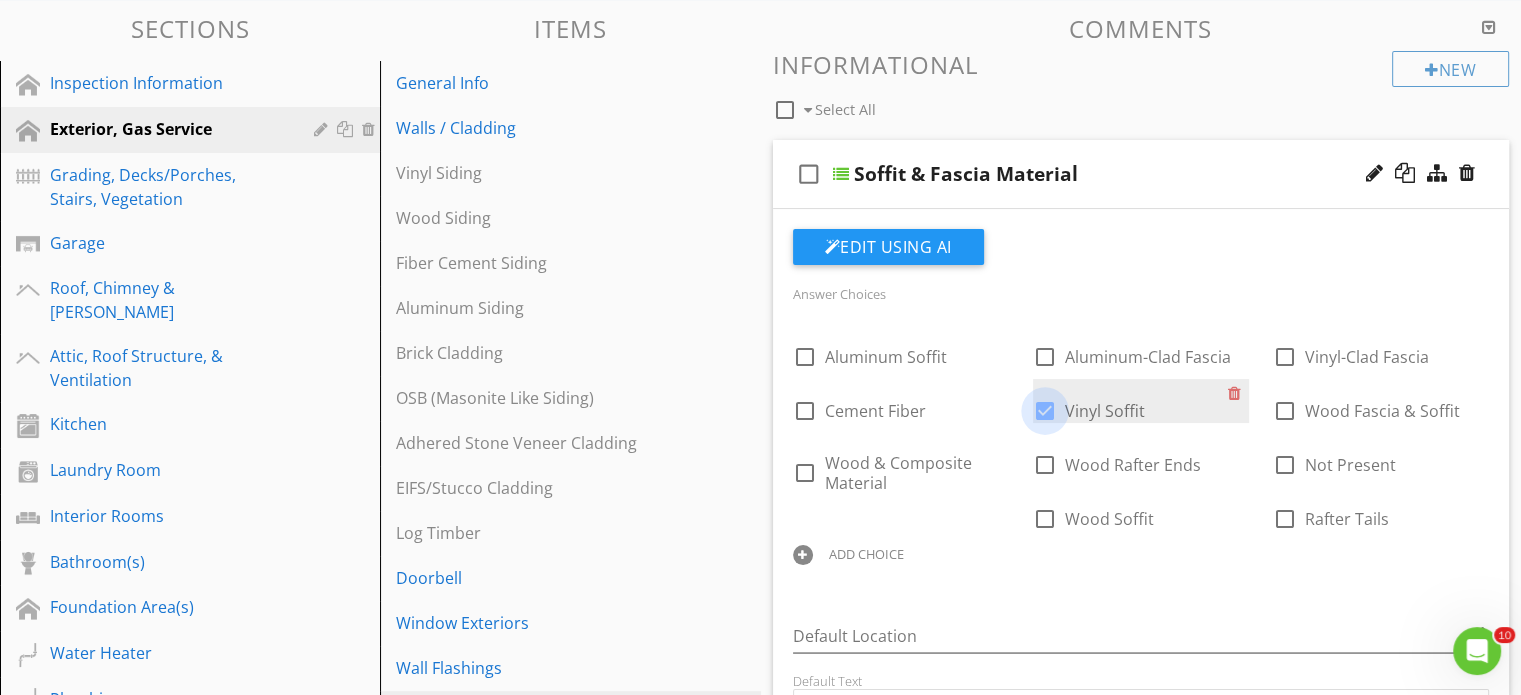 click at bounding box center [1045, 411] 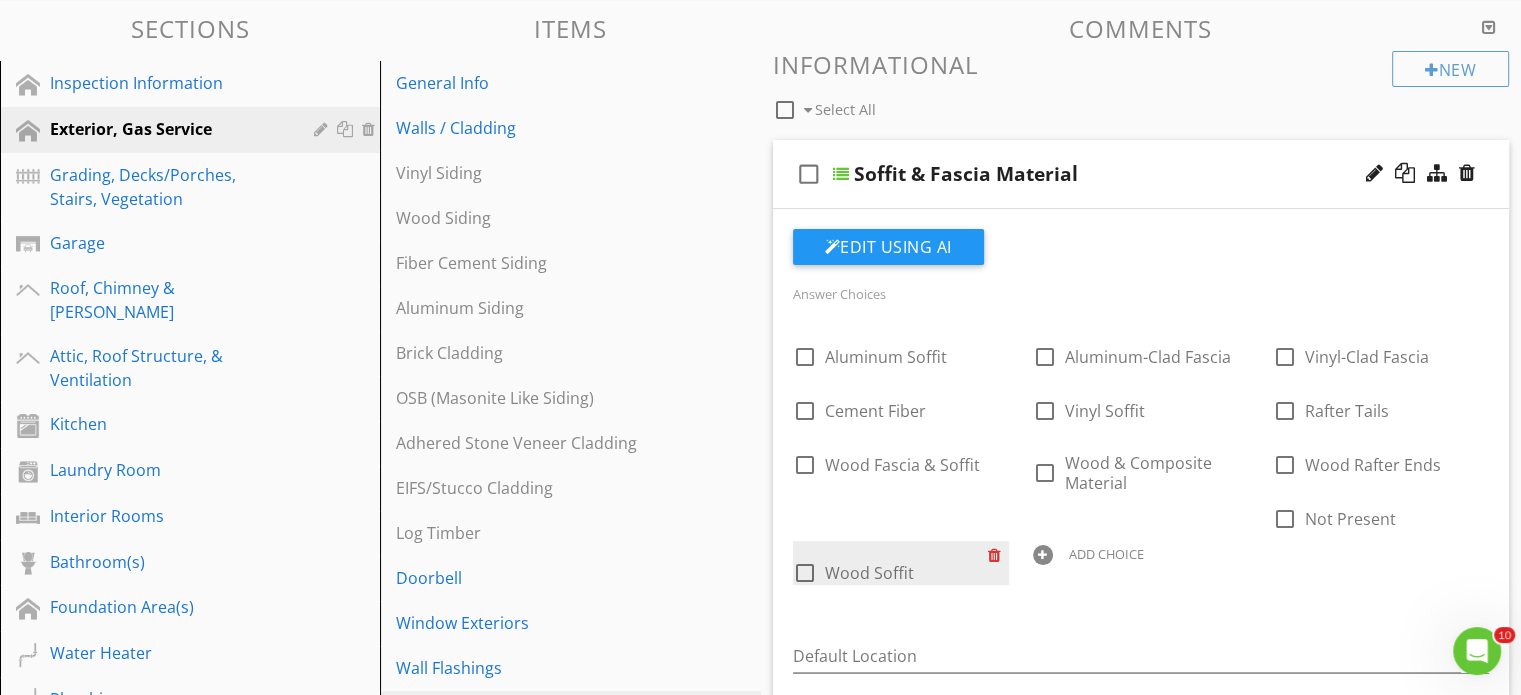 click at bounding box center (998, 555) 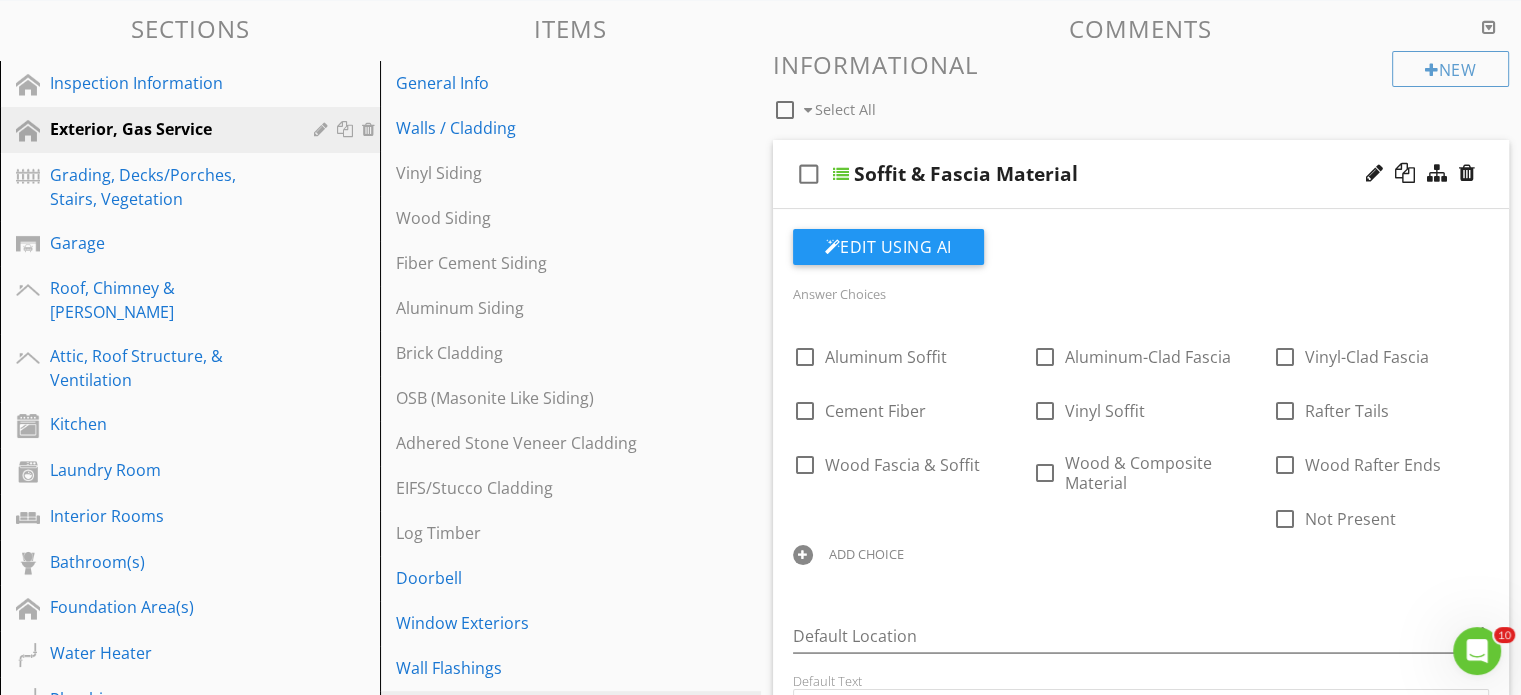 click at bounding box center [841, 174] 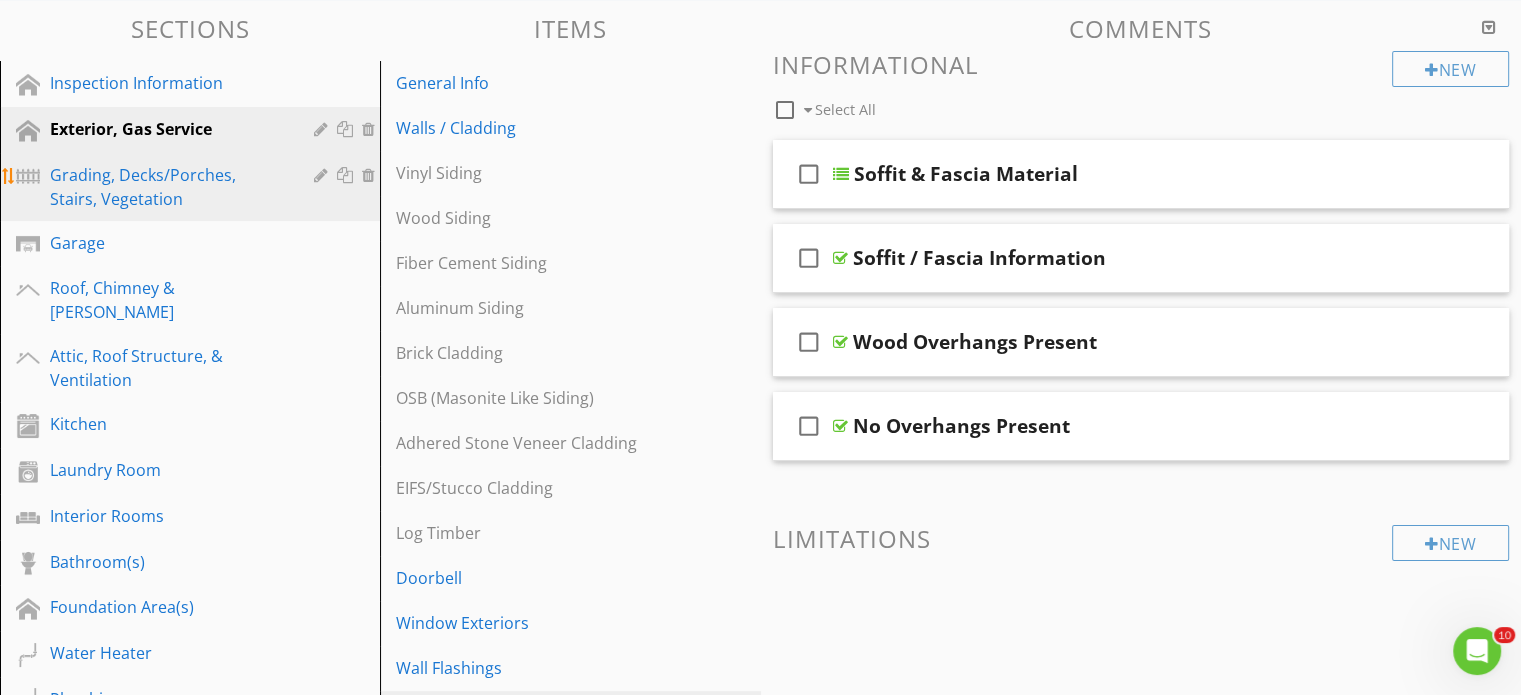 click on "Grading, Decks/Porches, Stairs, Vegetation" at bounding box center [167, 187] 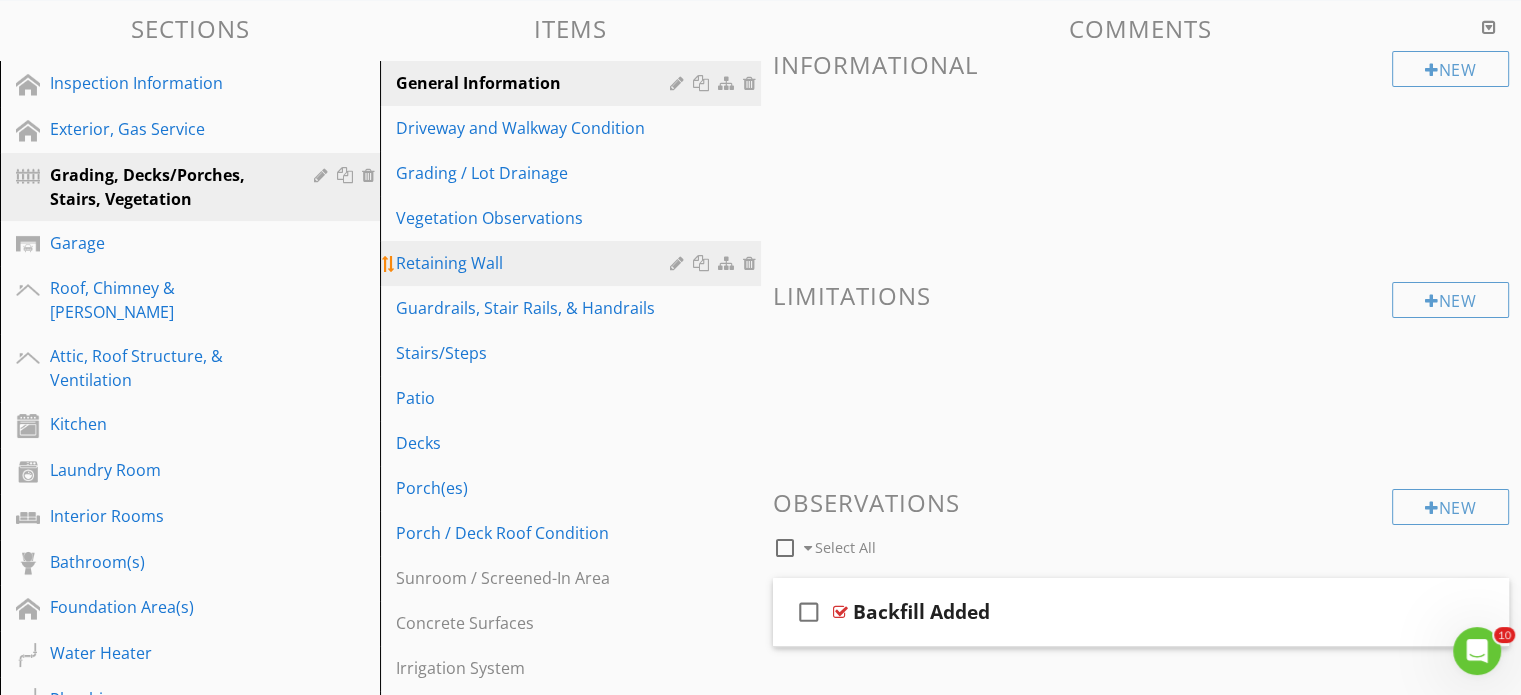 click on "Retaining Wall" at bounding box center (535, 263) 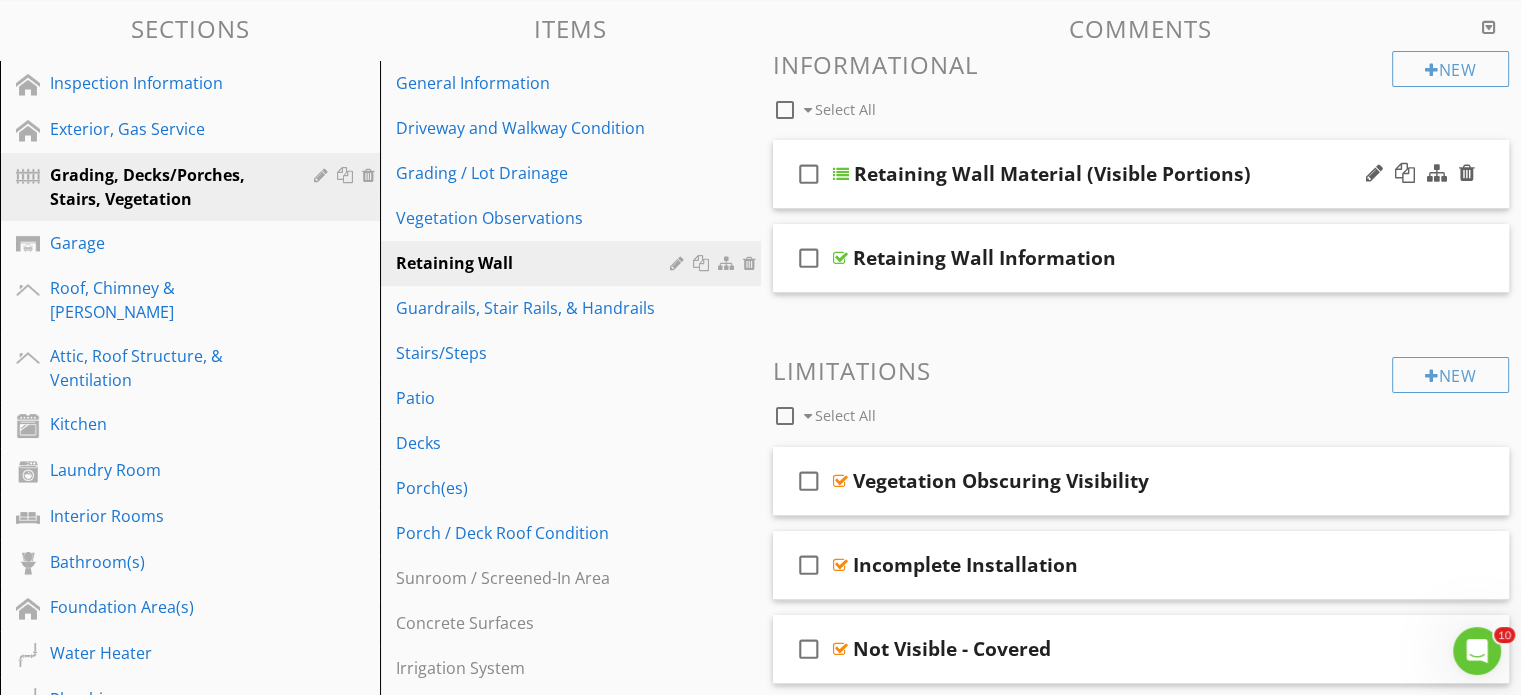 click at bounding box center (841, 174) 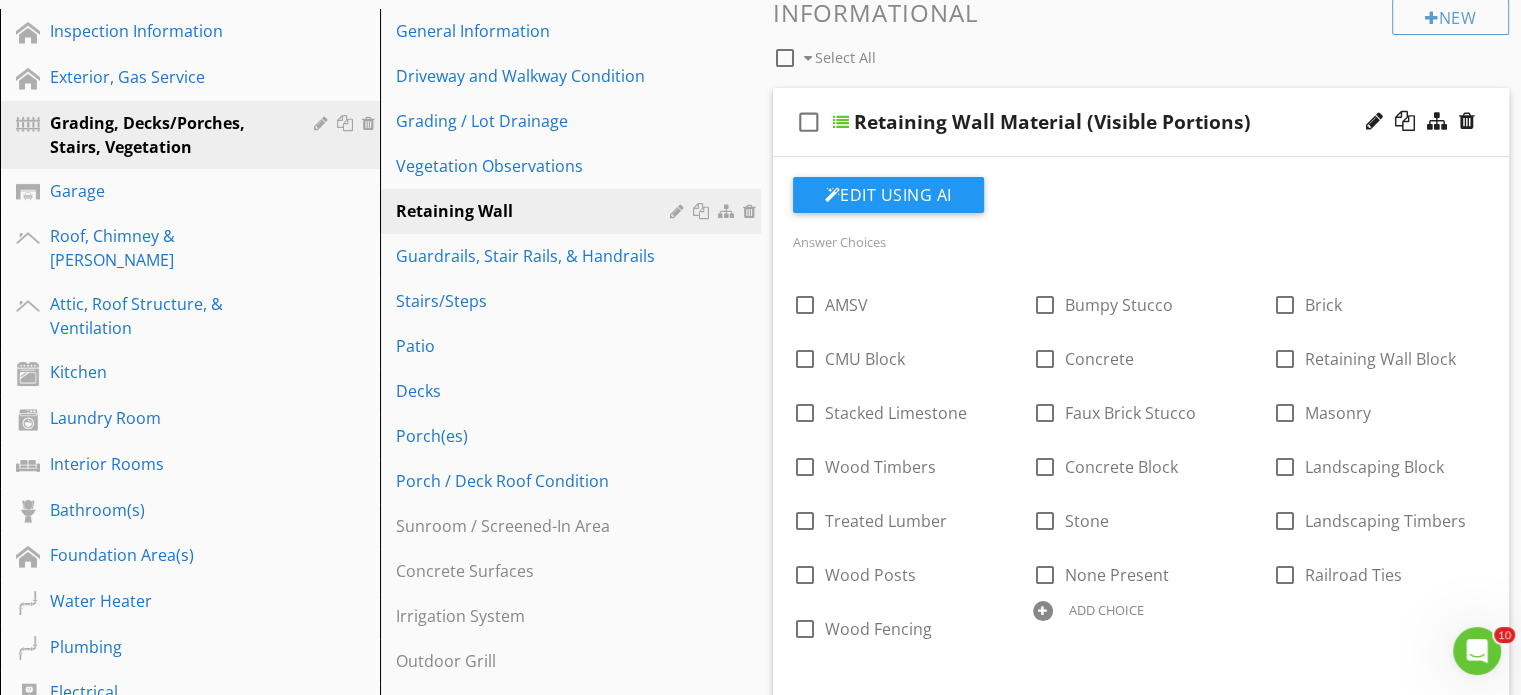 scroll, scrollTop: 300, scrollLeft: 0, axis: vertical 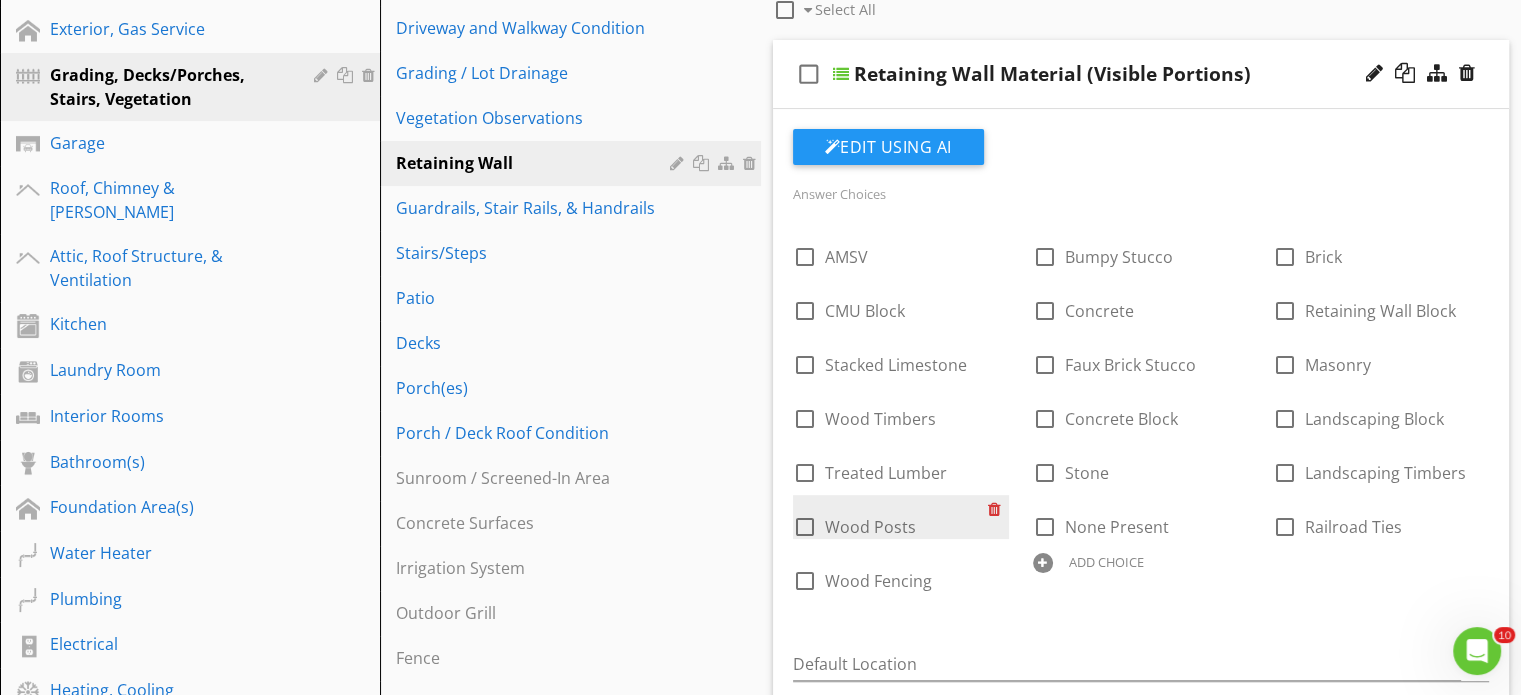 click at bounding box center [998, 509] 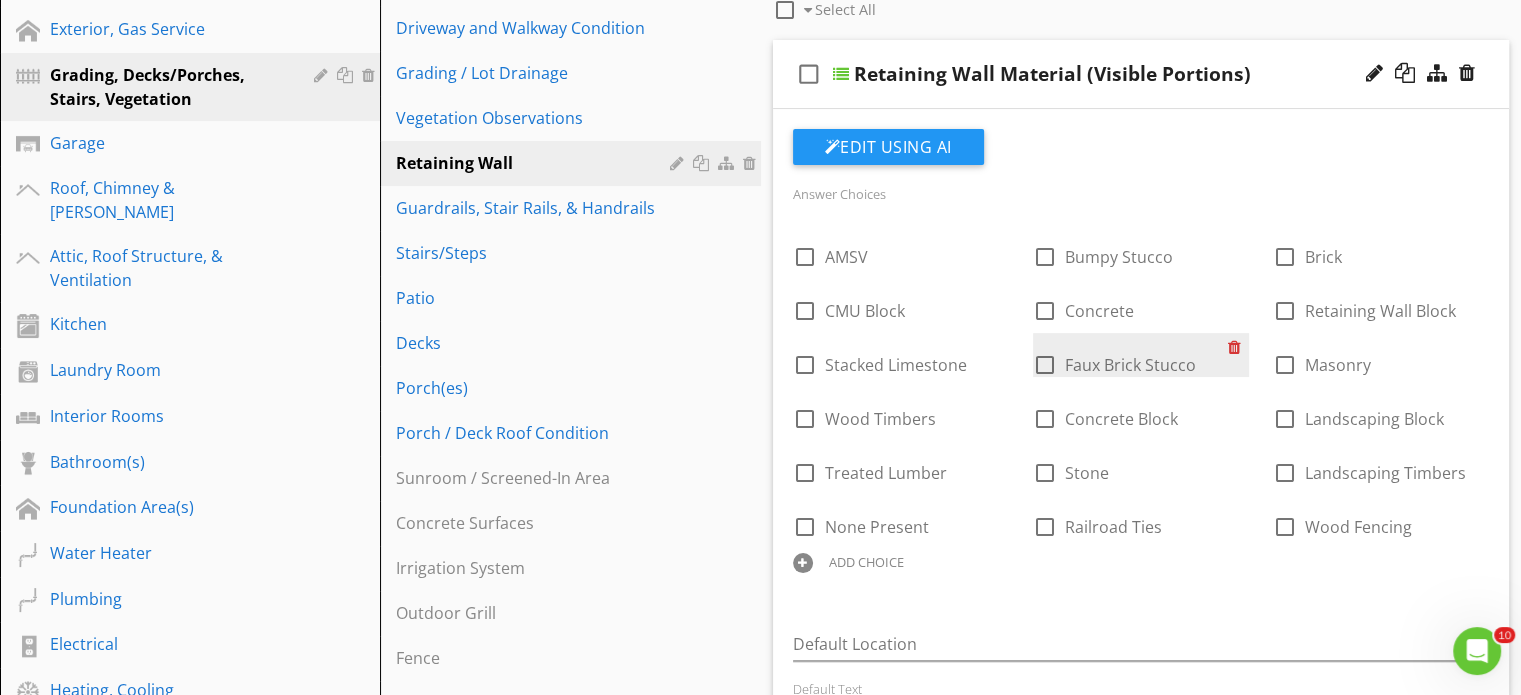click at bounding box center (1238, 347) 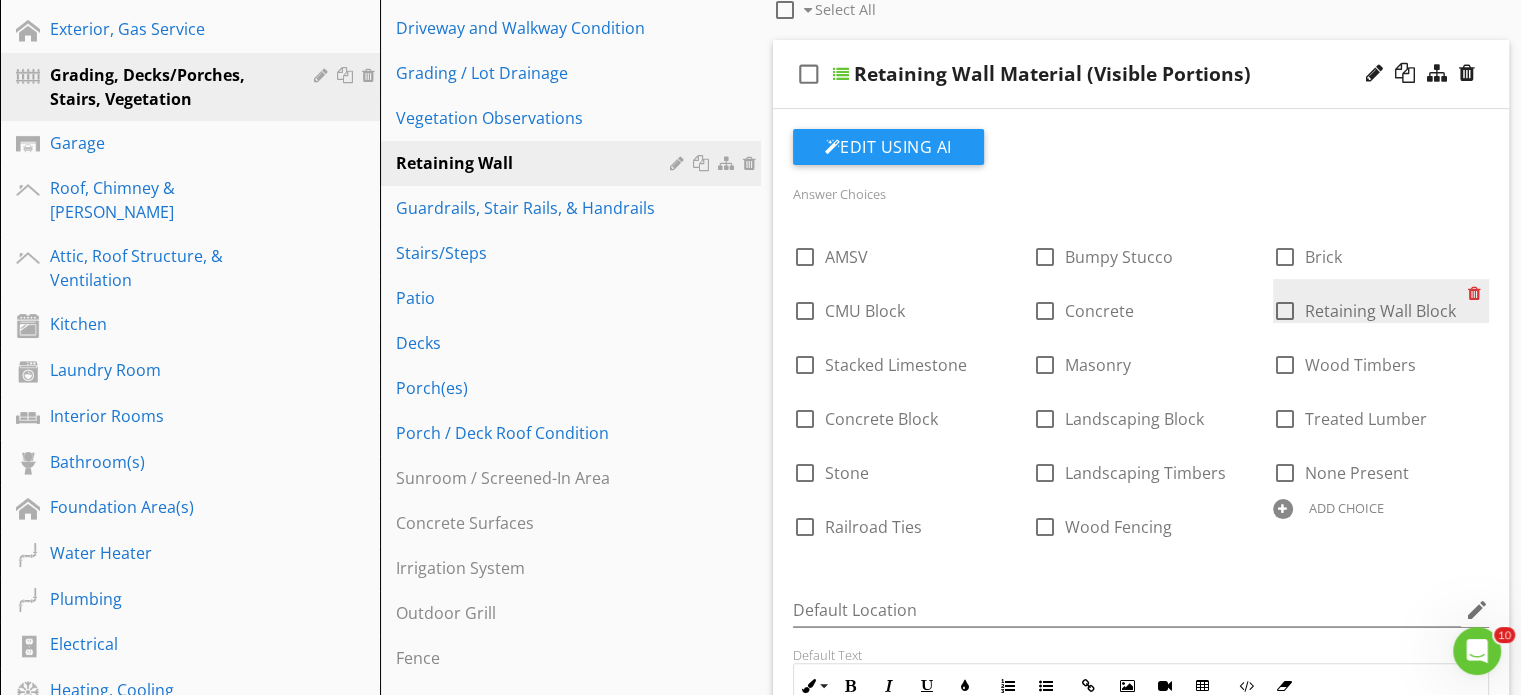 click at bounding box center [1478, 293] 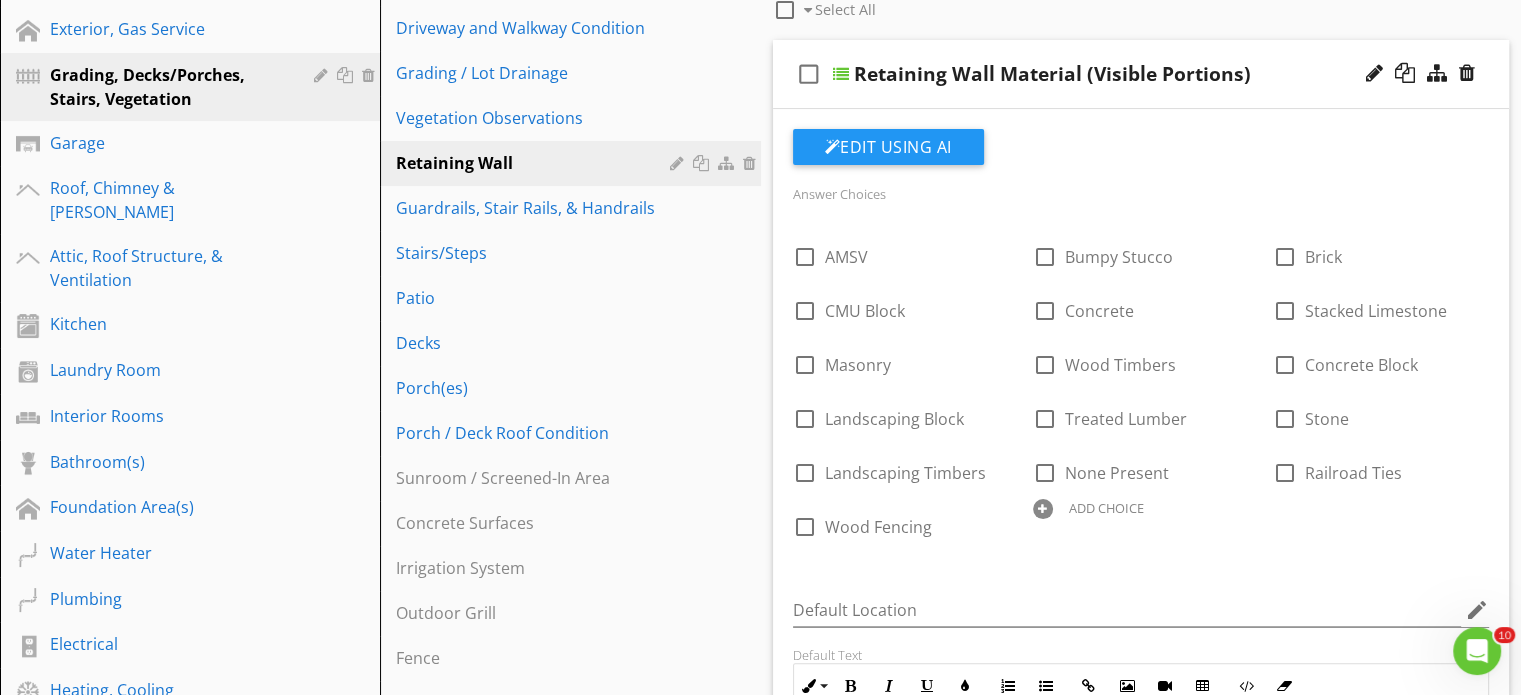 click on "ADD CHOICE" at bounding box center (1106, 508) 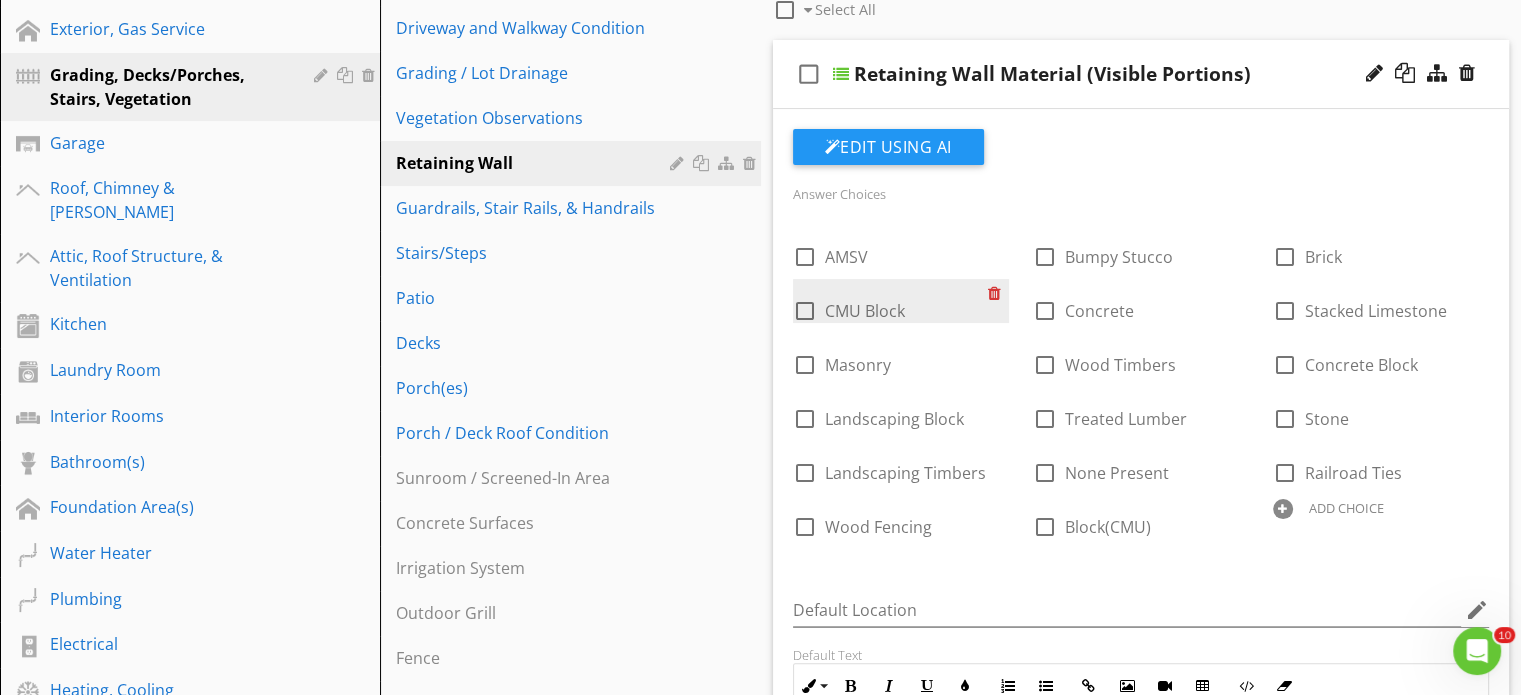 click at bounding box center [998, 293] 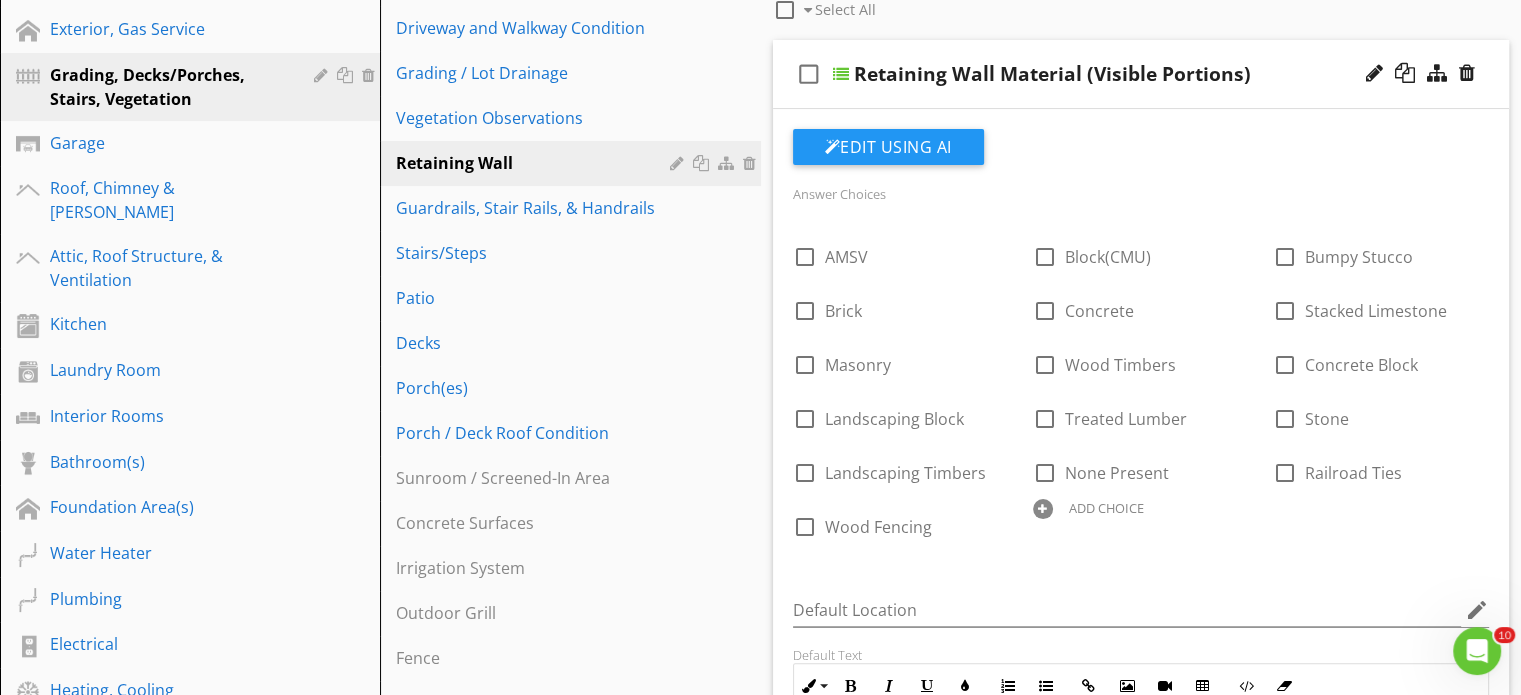 click at bounding box center (1043, 509) 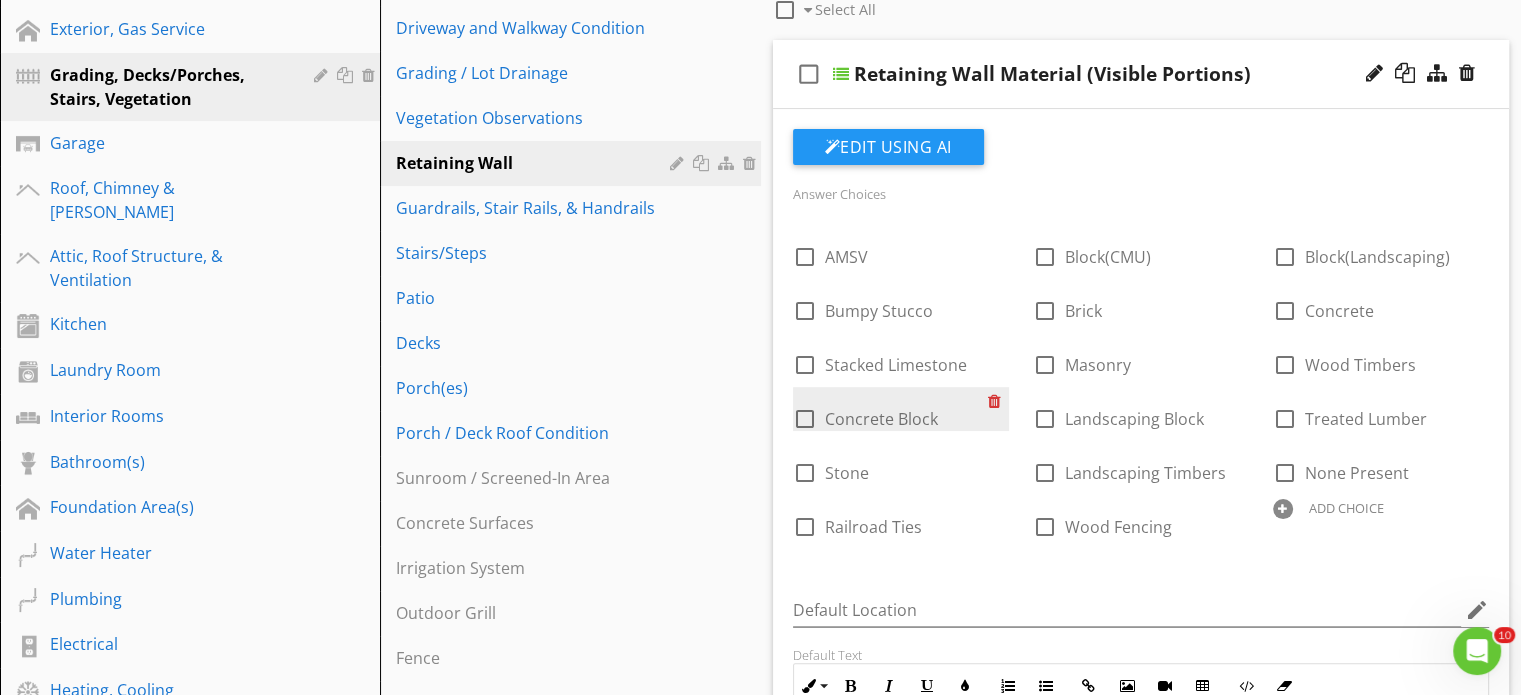 click at bounding box center (998, 401) 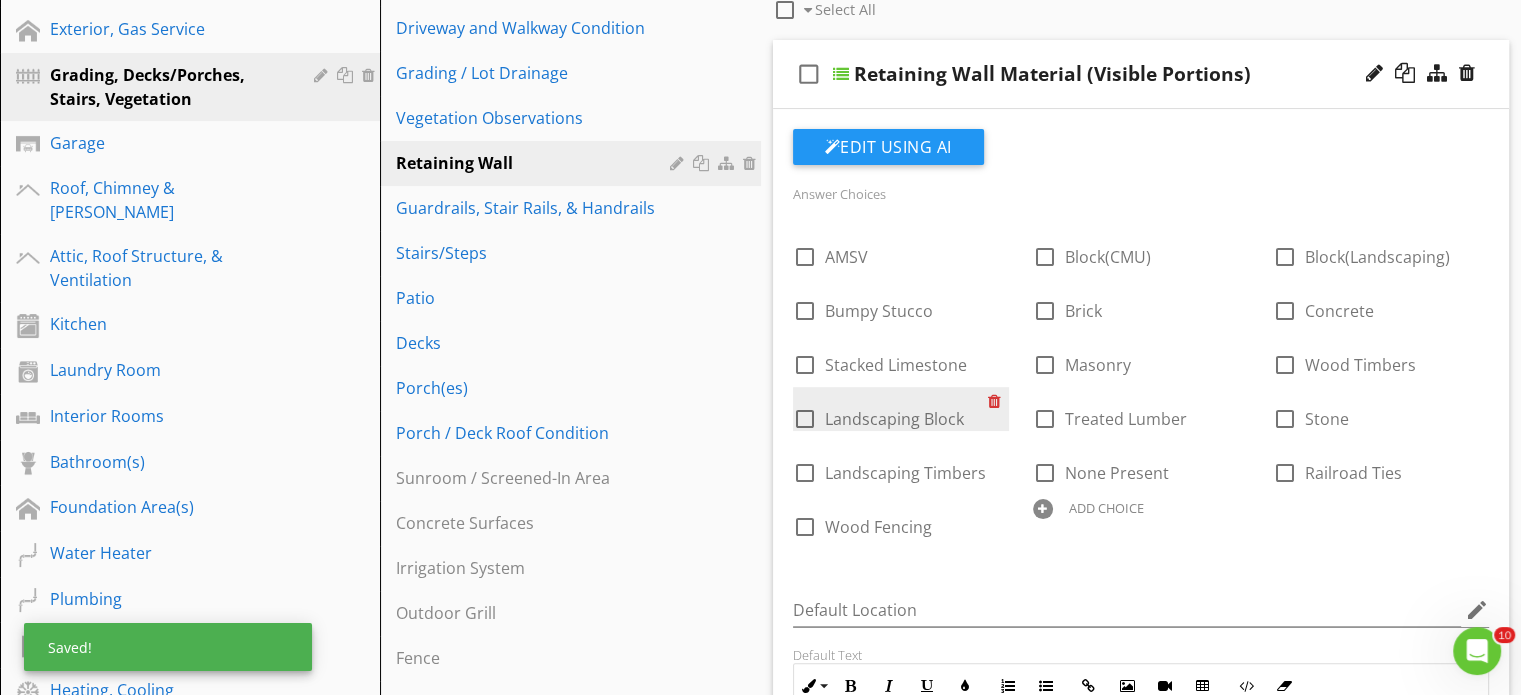 click at bounding box center [998, 401] 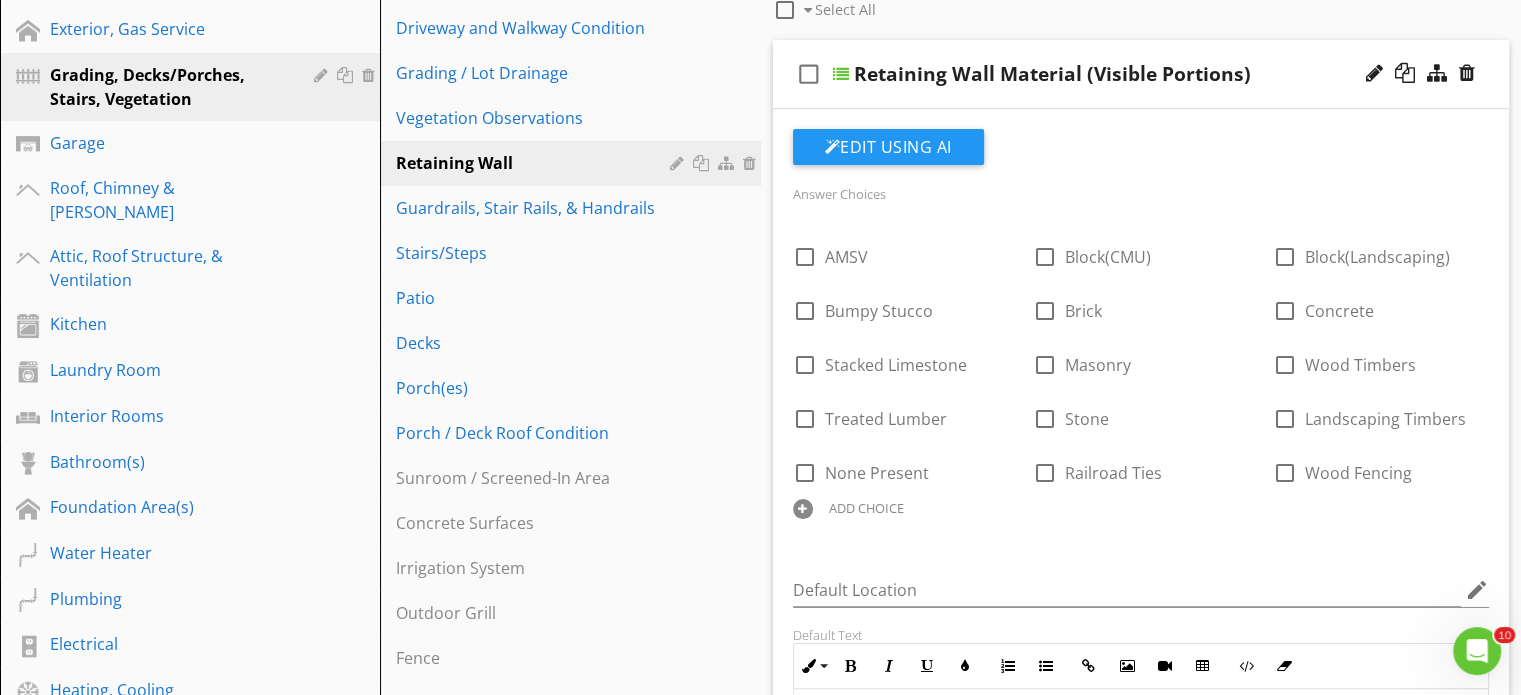 click on "ADD CHOICE" at bounding box center [866, 508] 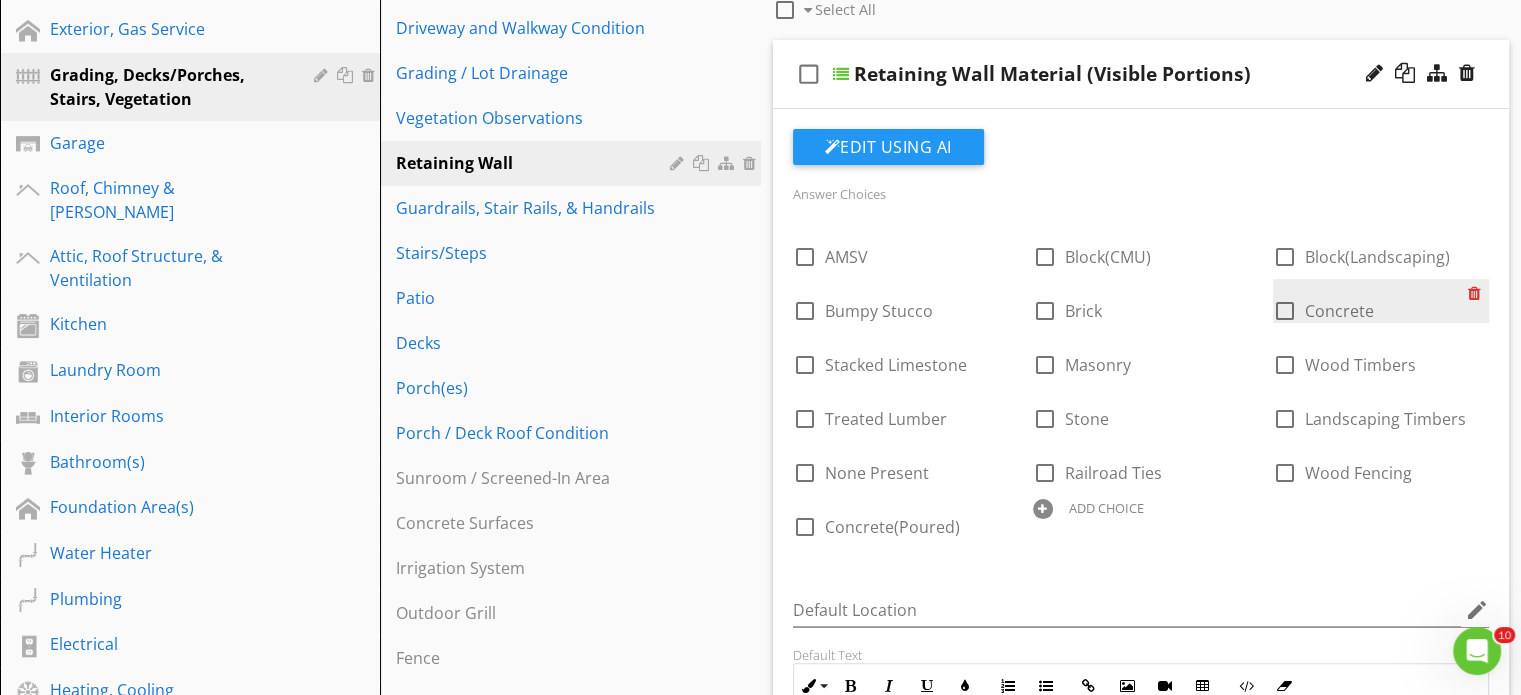 click at bounding box center (1478, 293) 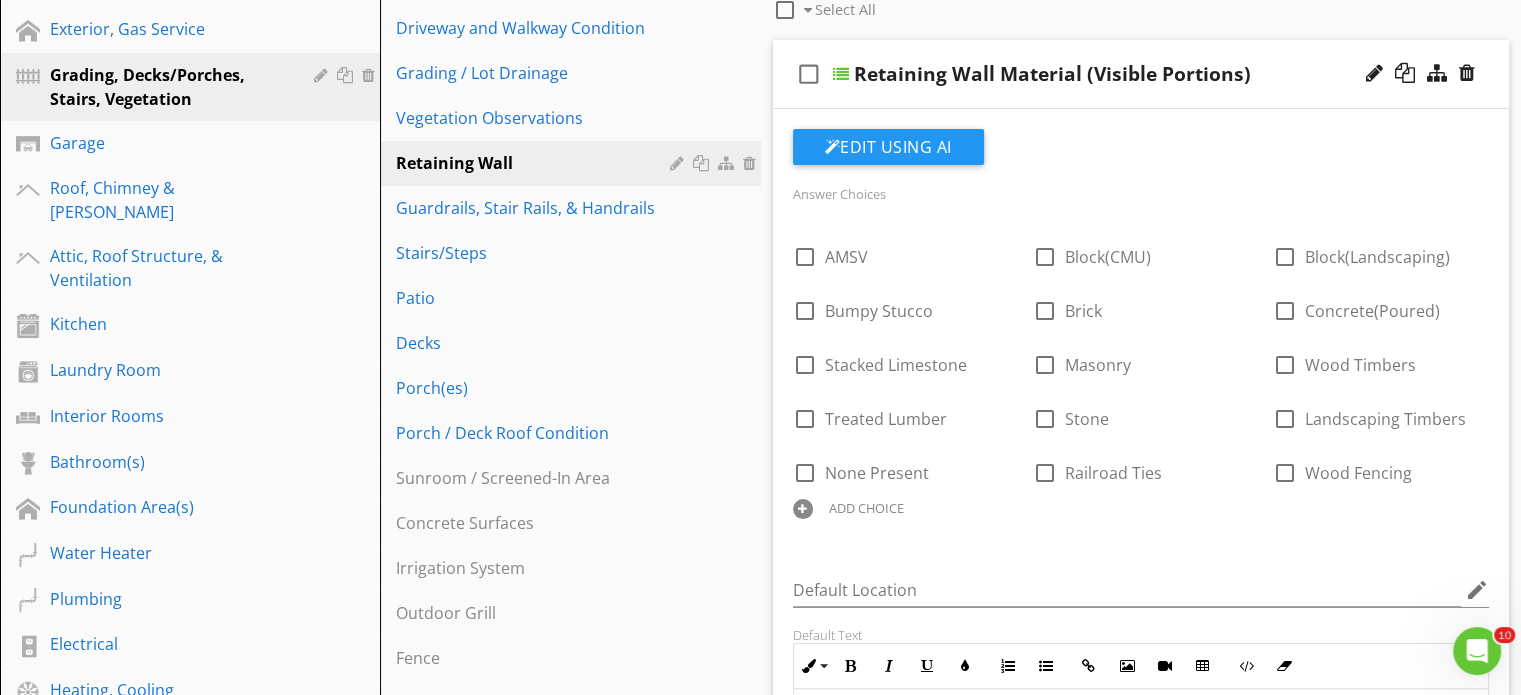 click on "ADD CHOICE" at bounding box center (866, 508) 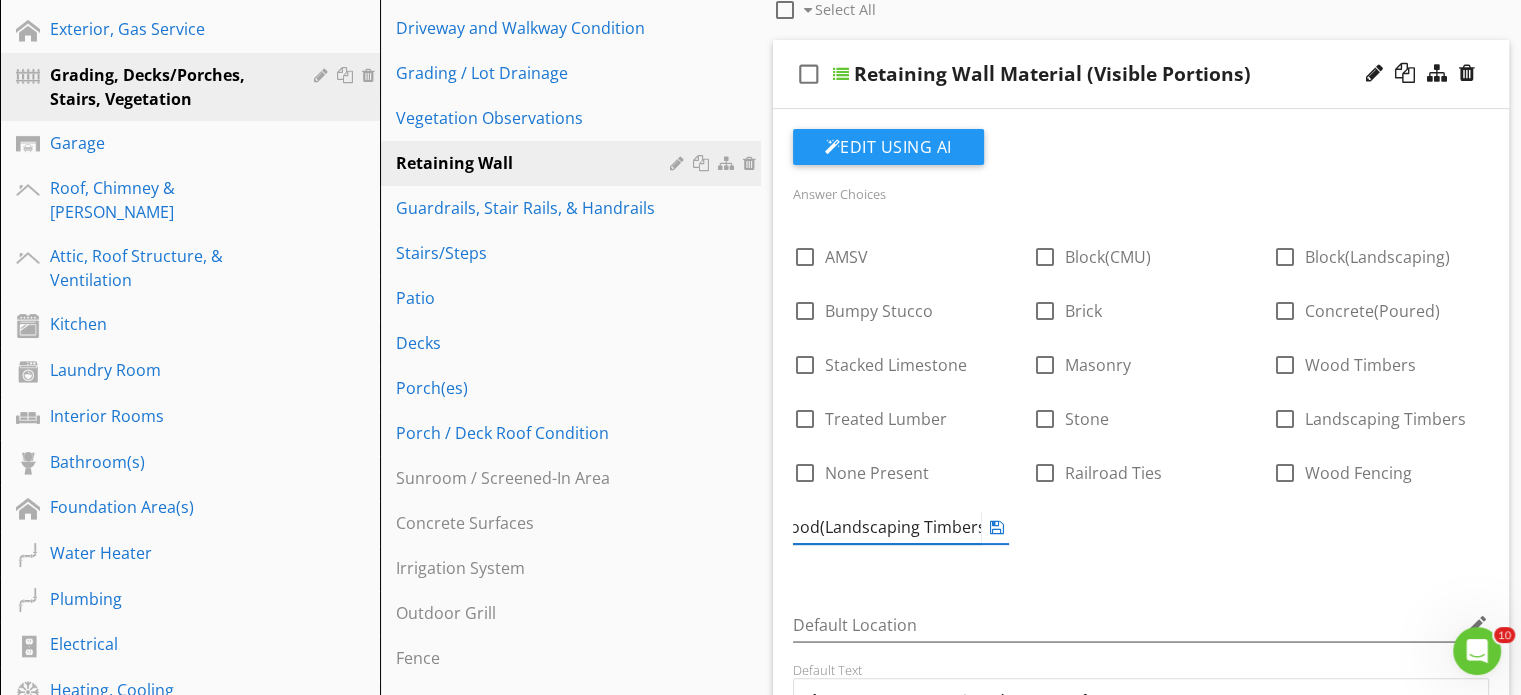 scroll, scrollTop: 0, scrollLeft: 22, axis: horizontal 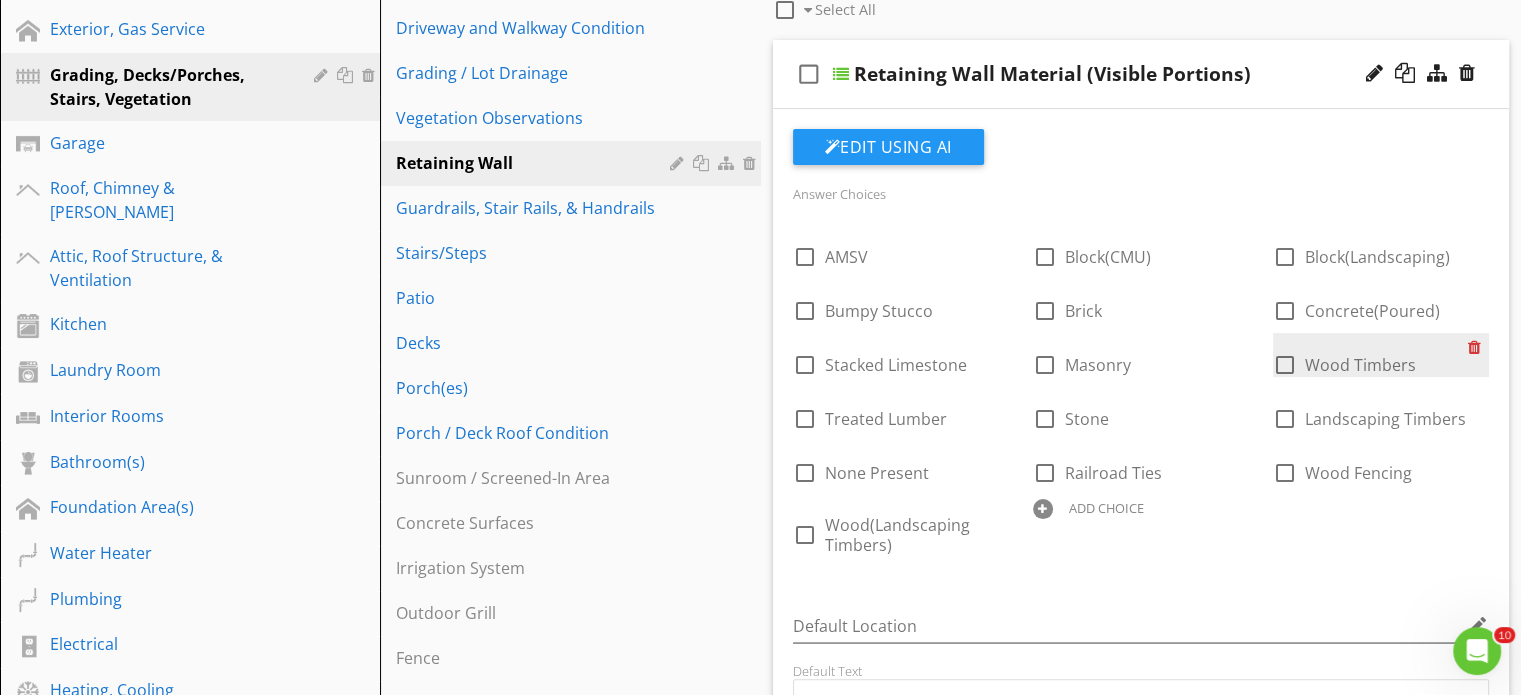 click at bounding box center [1478, 347] 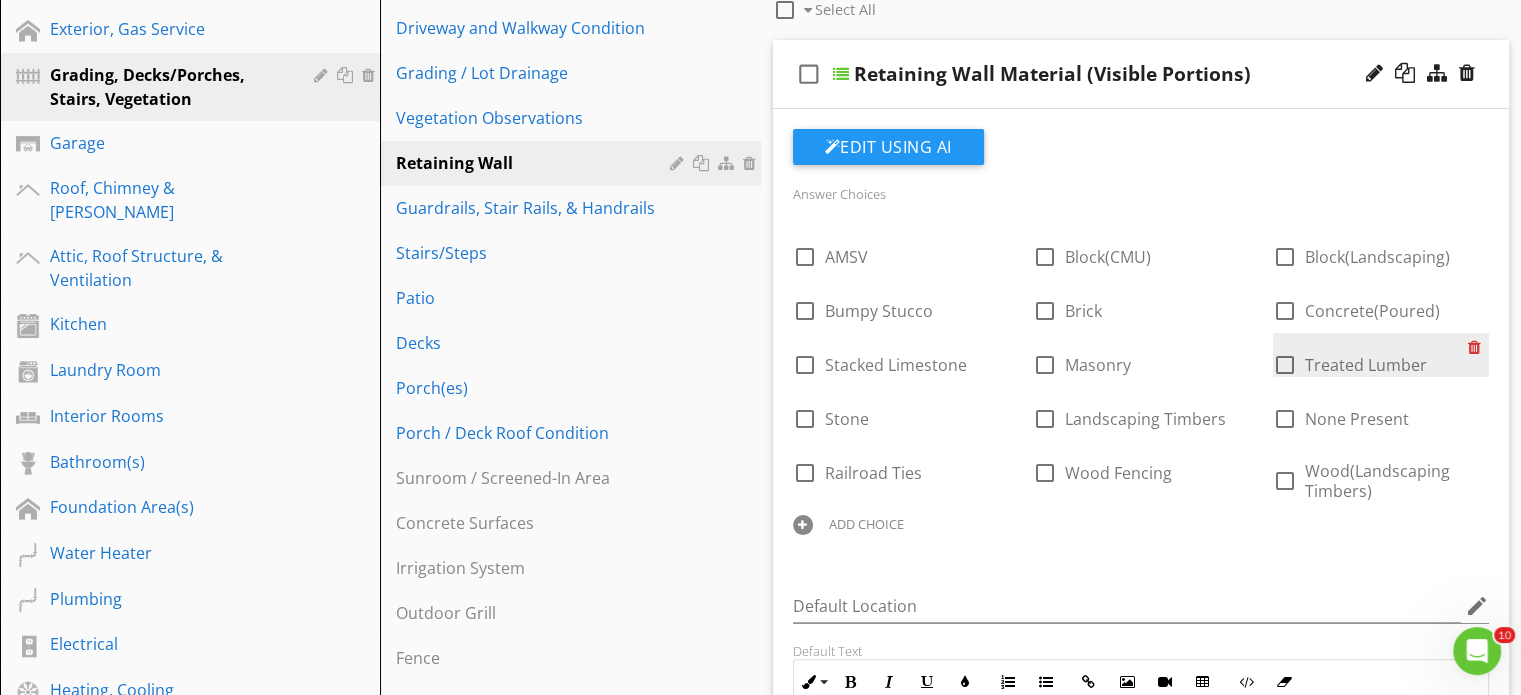 click at bounding box center (1478, 347) 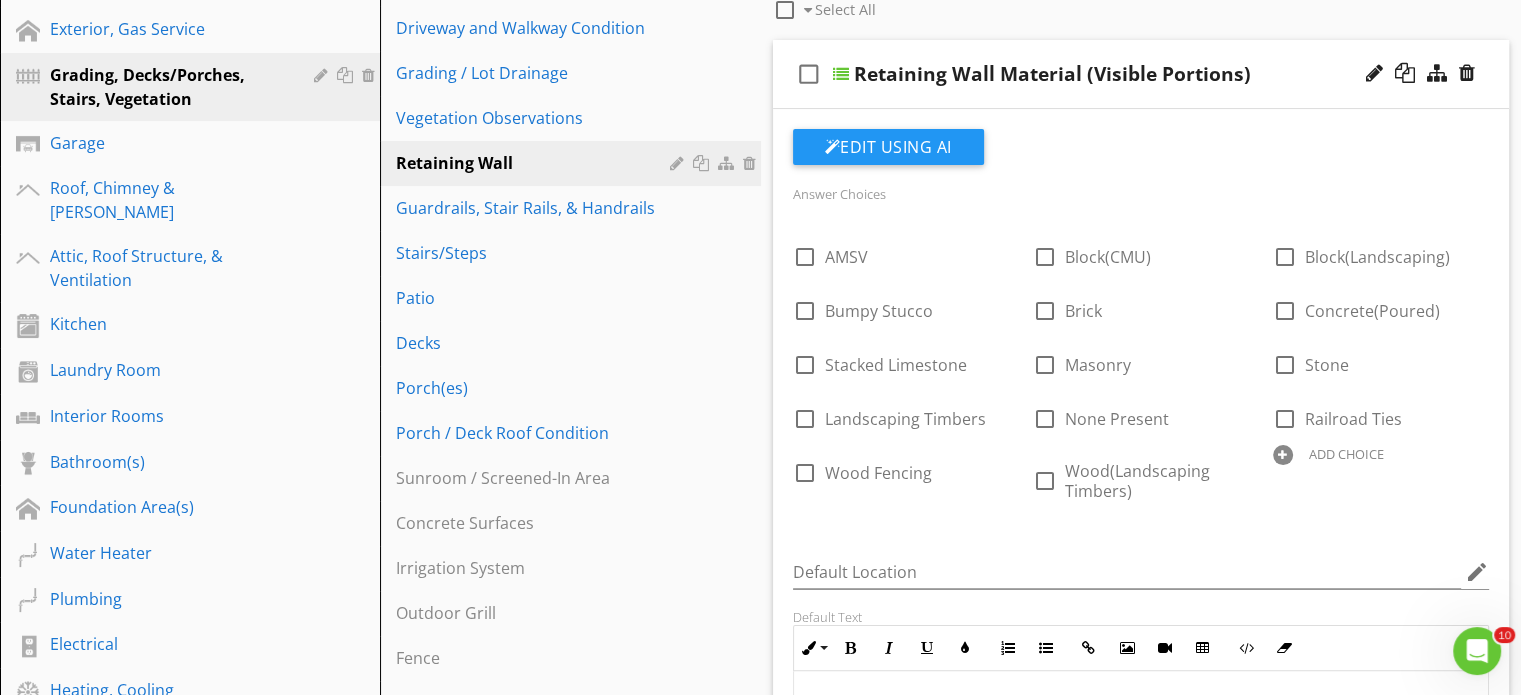 click at bounding box center [1283, 455] 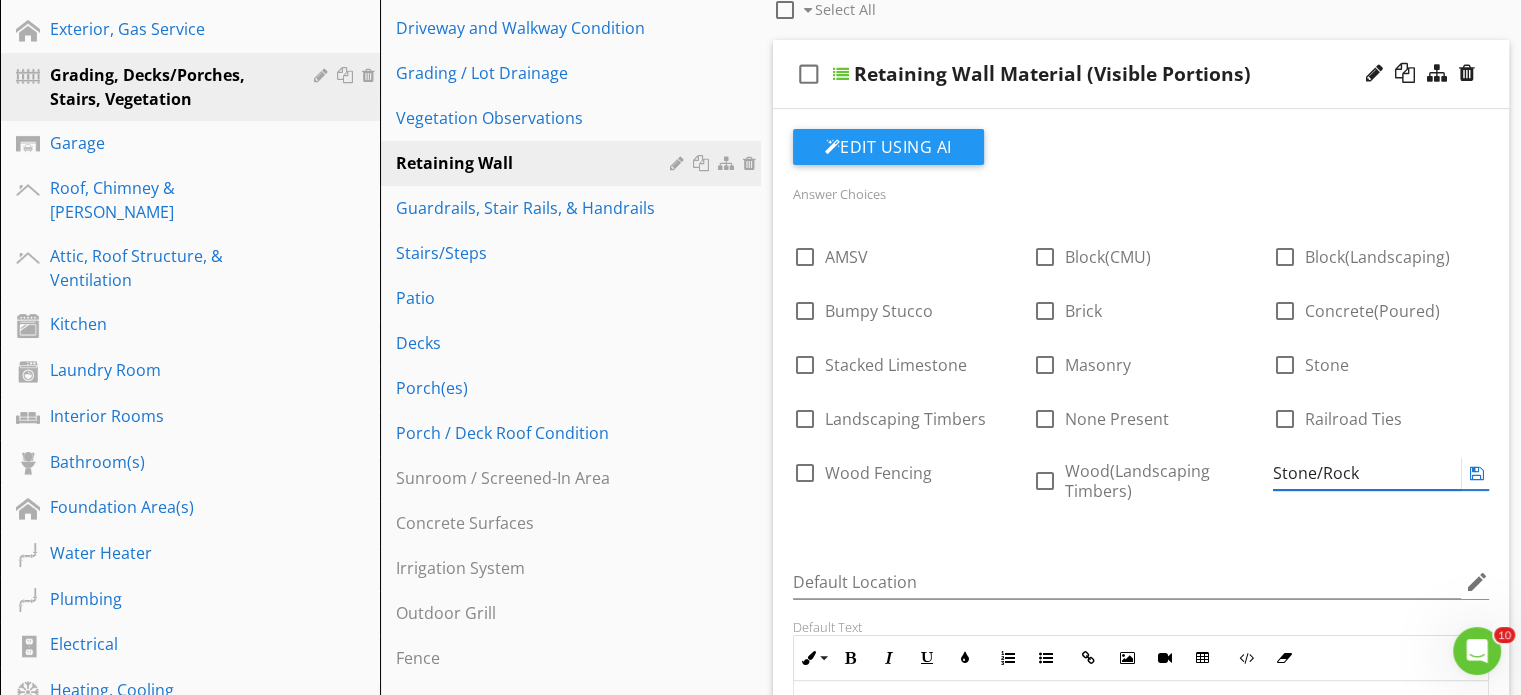 type on "Stone/Rock" 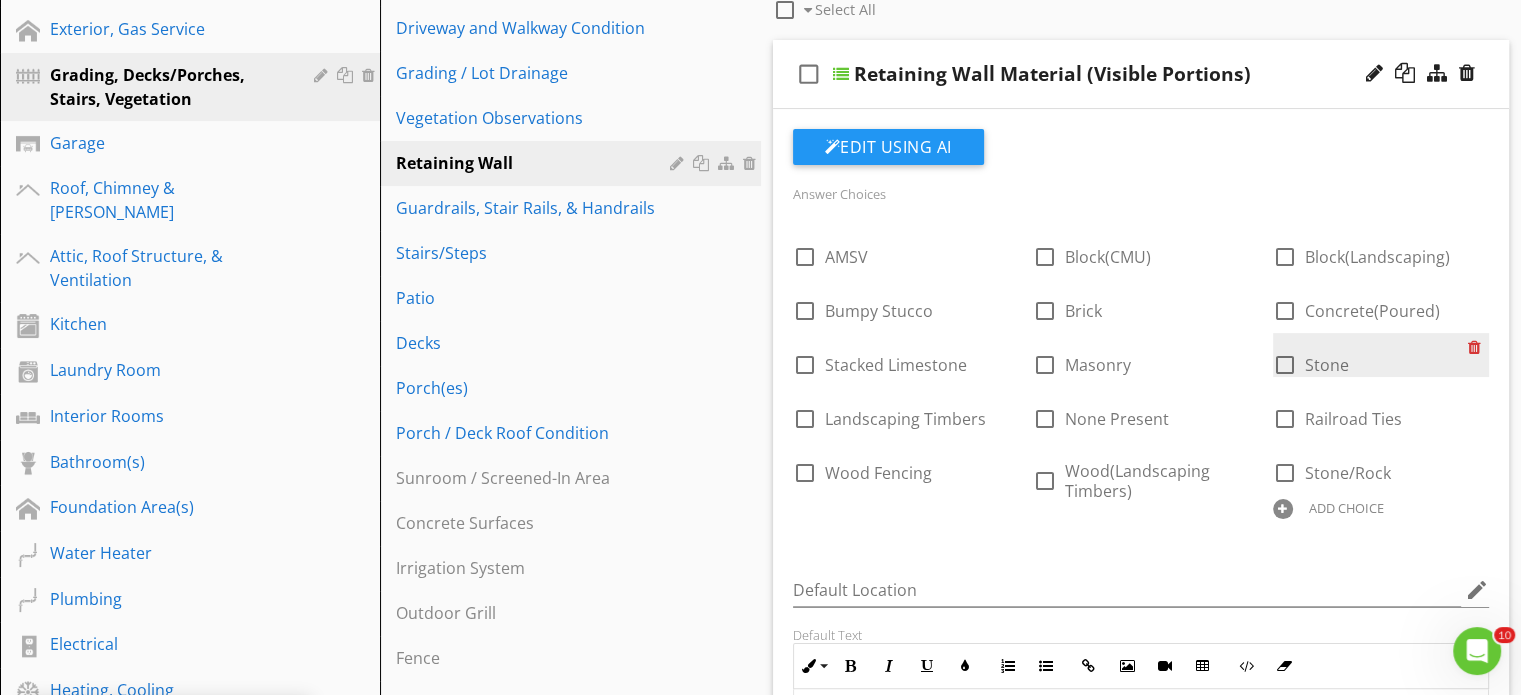 click at bounding box center (1478, 347) 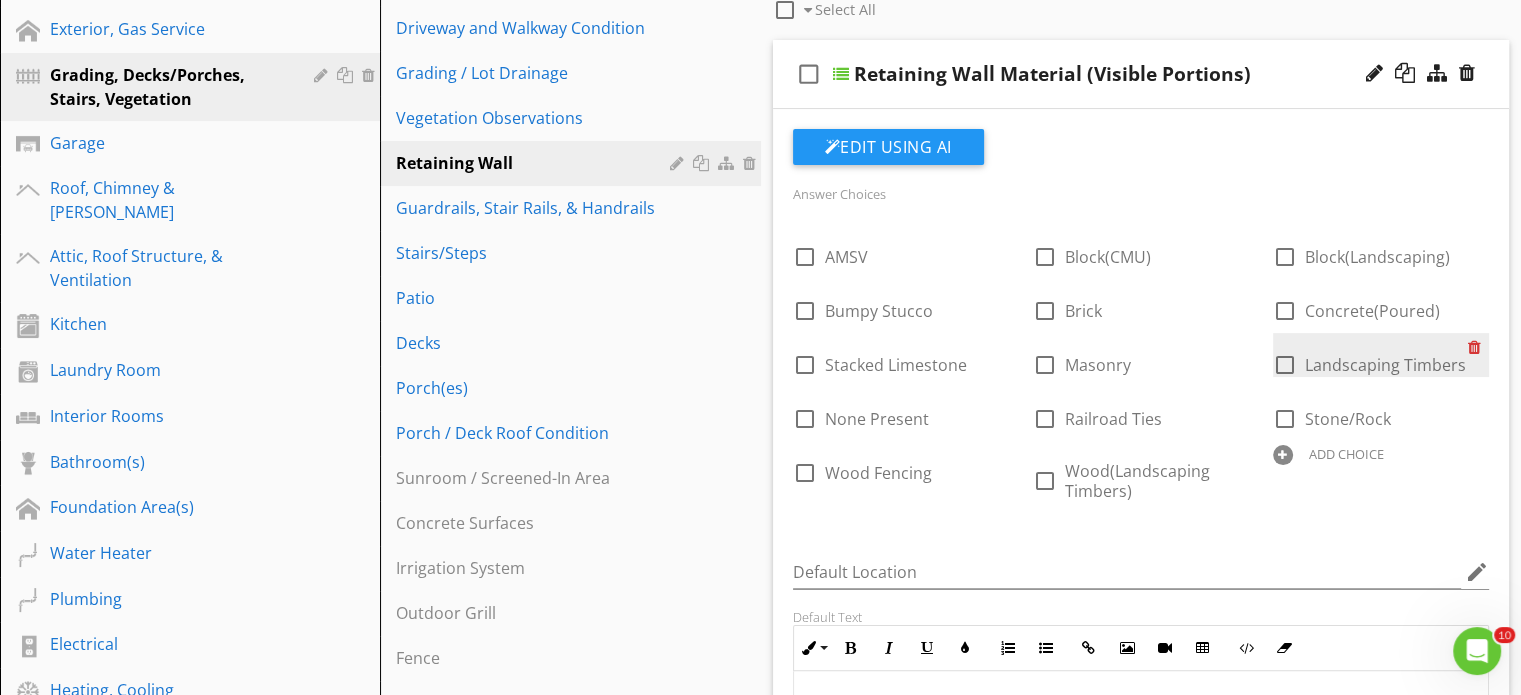 click at bounding box center (1478, 347) 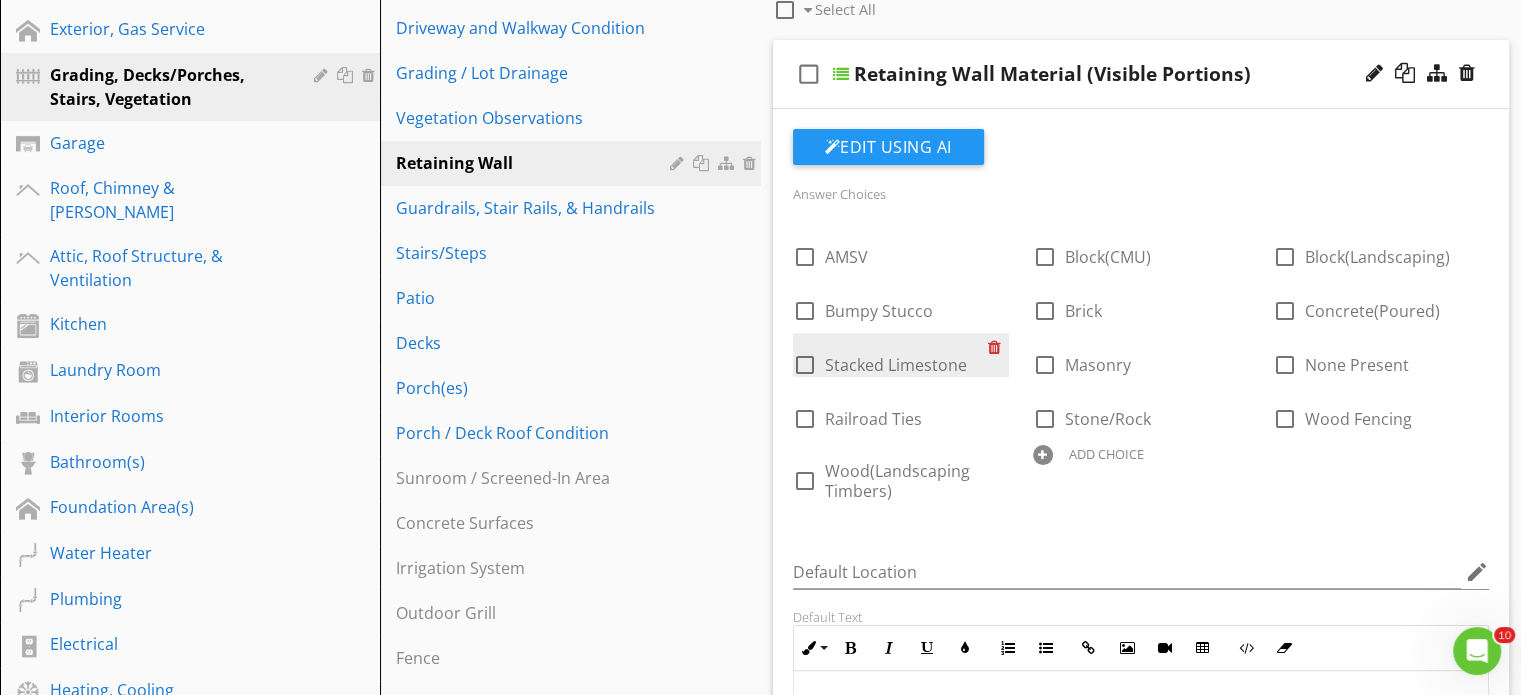 click at bounding box center (998, 347) 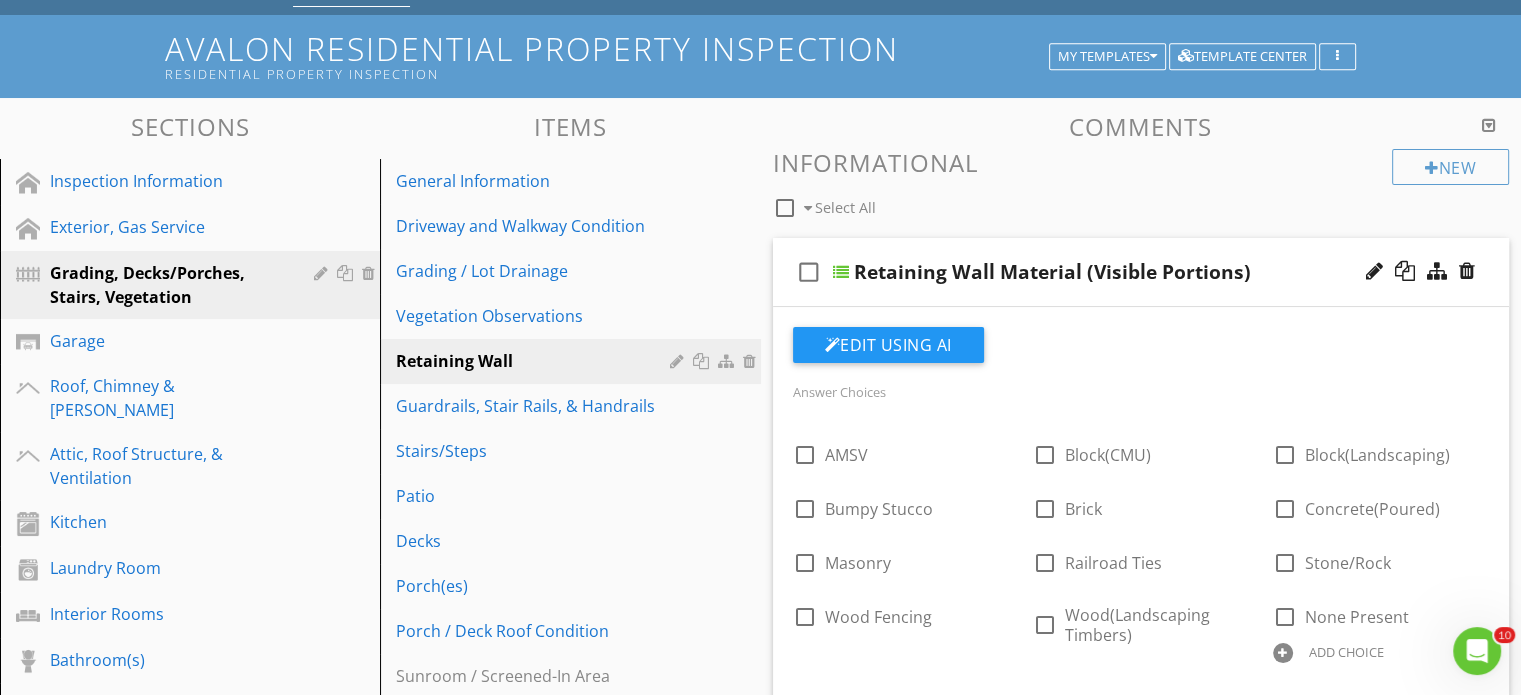 scroll, scrollTop: 100, scrollLeft: 0, axis: vertical 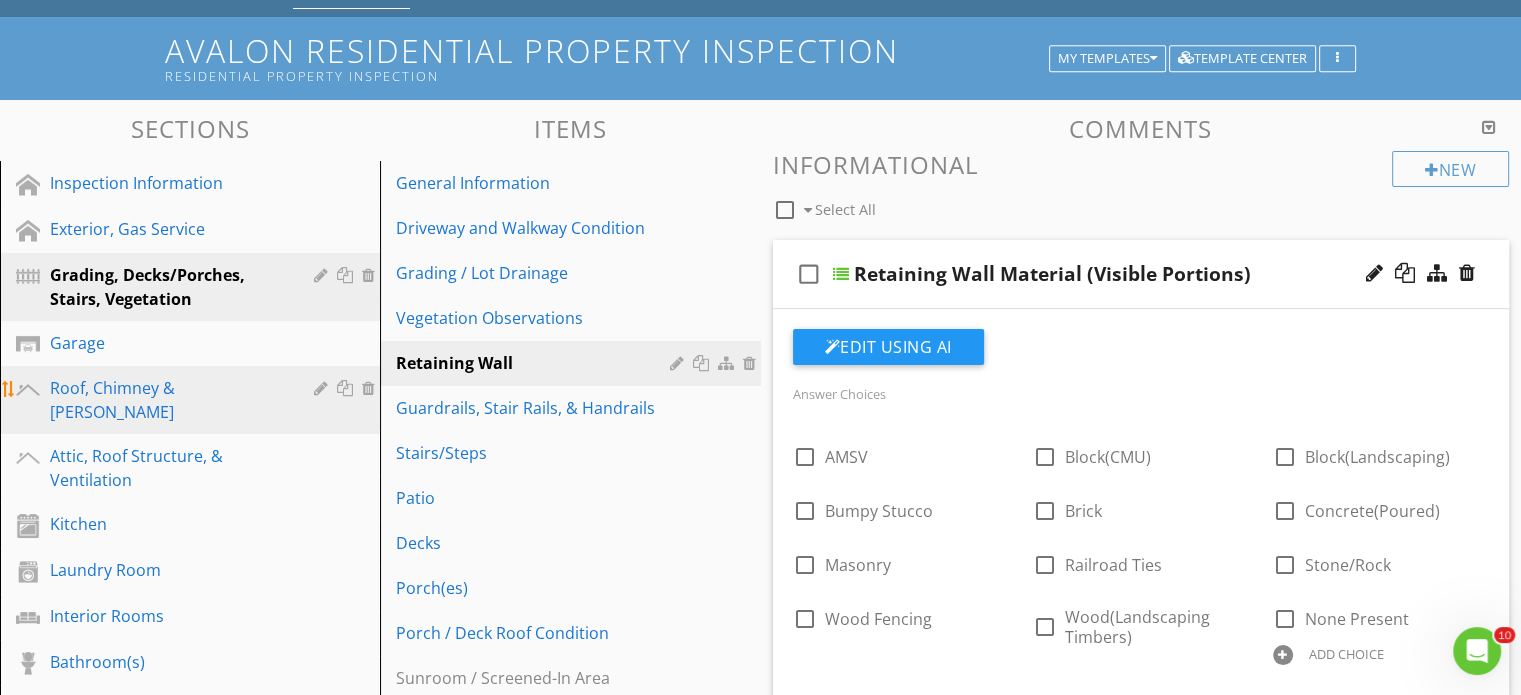 drag, startPoint x: 1089, startPoint y: 19, endPoint x: 144, endPoint y: 384, distance: 1013.04 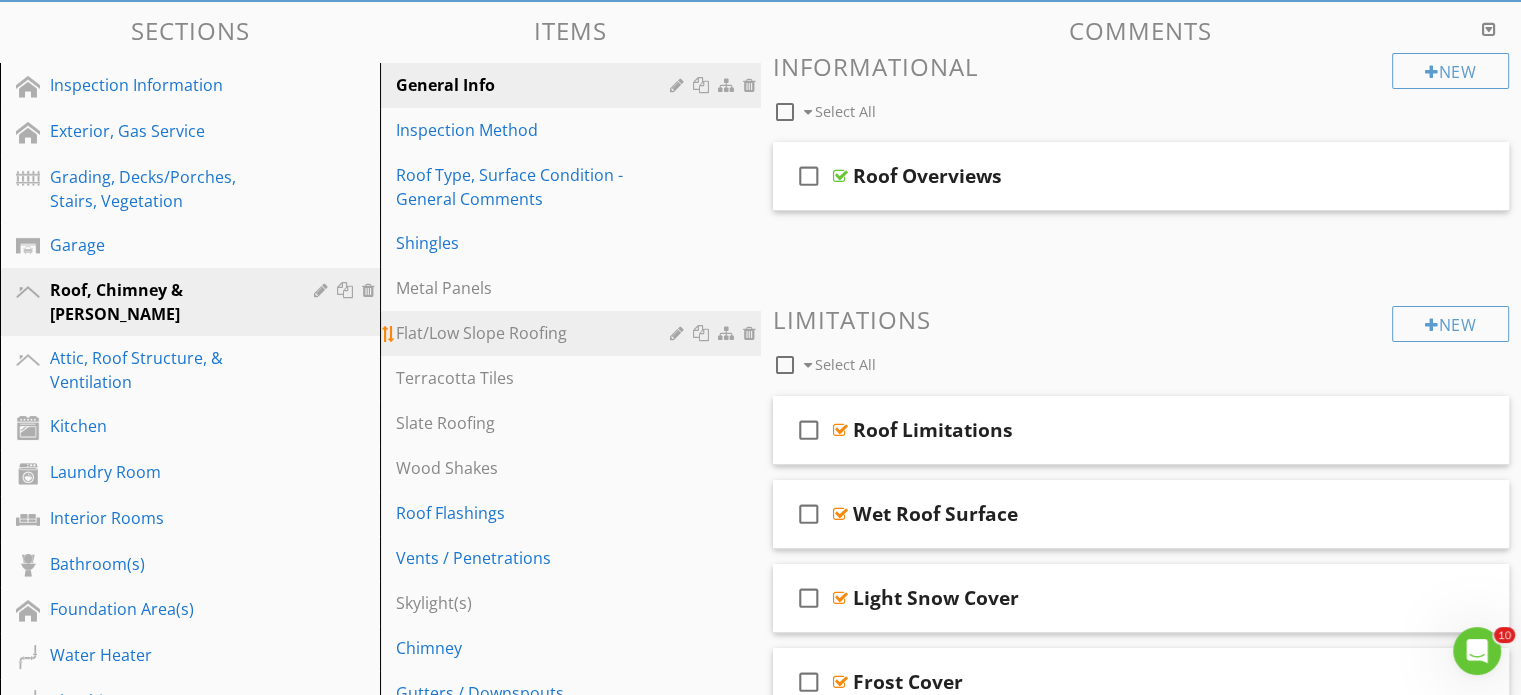 scroll, scrollTop: 200, scrollLeft: 0, axis: vertical 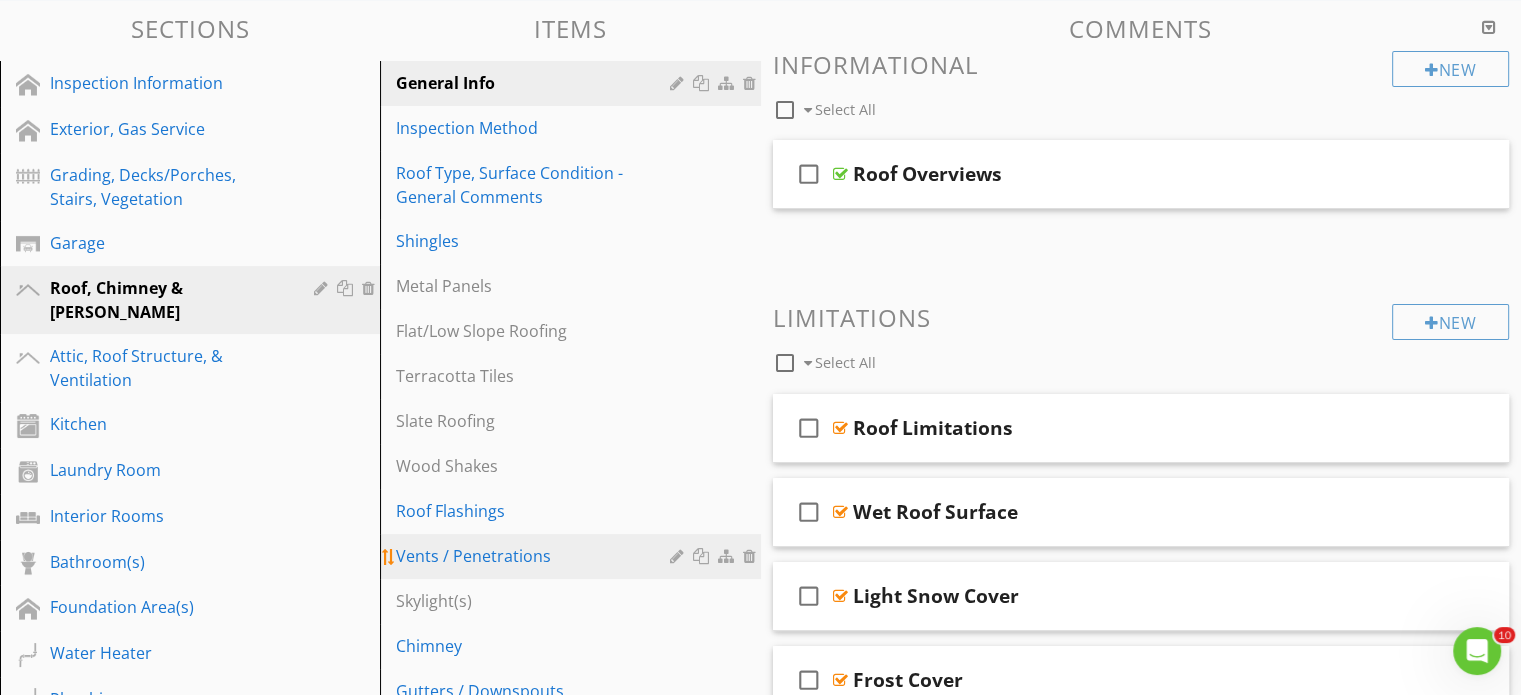click on "Vents / Penetrations" at bounding box center (535, 556) 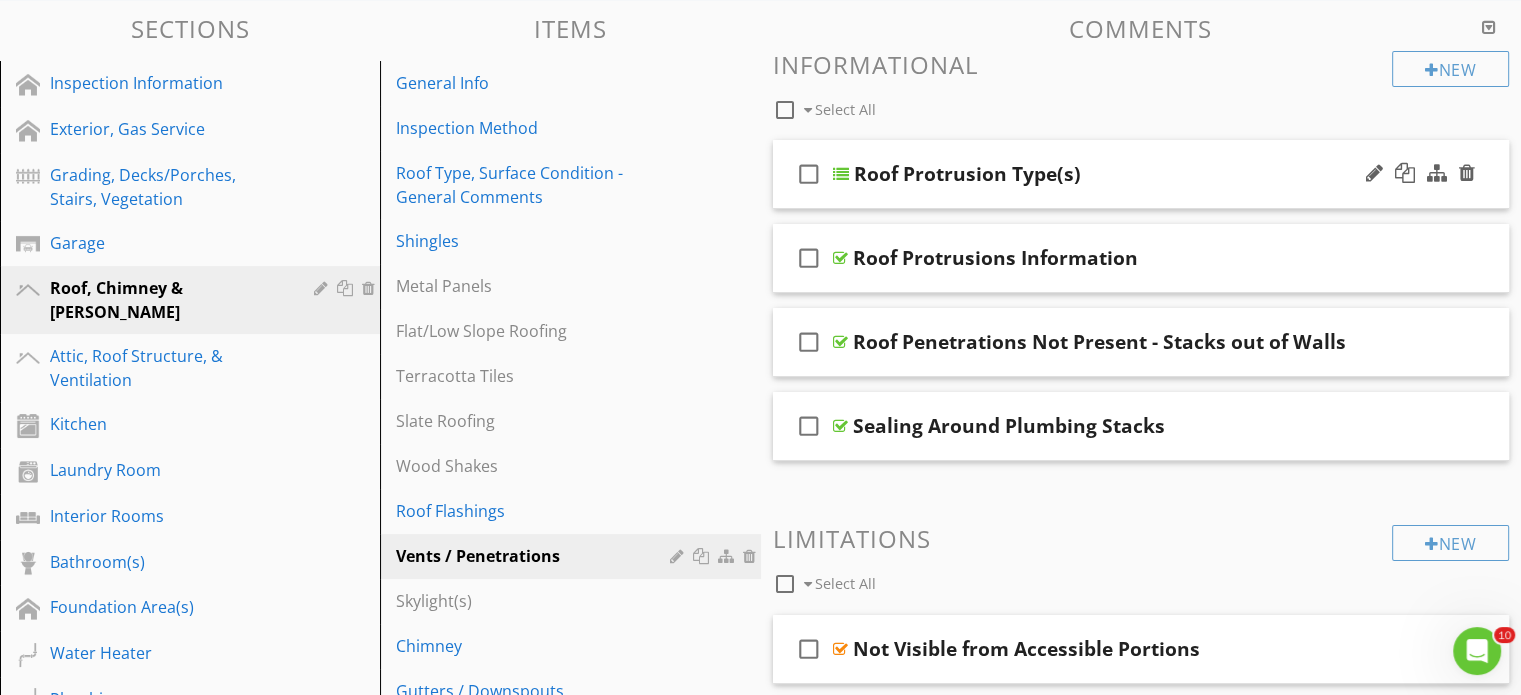click at bounding box center [841, 174] 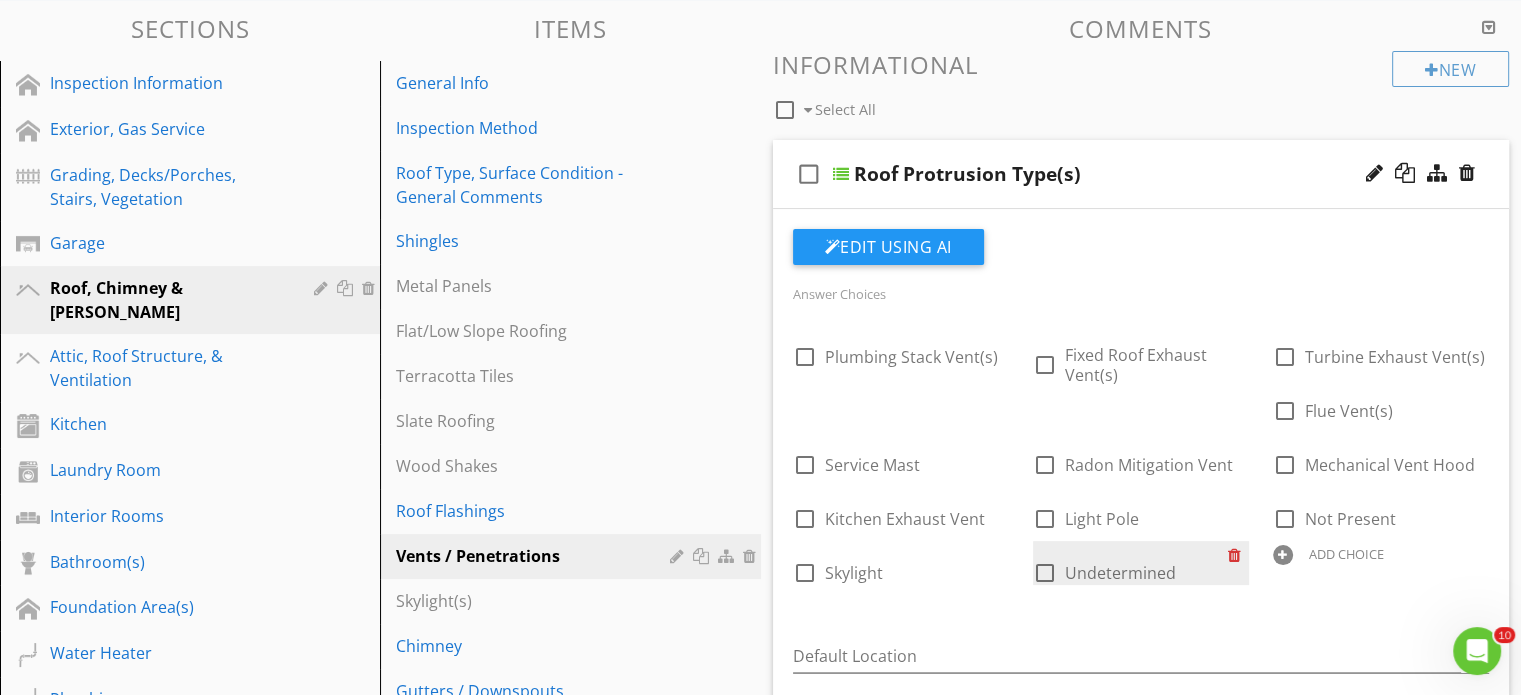 click at bounding box center [1238, 555] 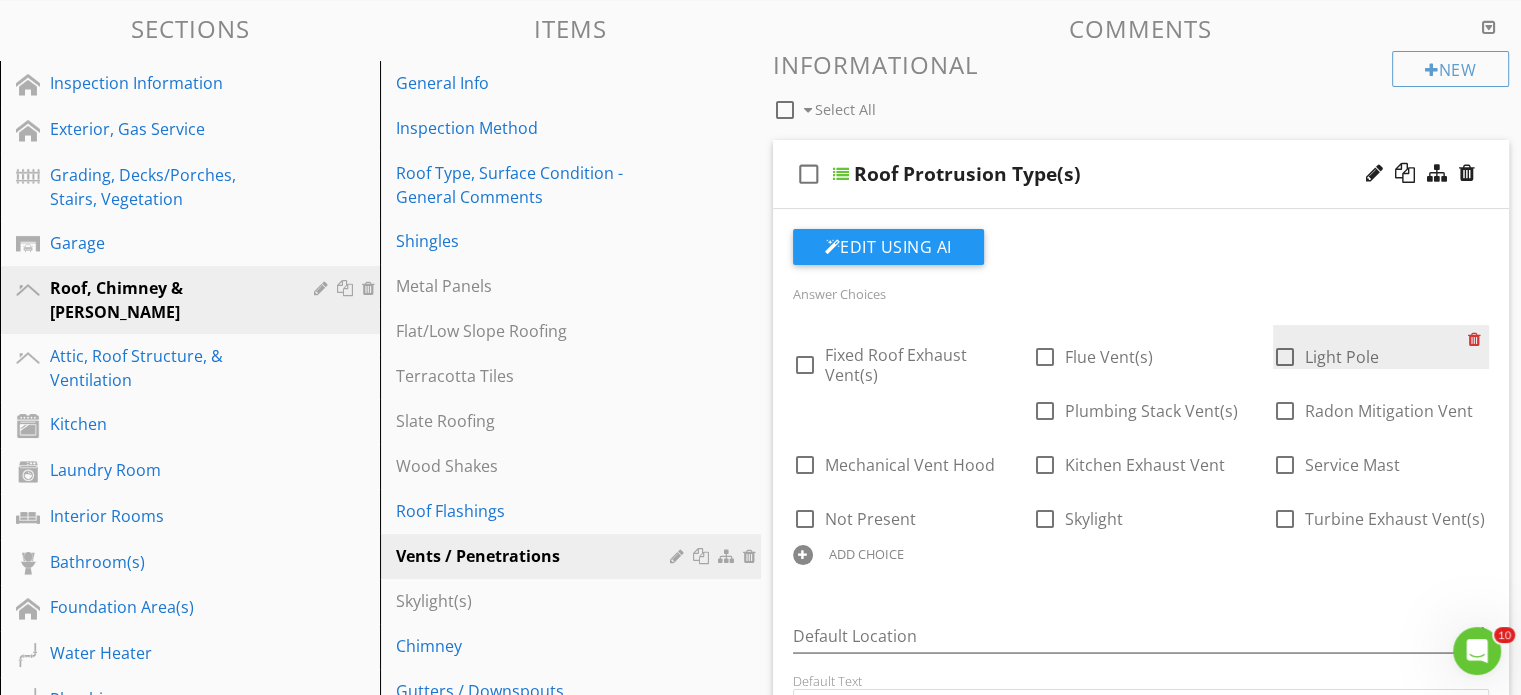 click at bounding box center [1478, 339] 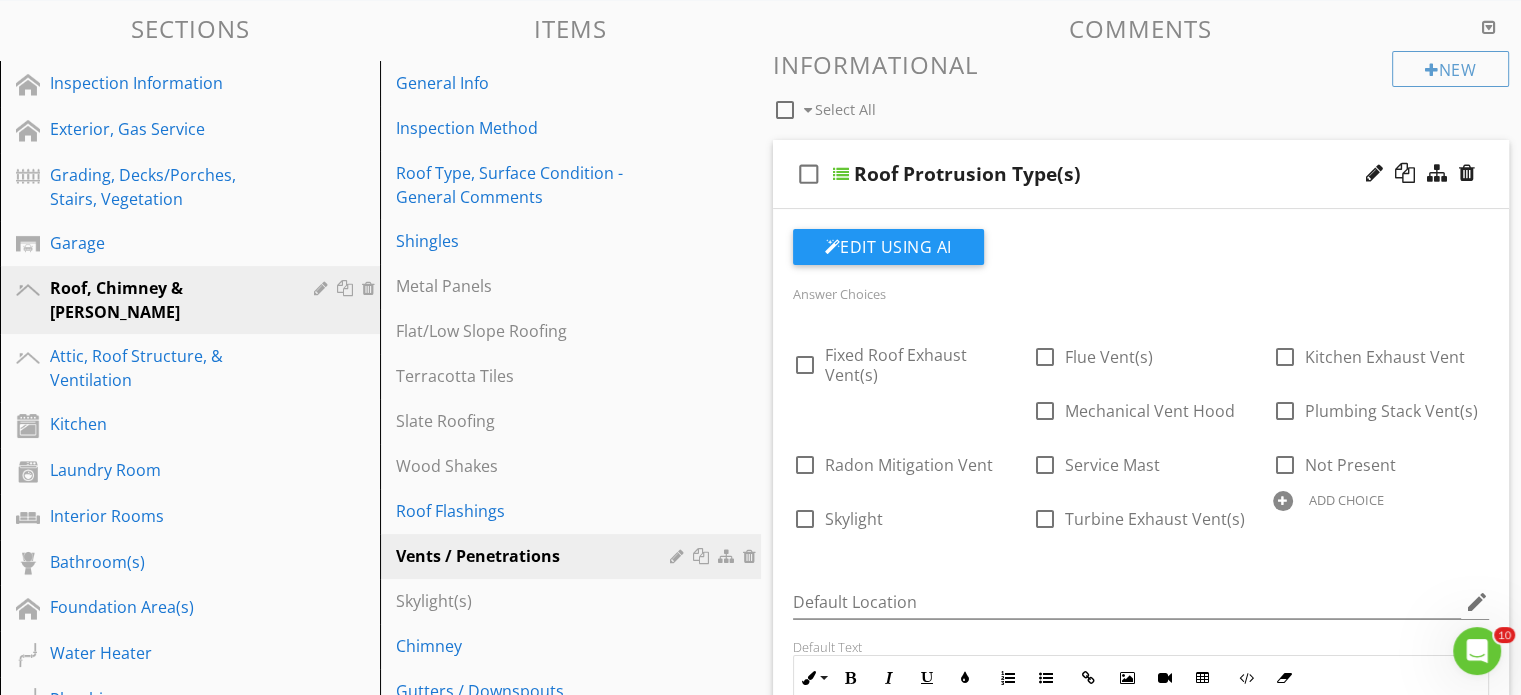 click at bounding box center [841, 174] 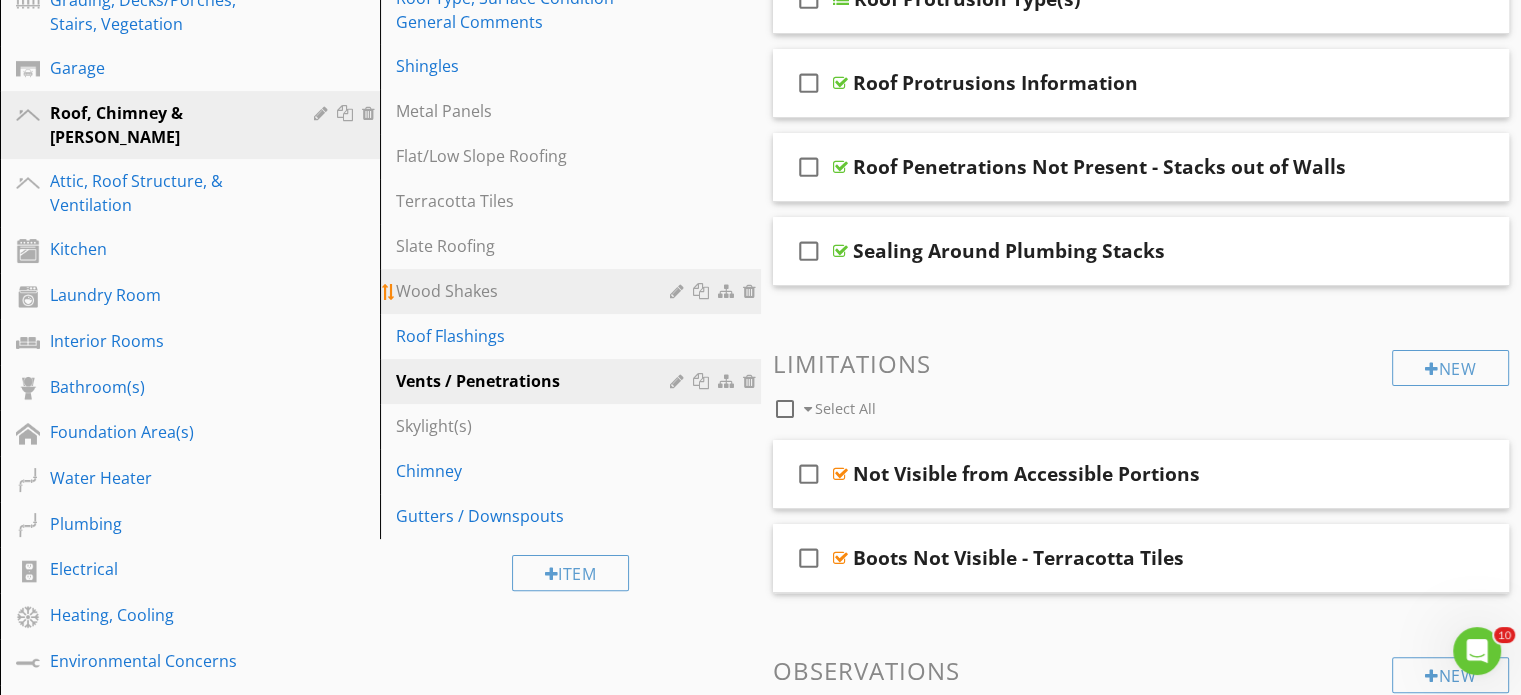 scroll, scrollTop: 400, scrollLeft: 0, axis: vertical 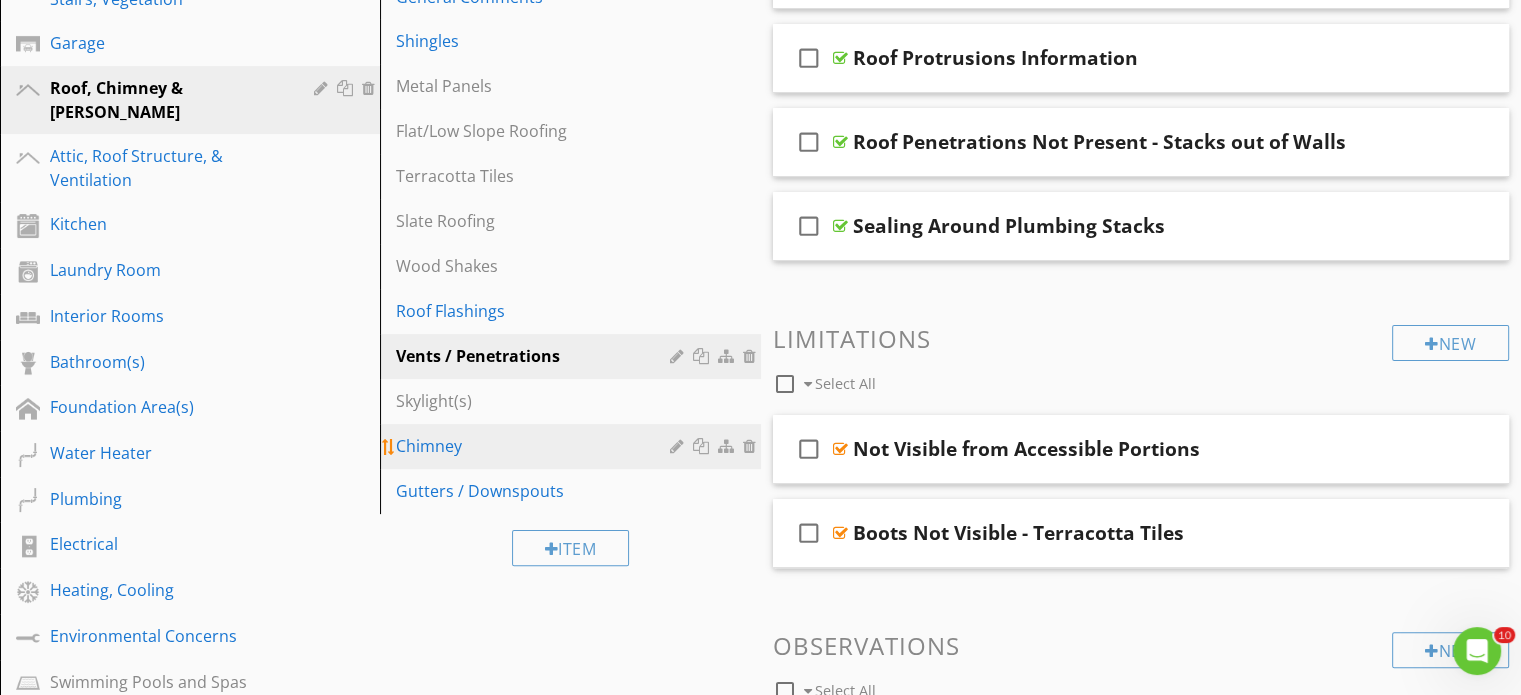 click on "Chimney" at bounding box center [535, 446] 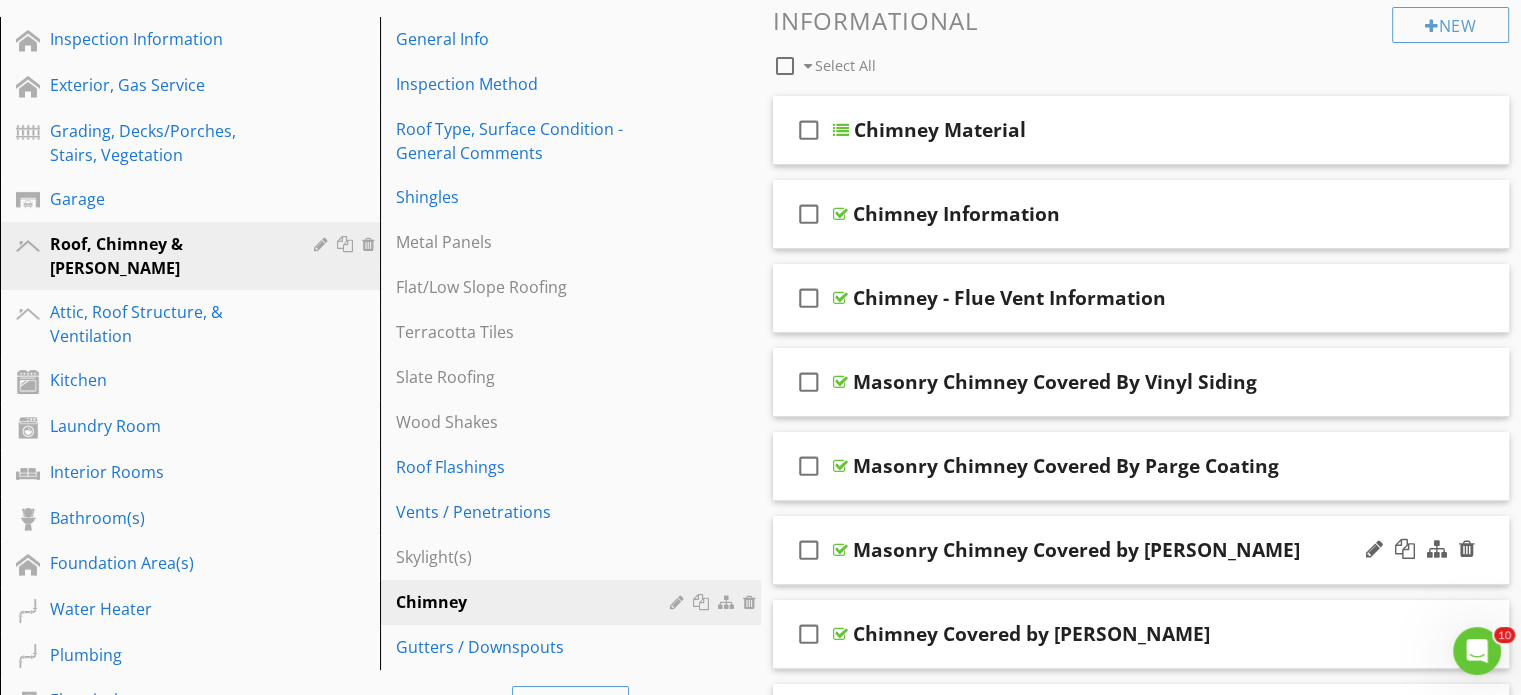 scroll, scrollTop: 200, scrollLeft: 0, axis: vertical 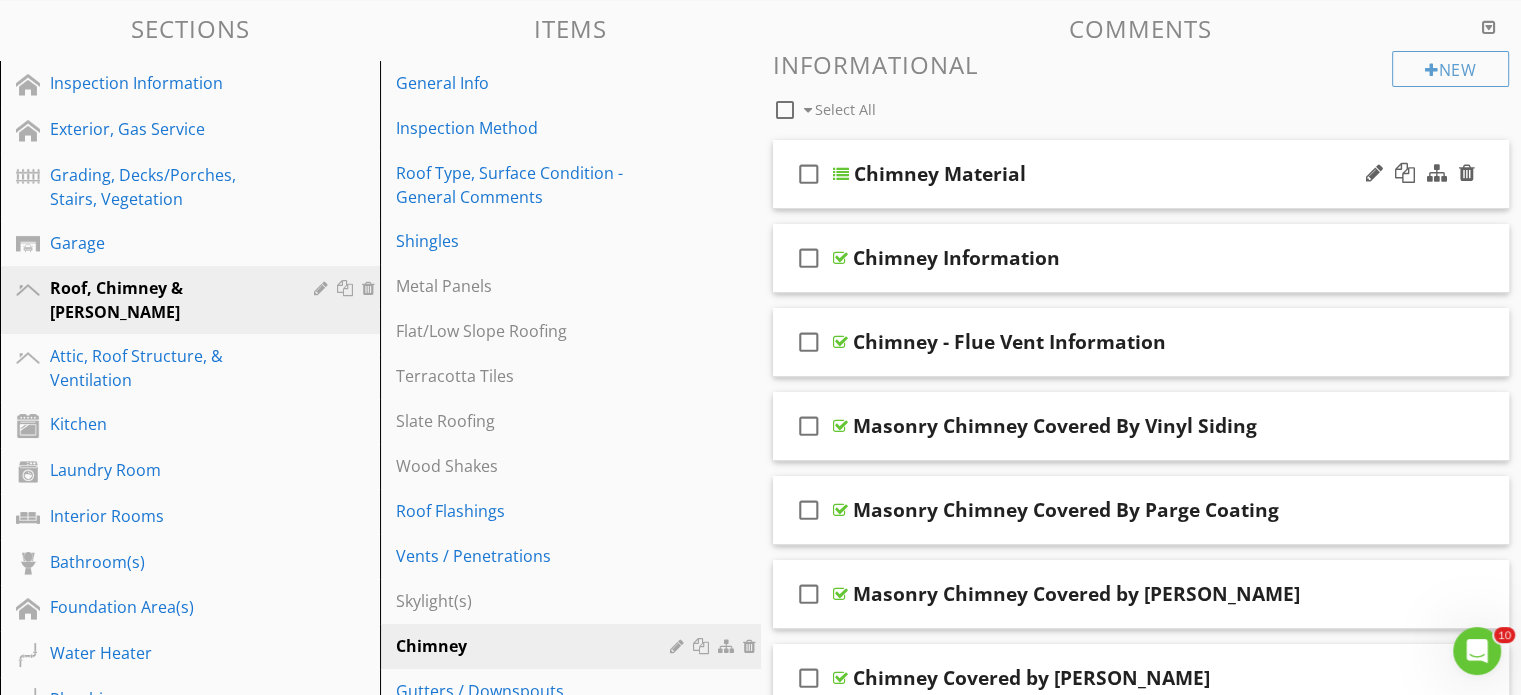 click at bounding box center [841, 174] 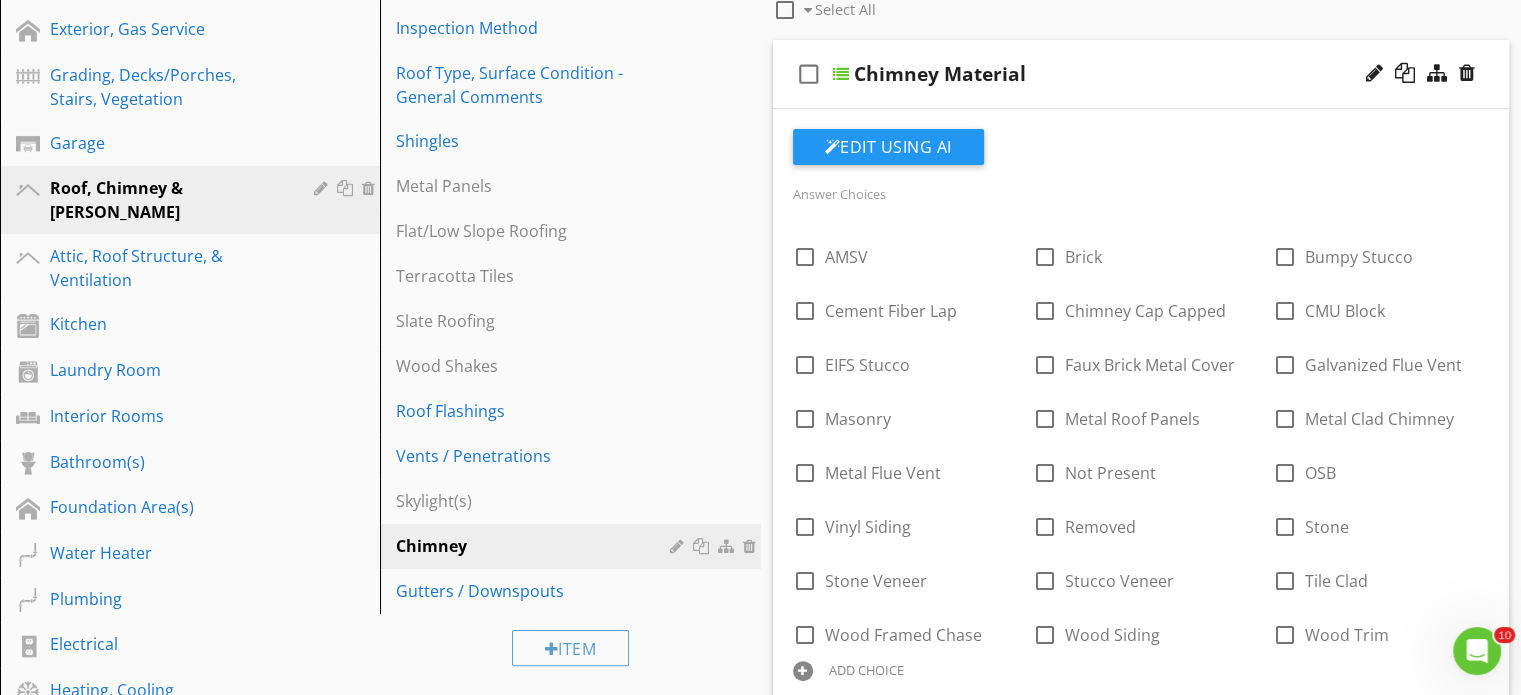 scroll, scrollTop: 500, scrollLeft: 0, axis: vertical 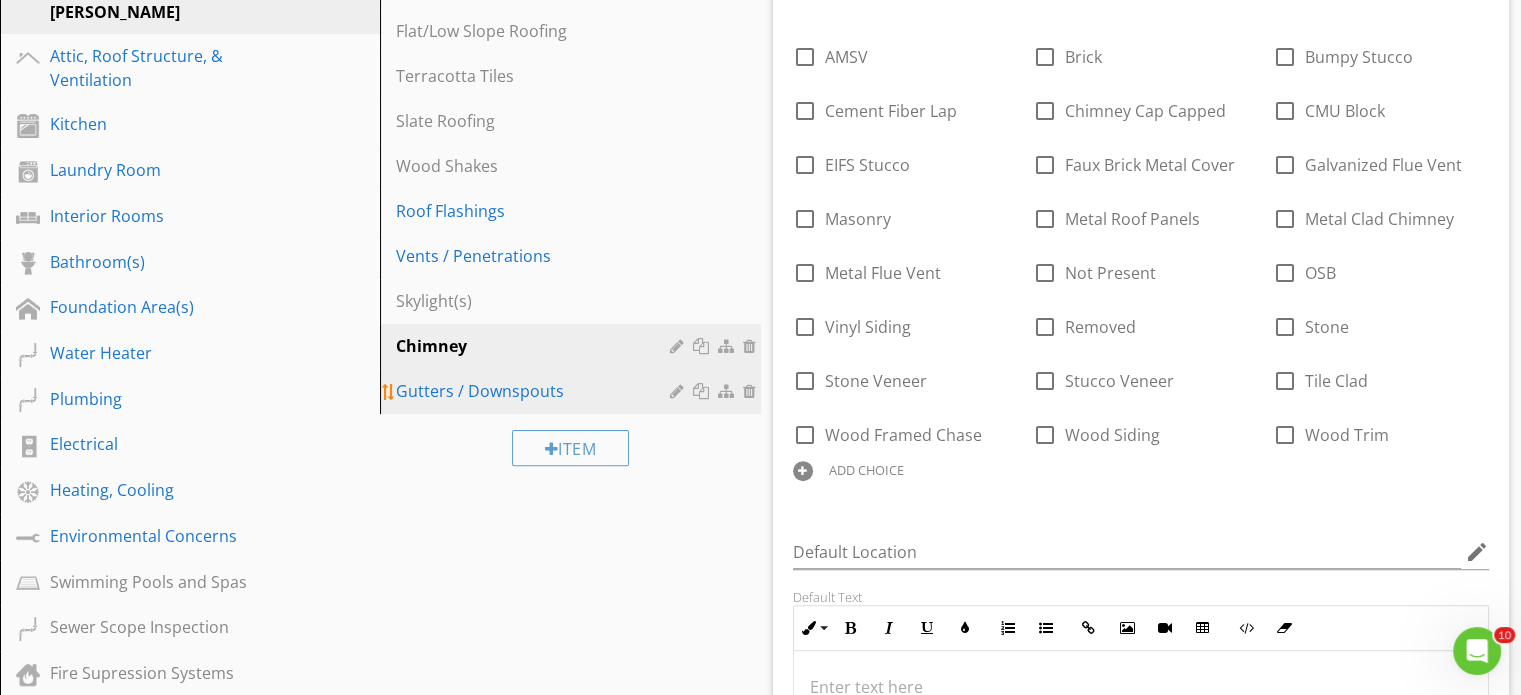click on "Gutters / Downspouts" at bounding box center [535, 391] 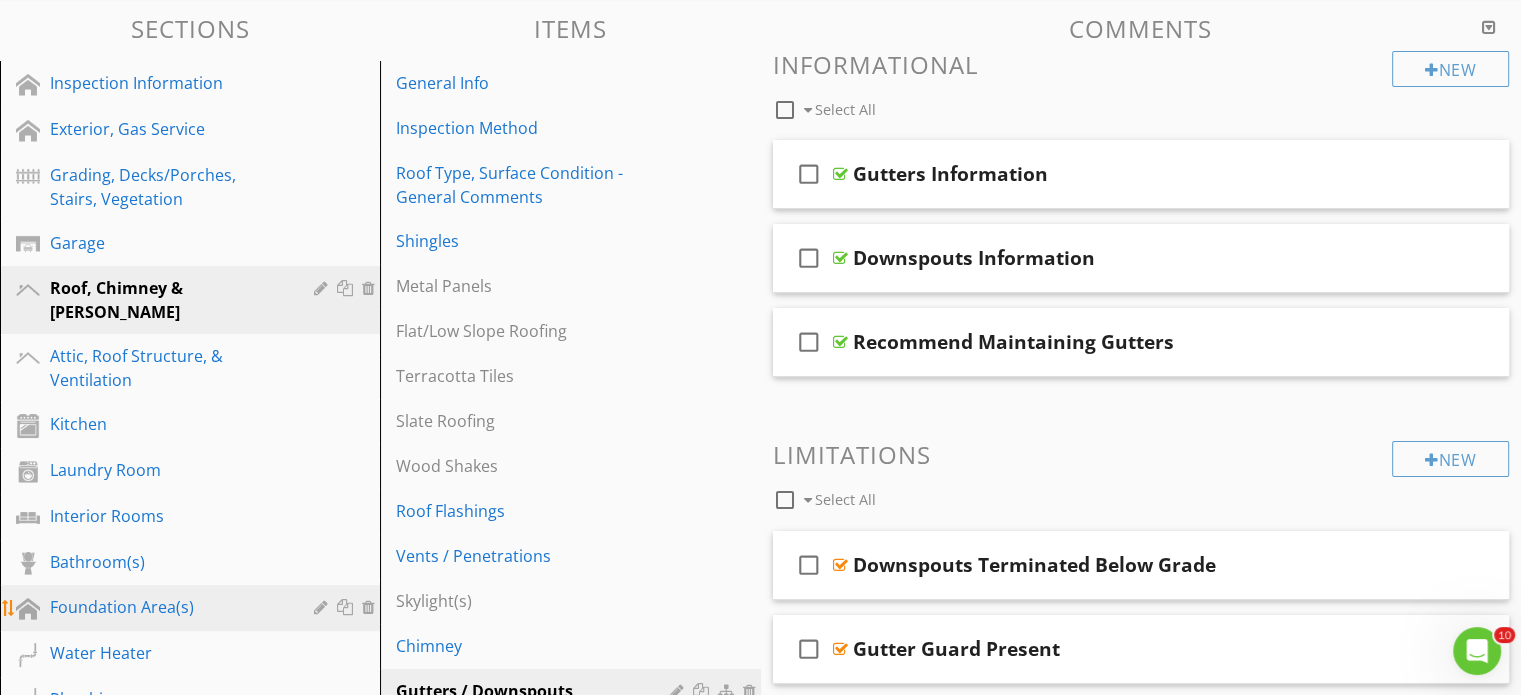 scroll, scrollTop: 300, scrollLeft: 0, axis: vertical 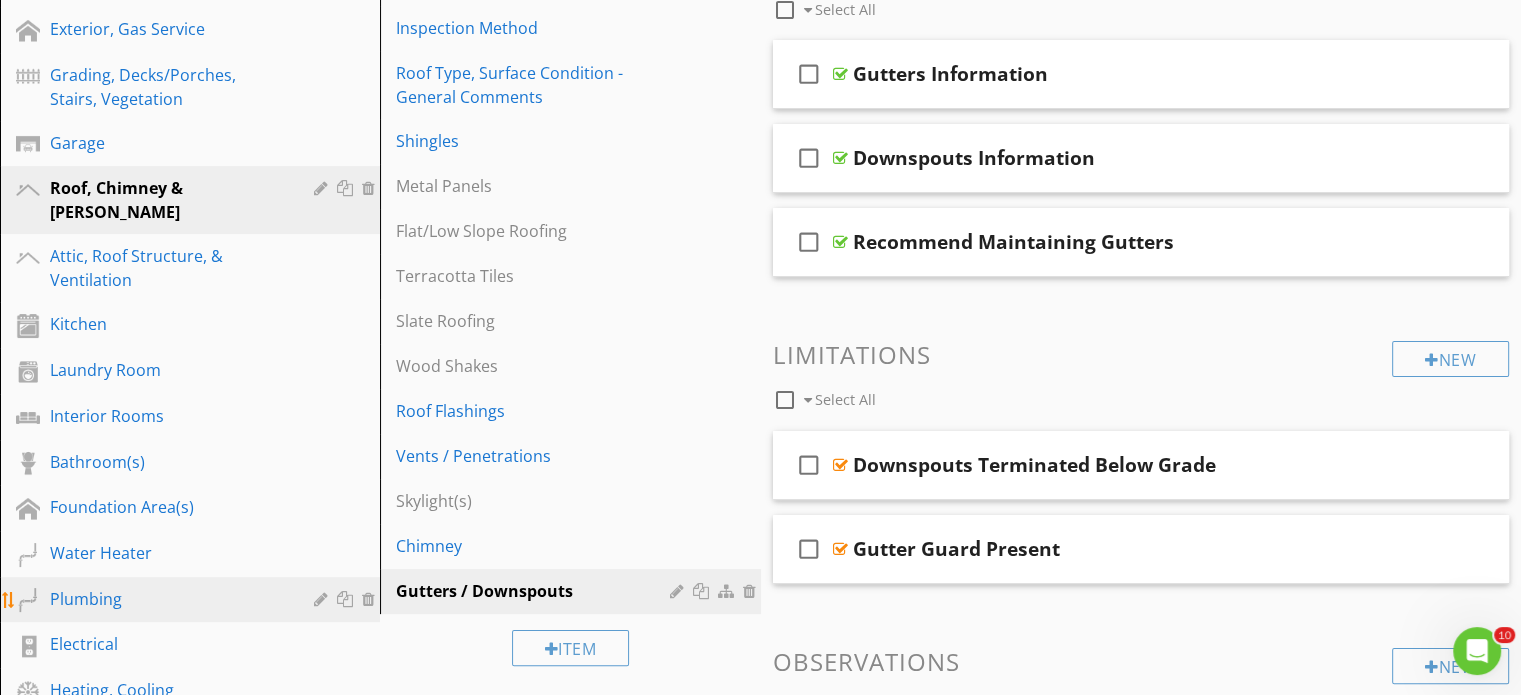 click on "Plumbing" at bounding box center (167, 599) 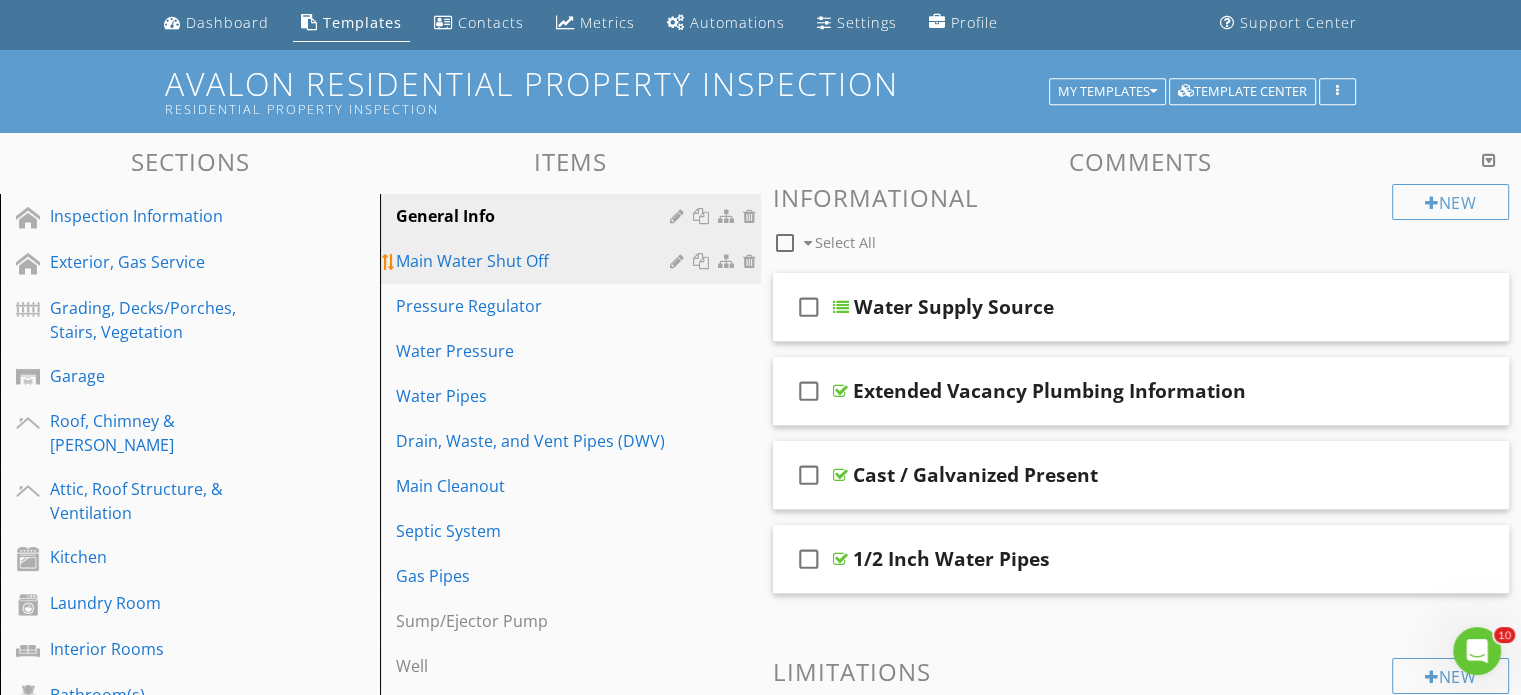 scroll, scrollTop: 100, scrollLeft: 0, axis: vertical 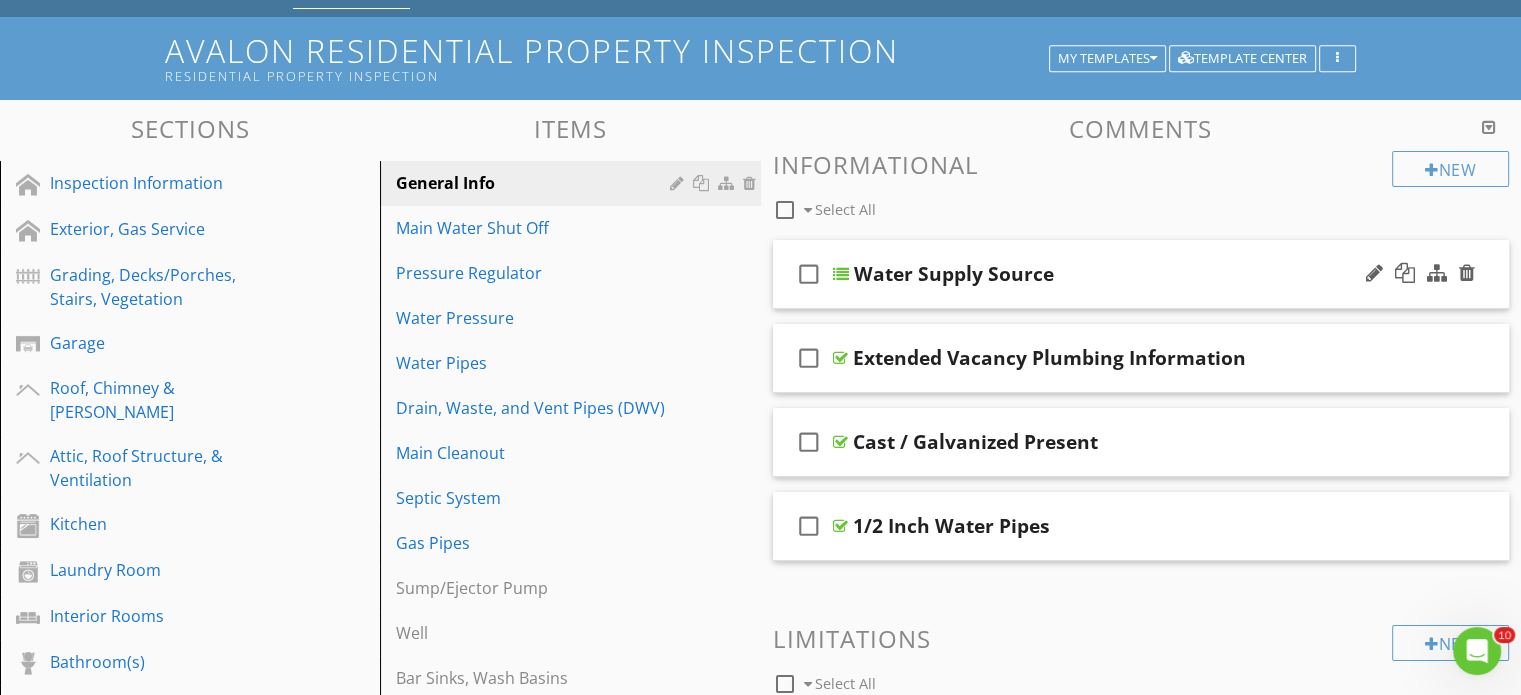click at bounding box center (841, 274) 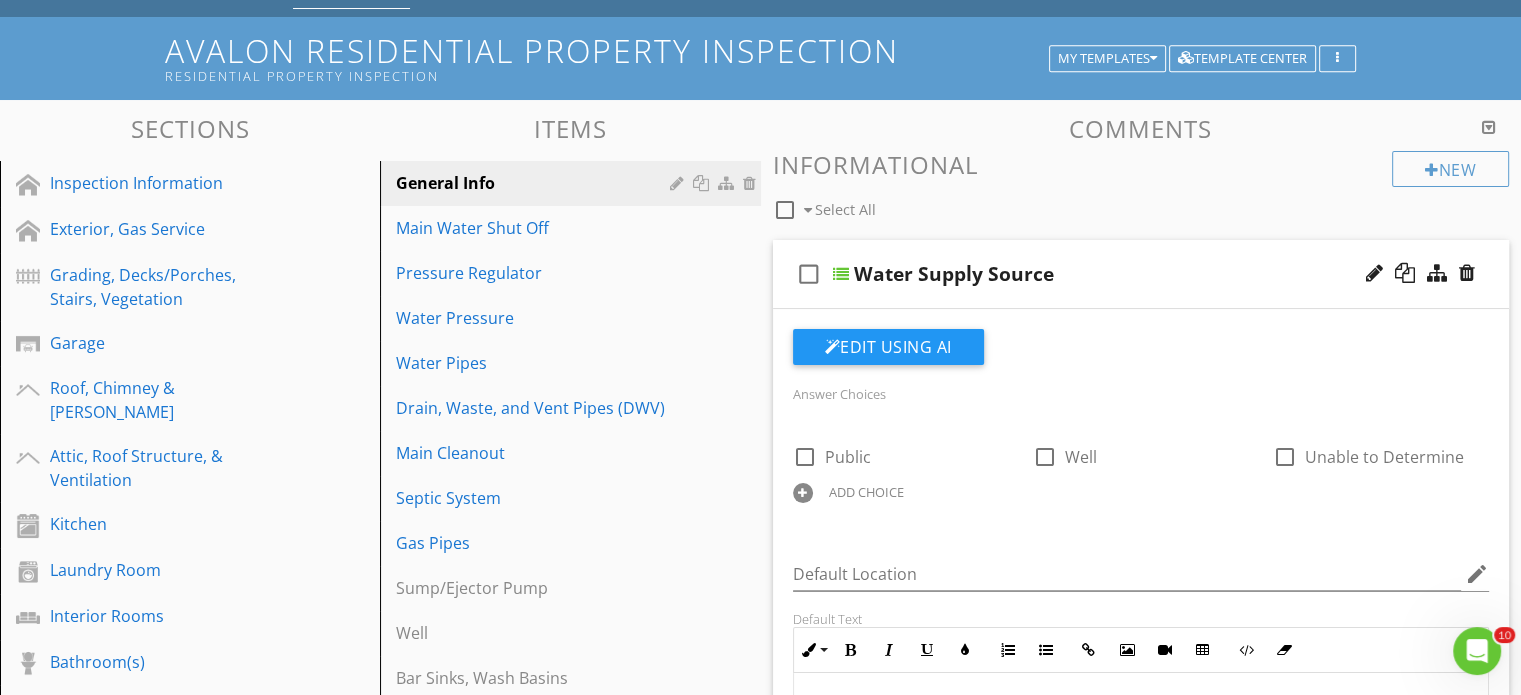 click at bounding box center (841, 274) 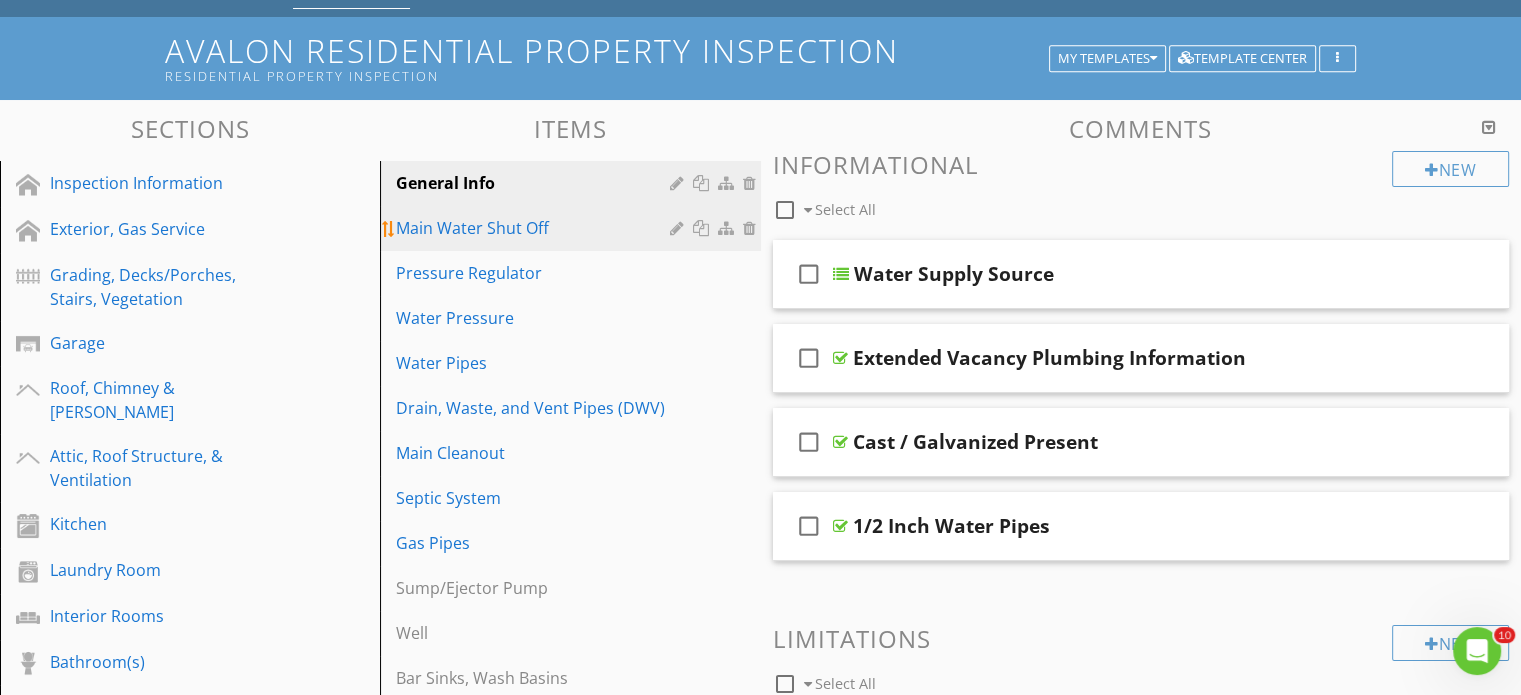 click on "Main Water Shut Off" at bounding box center [535, 228] 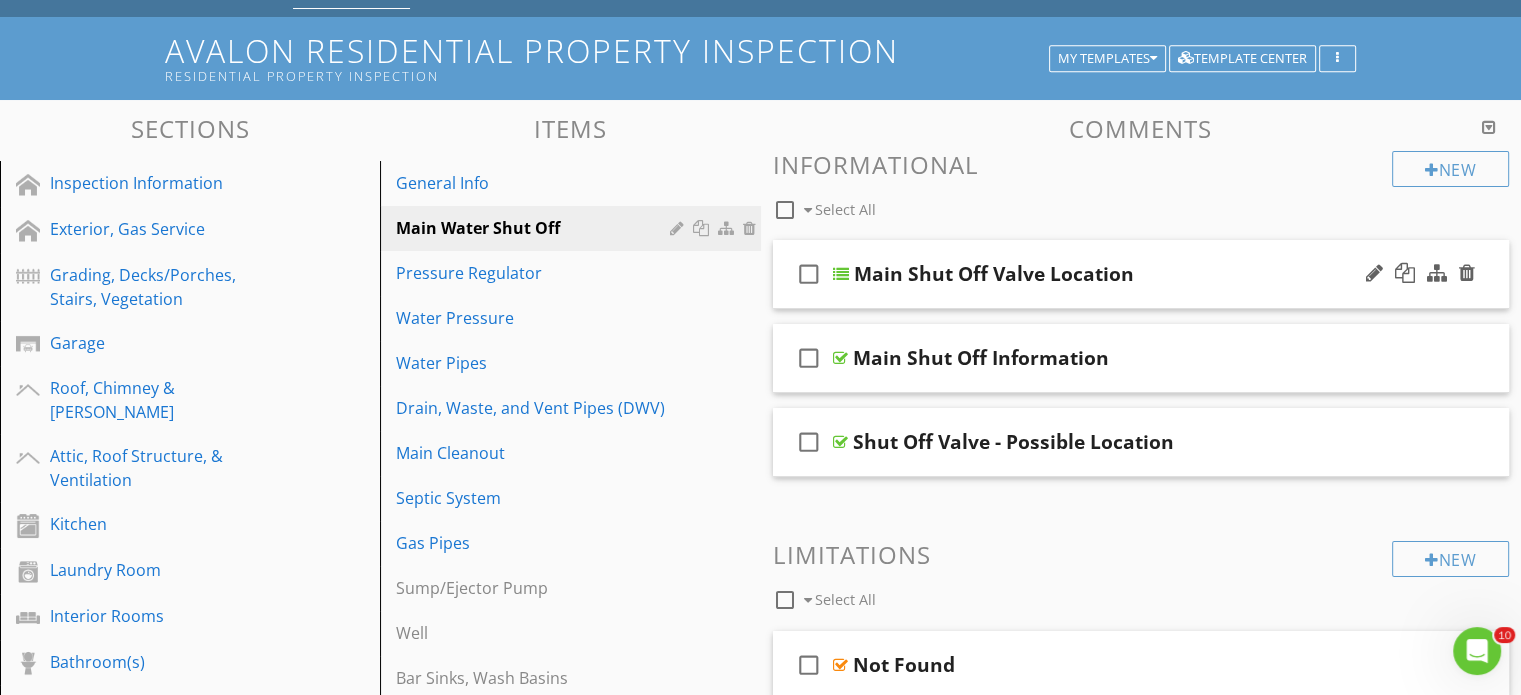 click at bounding box center (841, 274) 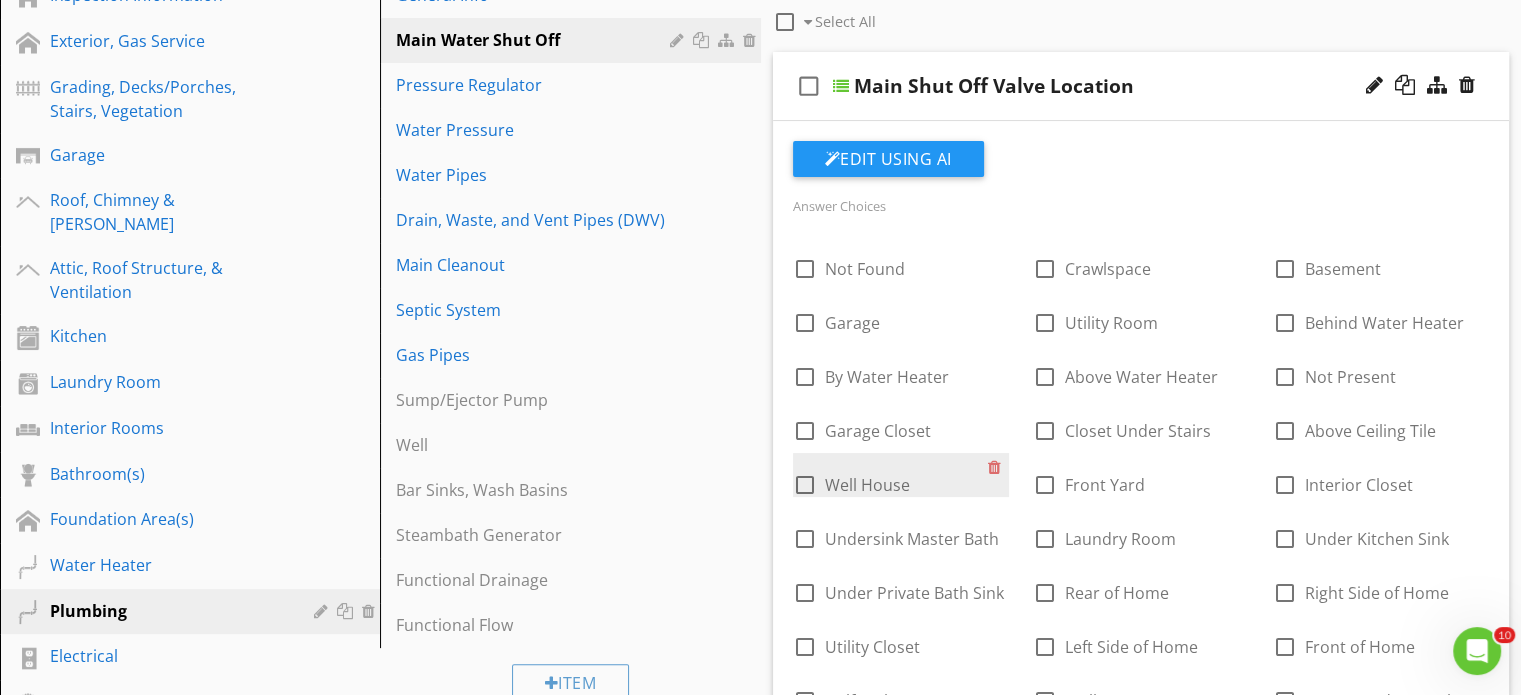 scroll, scrollTop: 300, scrollLeft: 0, axis: vertical 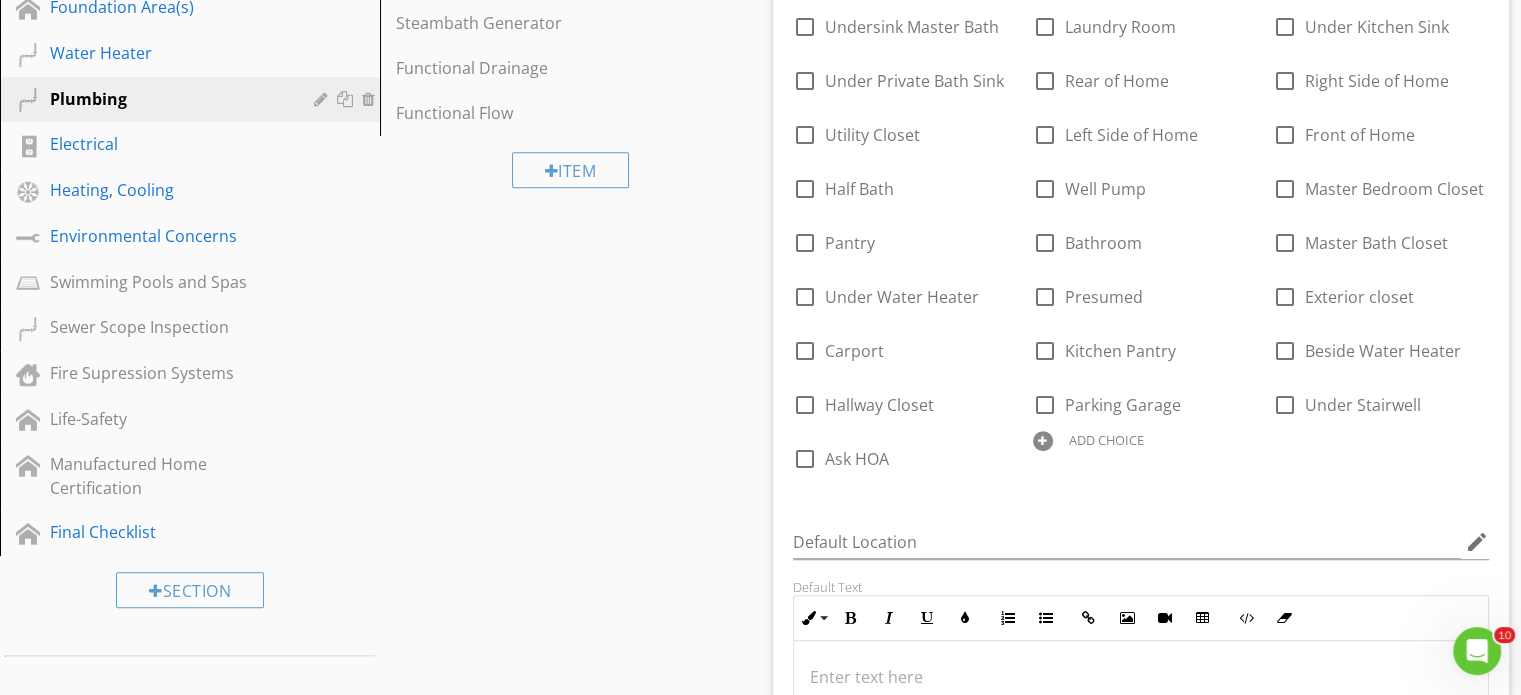 click on "ADD CHOICE" at bounding box center [1141, 439] 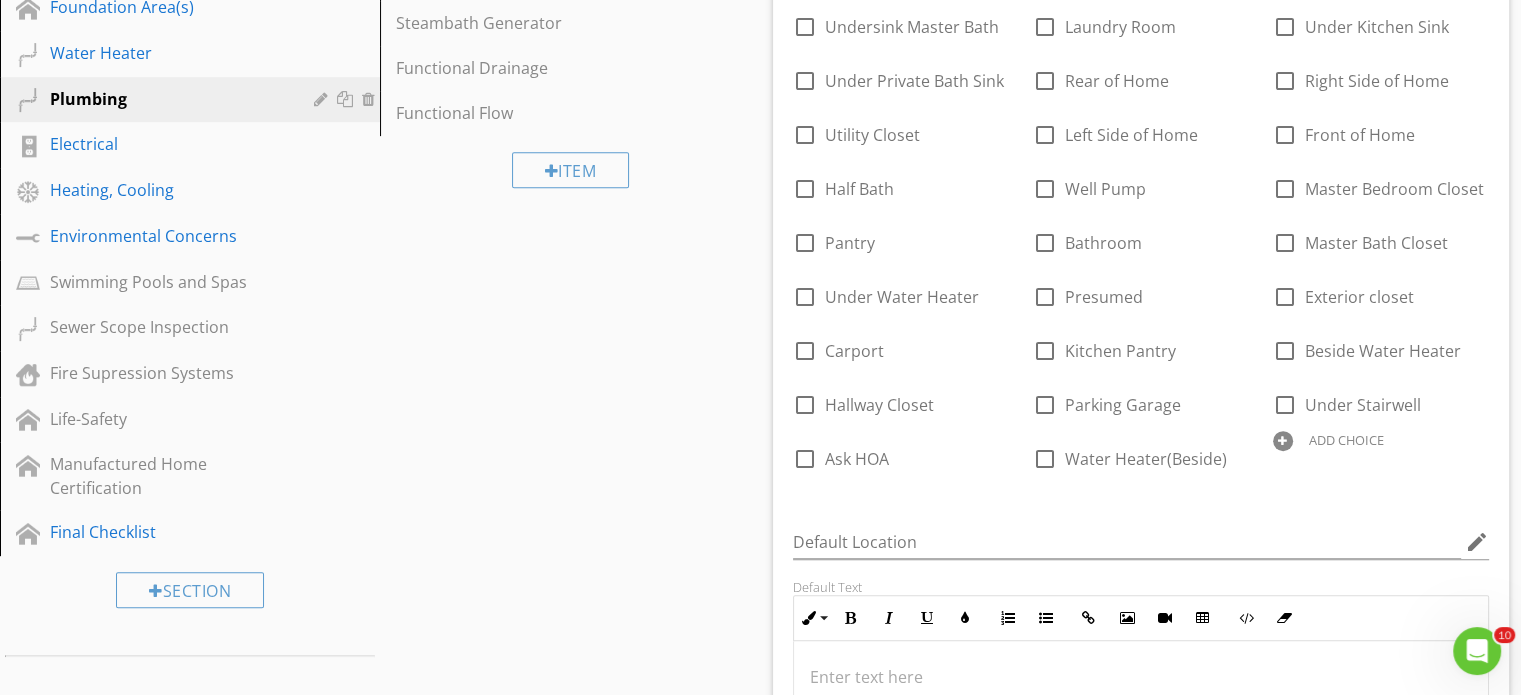 click at bounding box center [1283, 441] 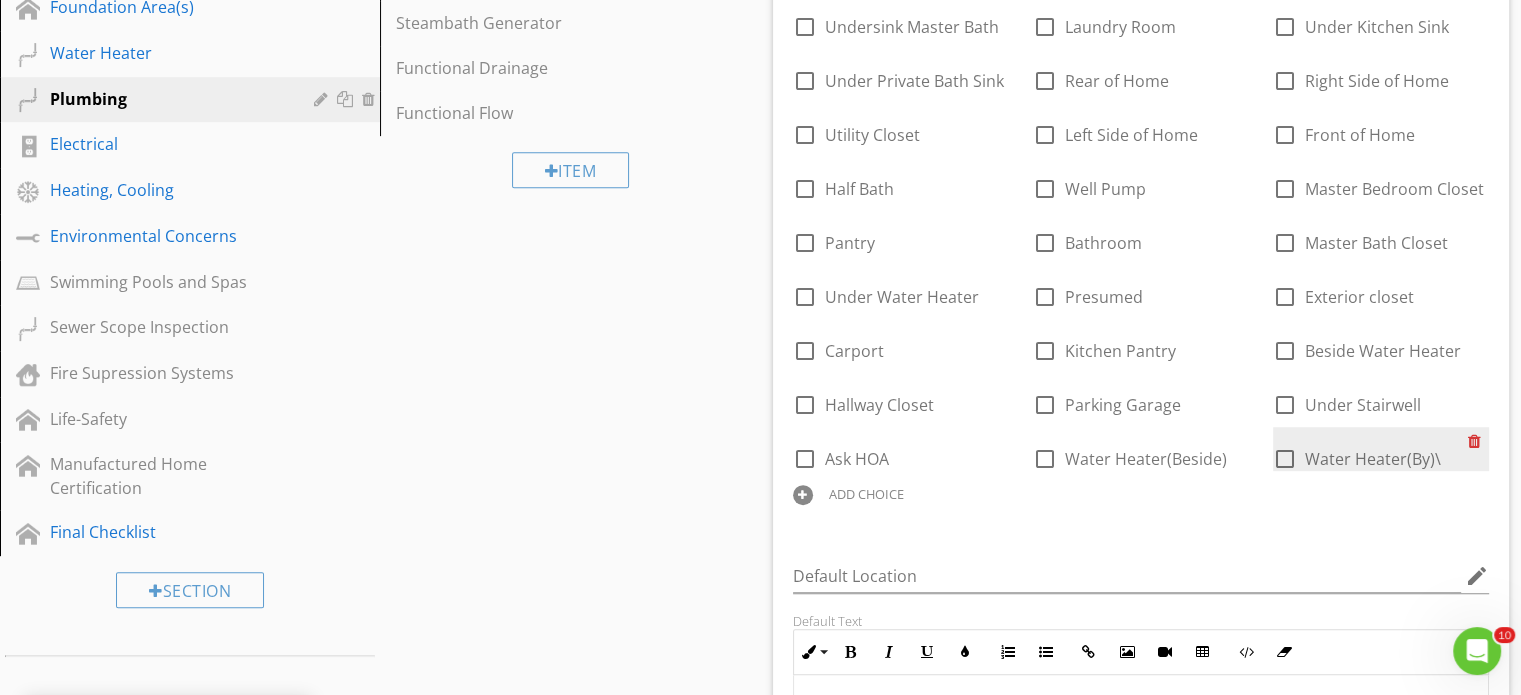 click at bounding box center (1478, 441) 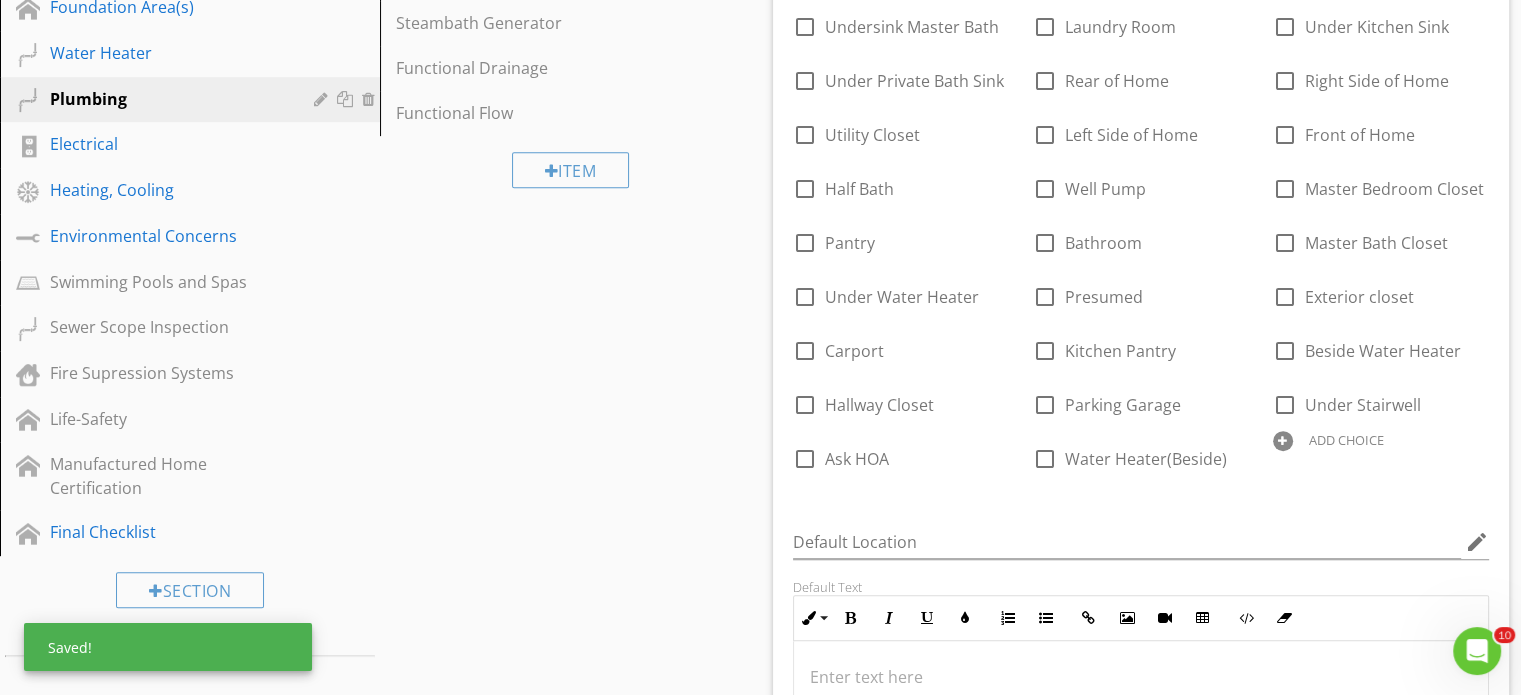 click on "ADD CHOICE" at bounding box center [1346, 440] 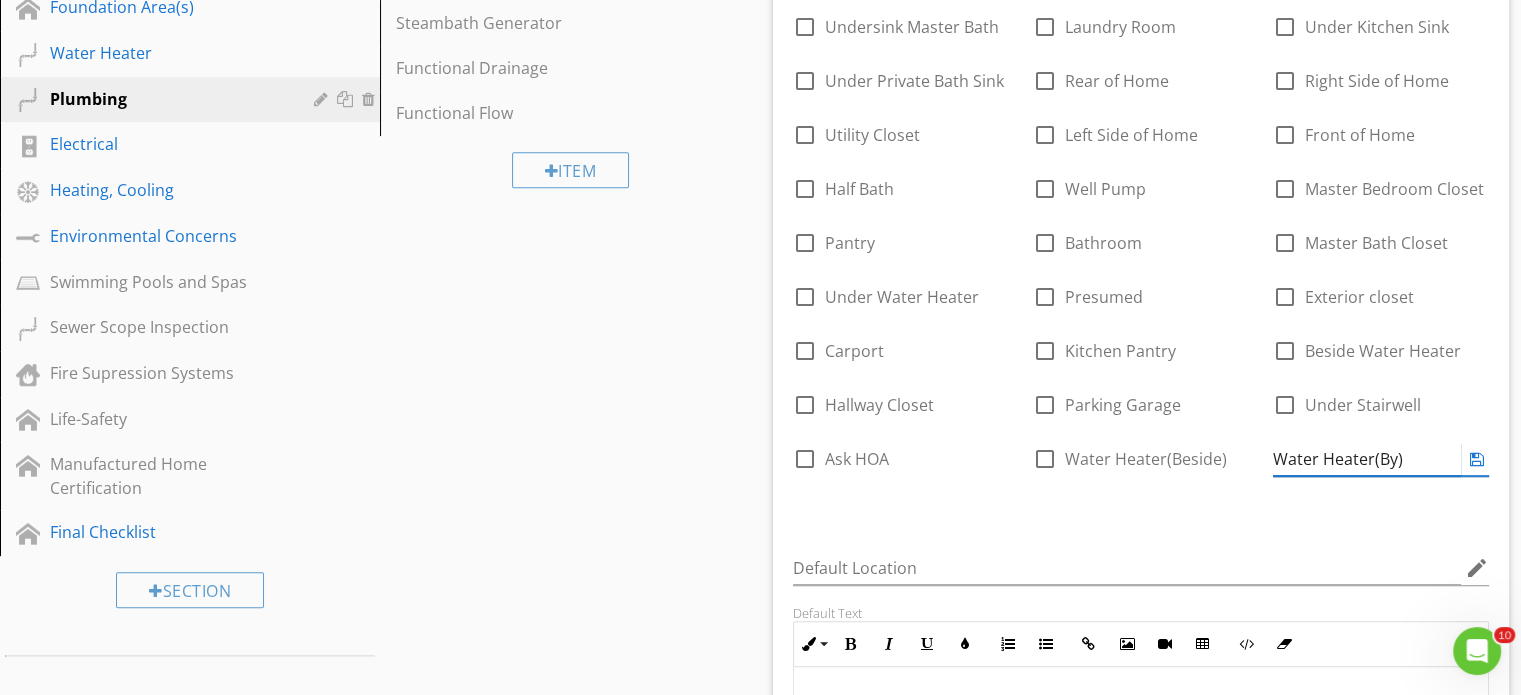 type on "Water Heater(By)" 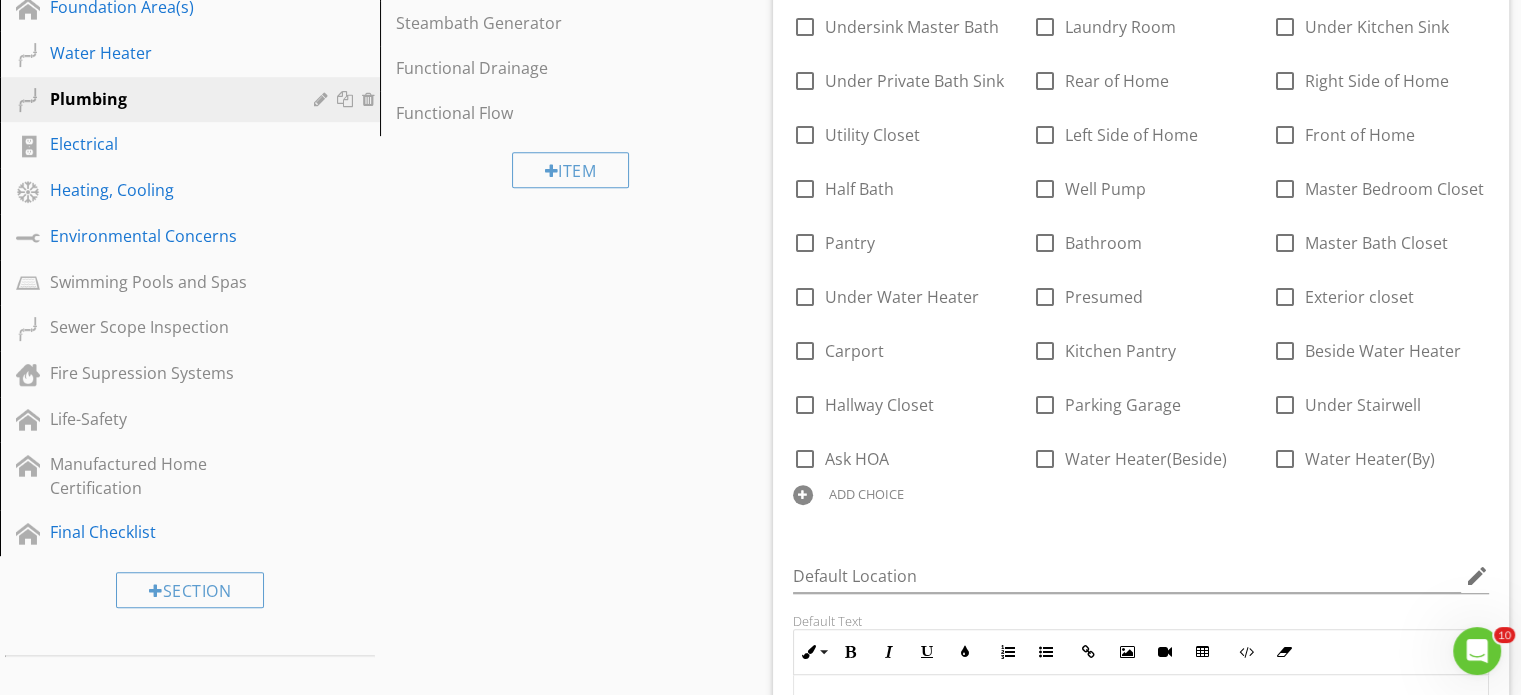 click on "ADD CHOICE" at bounding box center (866, 494) 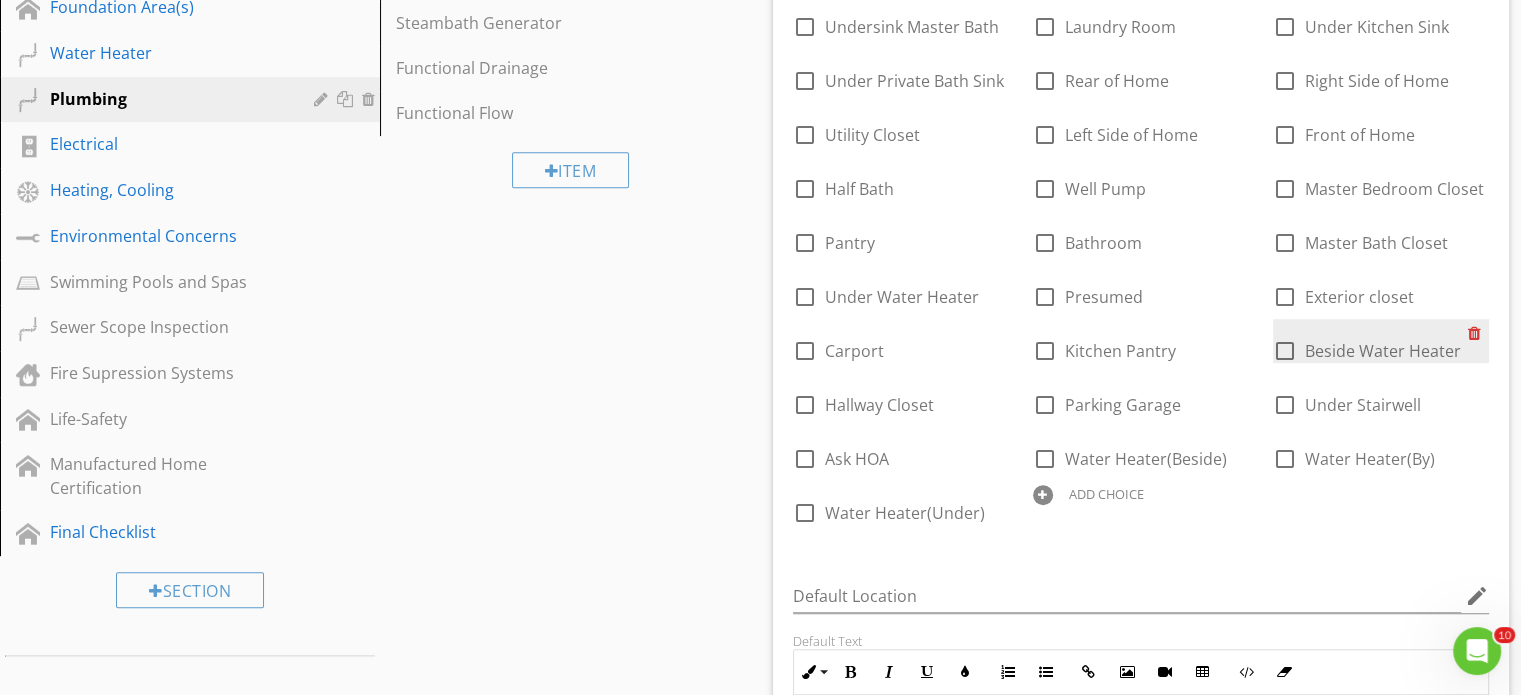 click at bounding box center (1478, 333) 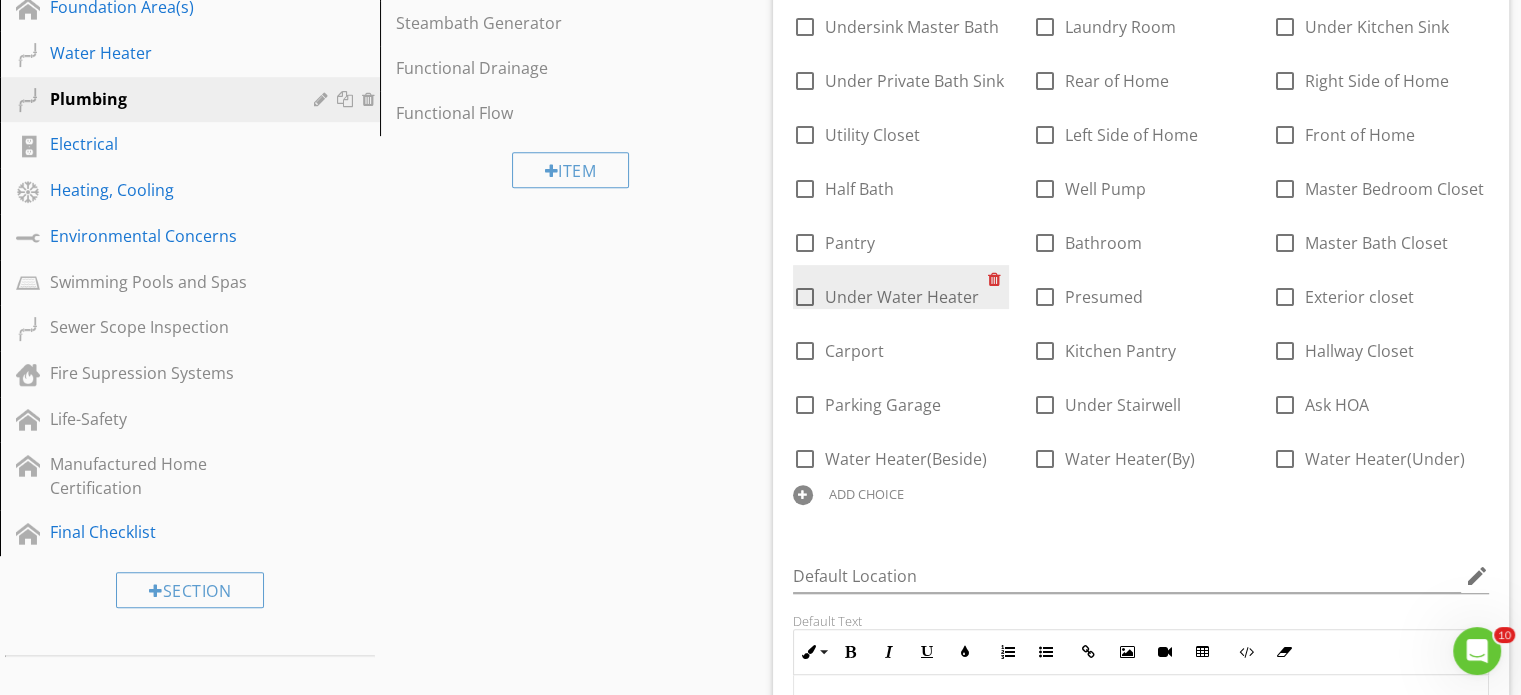 click at bounding box center [998, 279] 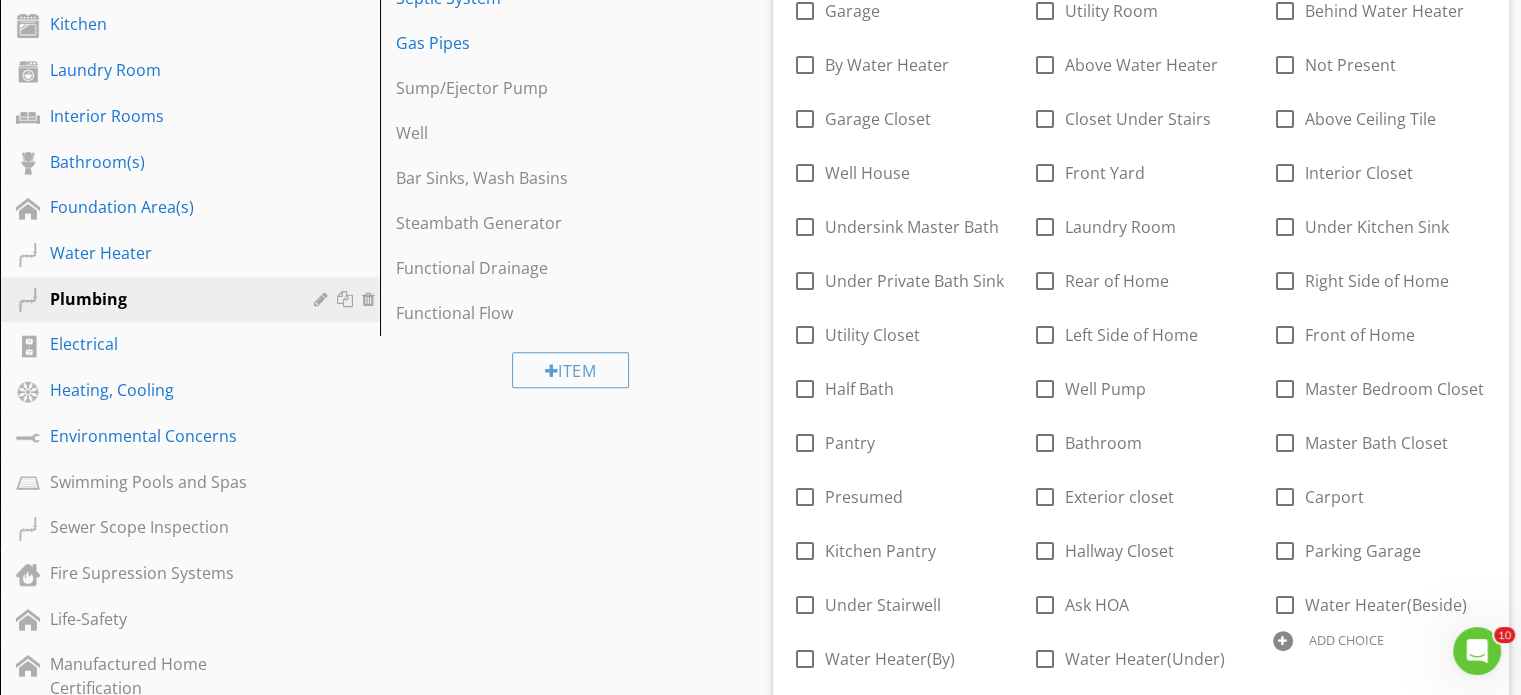scroll, scrollTop: 500, scrollLeft: 0, axis: vertical 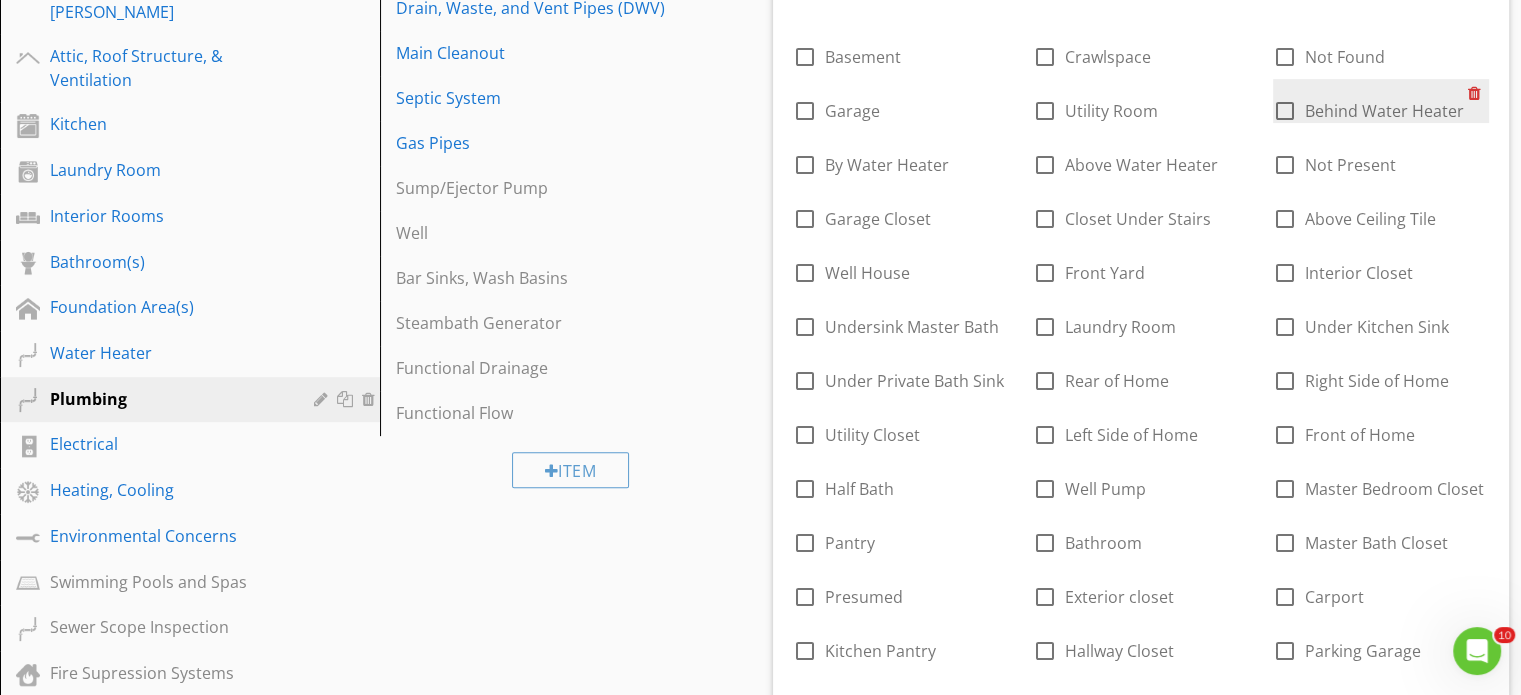 click at bounding box center [1478, 93] 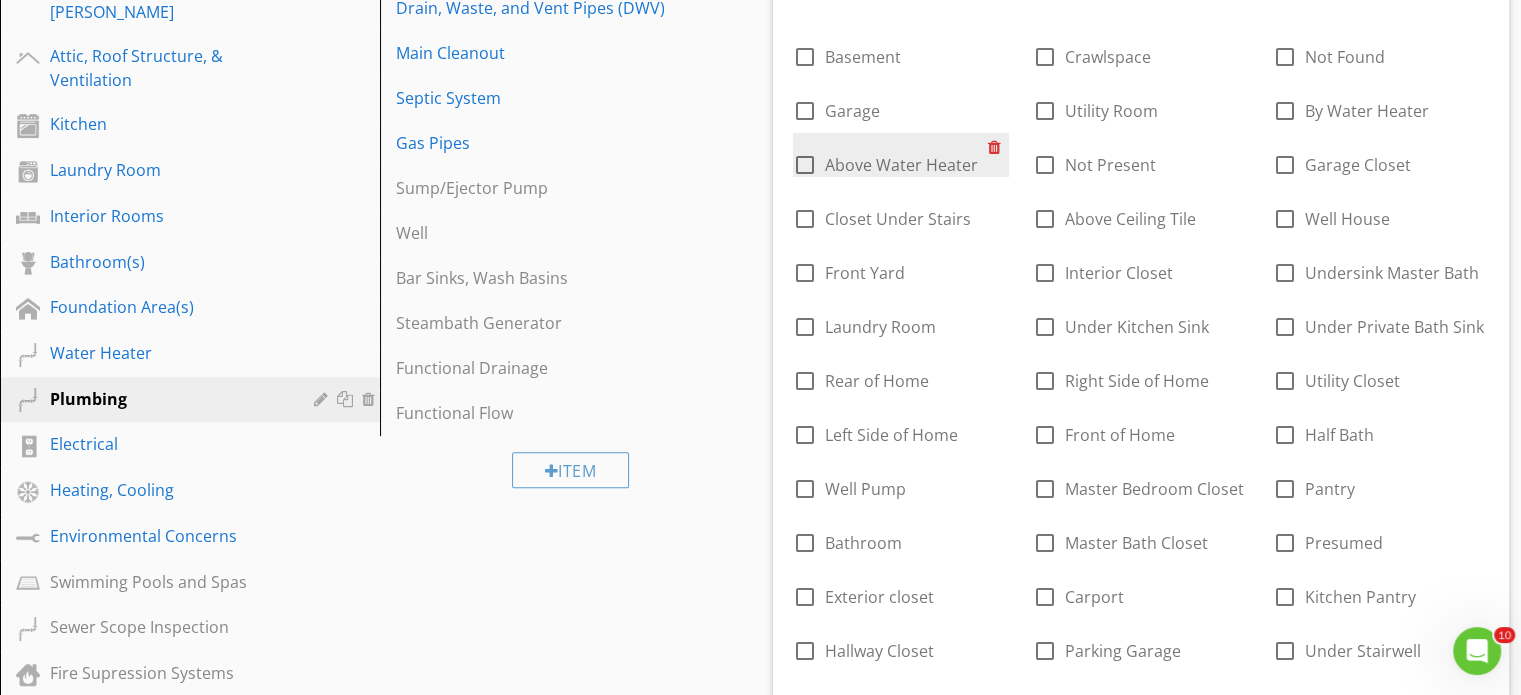 click at bounding box center [998, 147] 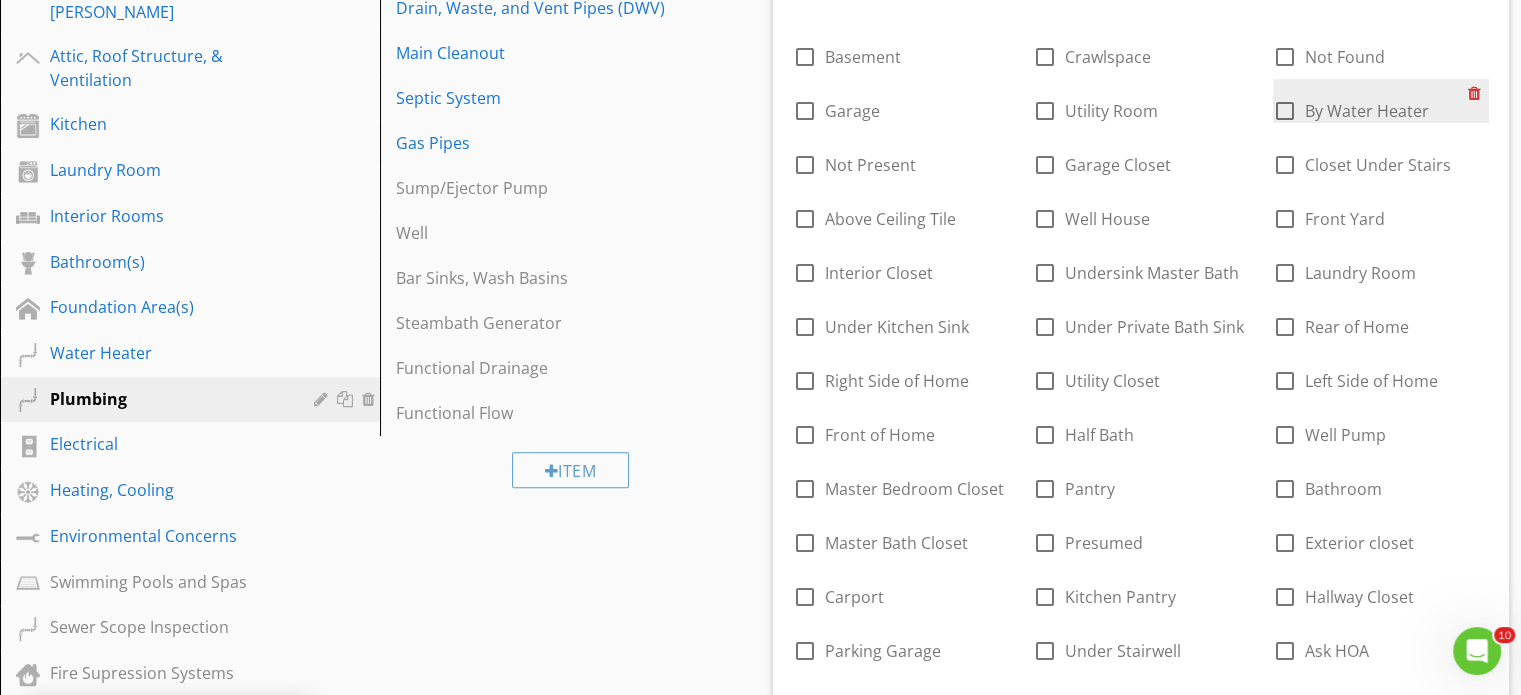 click at bounding box center (1478, 93) 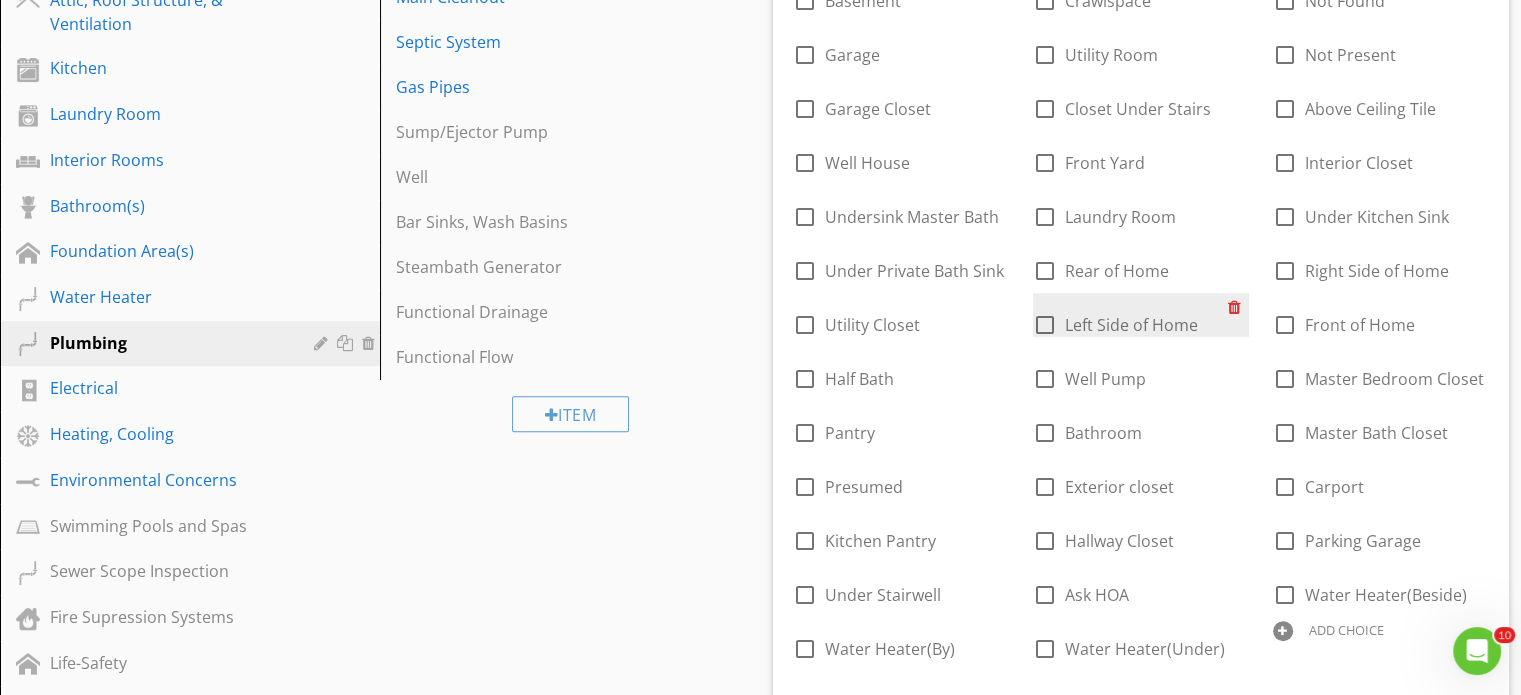 scroll, scrollTop: 600, scrollLeft: 0, axis: vertical 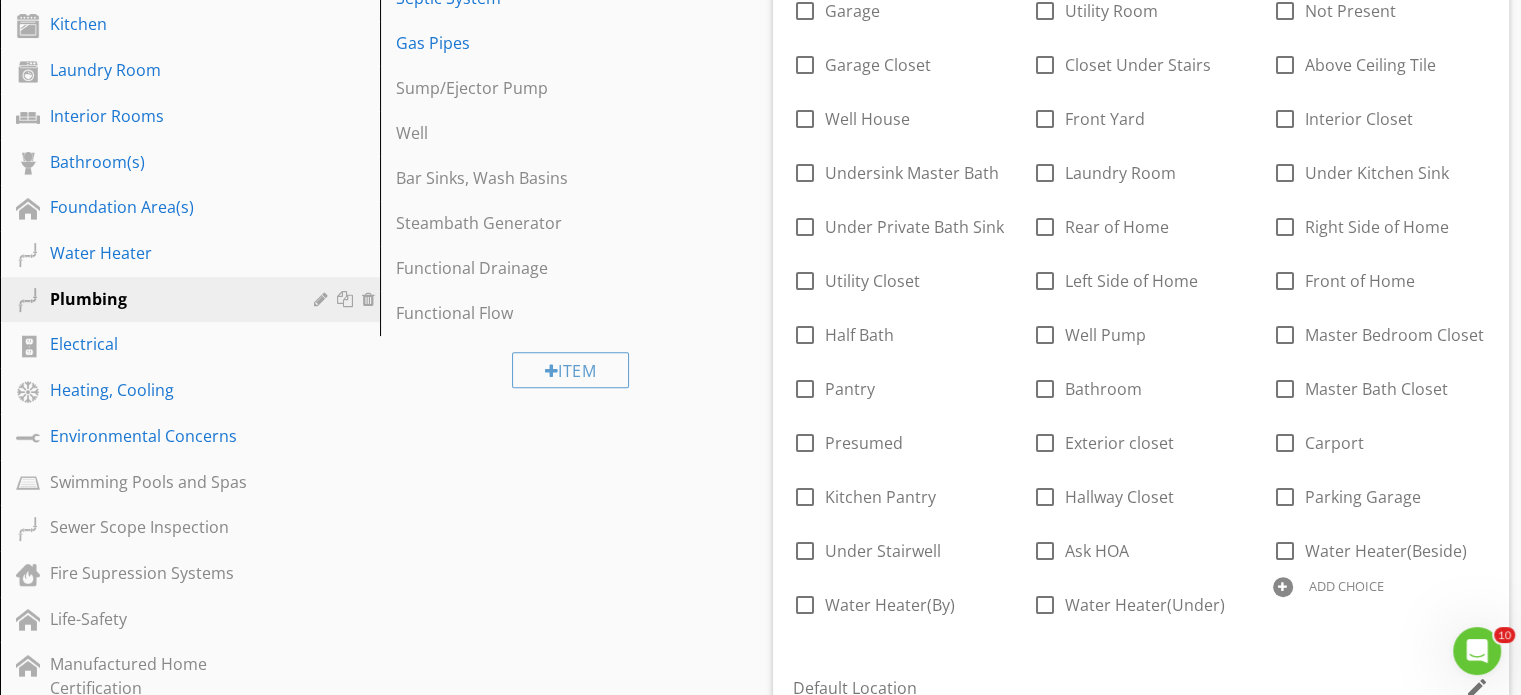 click at bounding box center (1283, 587) 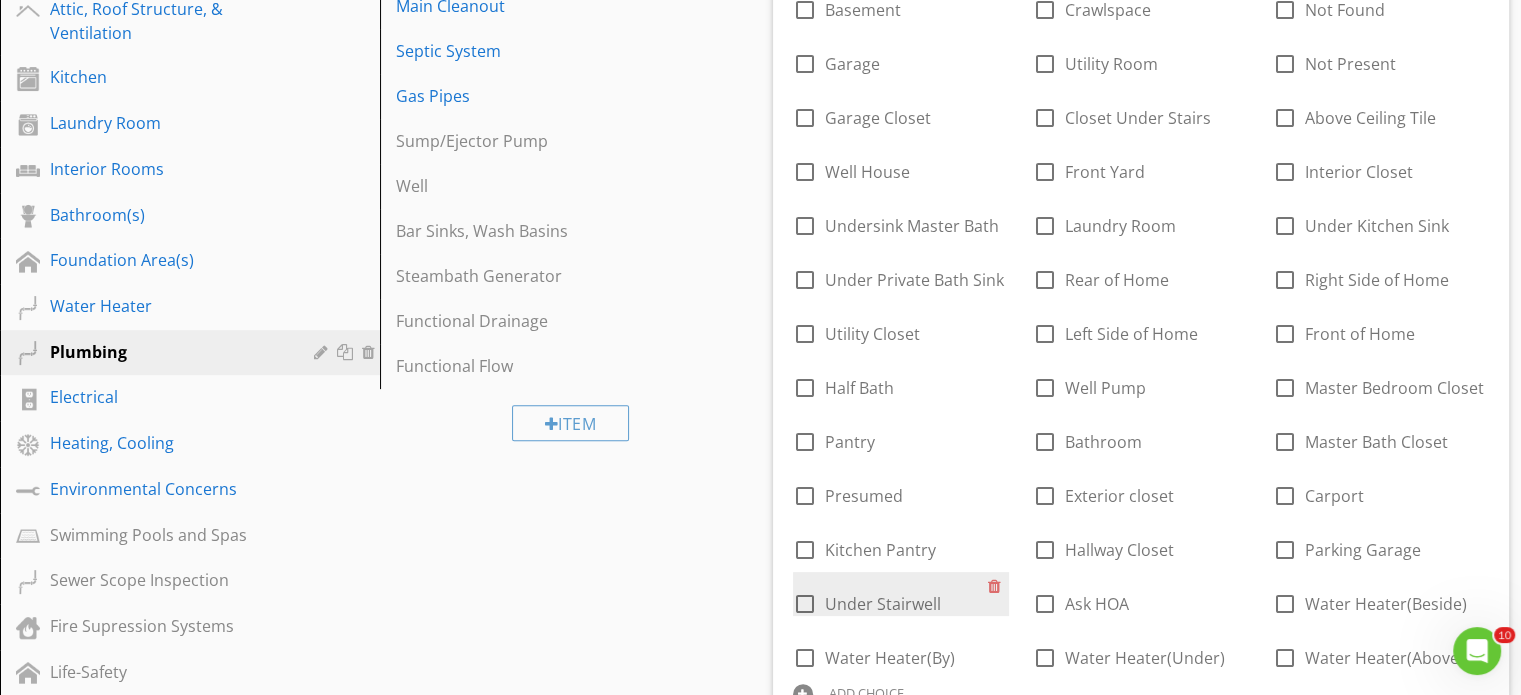 scroll, scrollTop: 500, scrollLeft: 0, axis: vertical 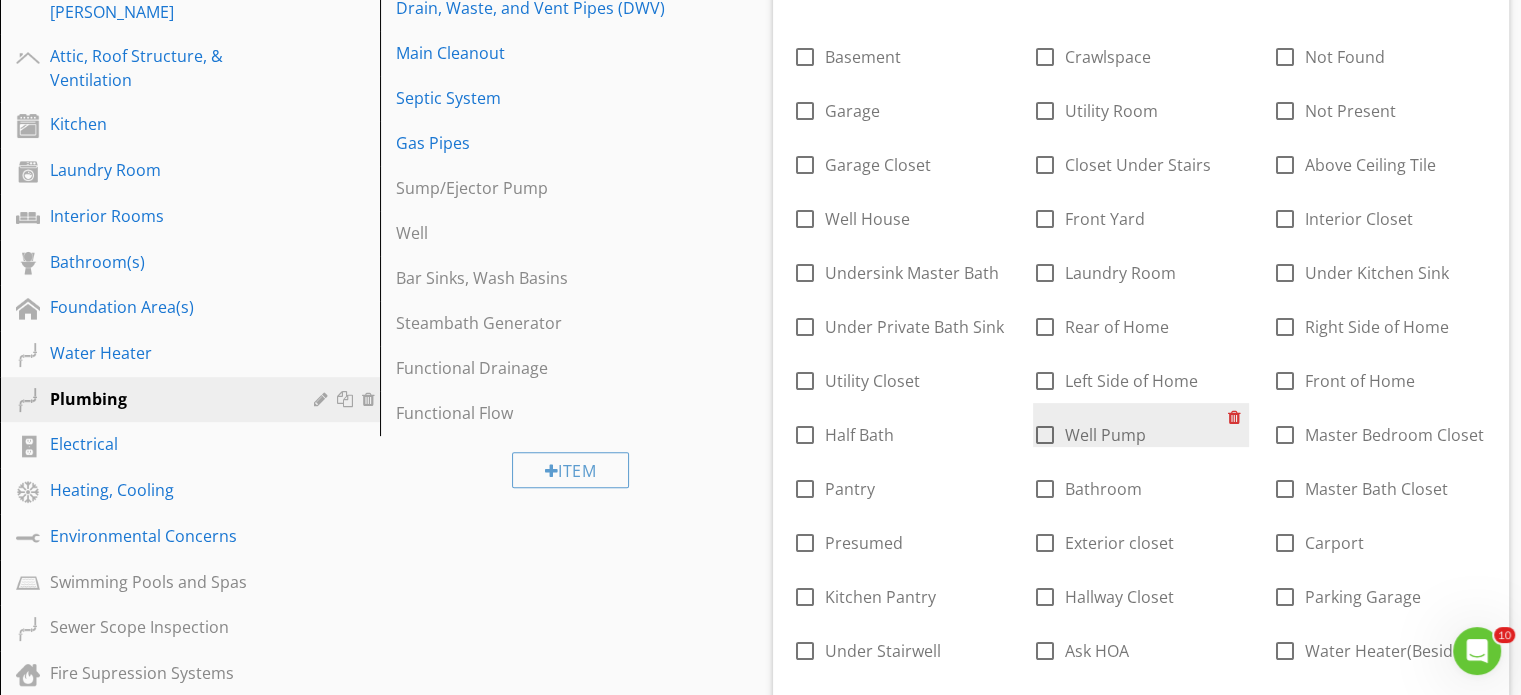 click at bounding box center [1238, 417] 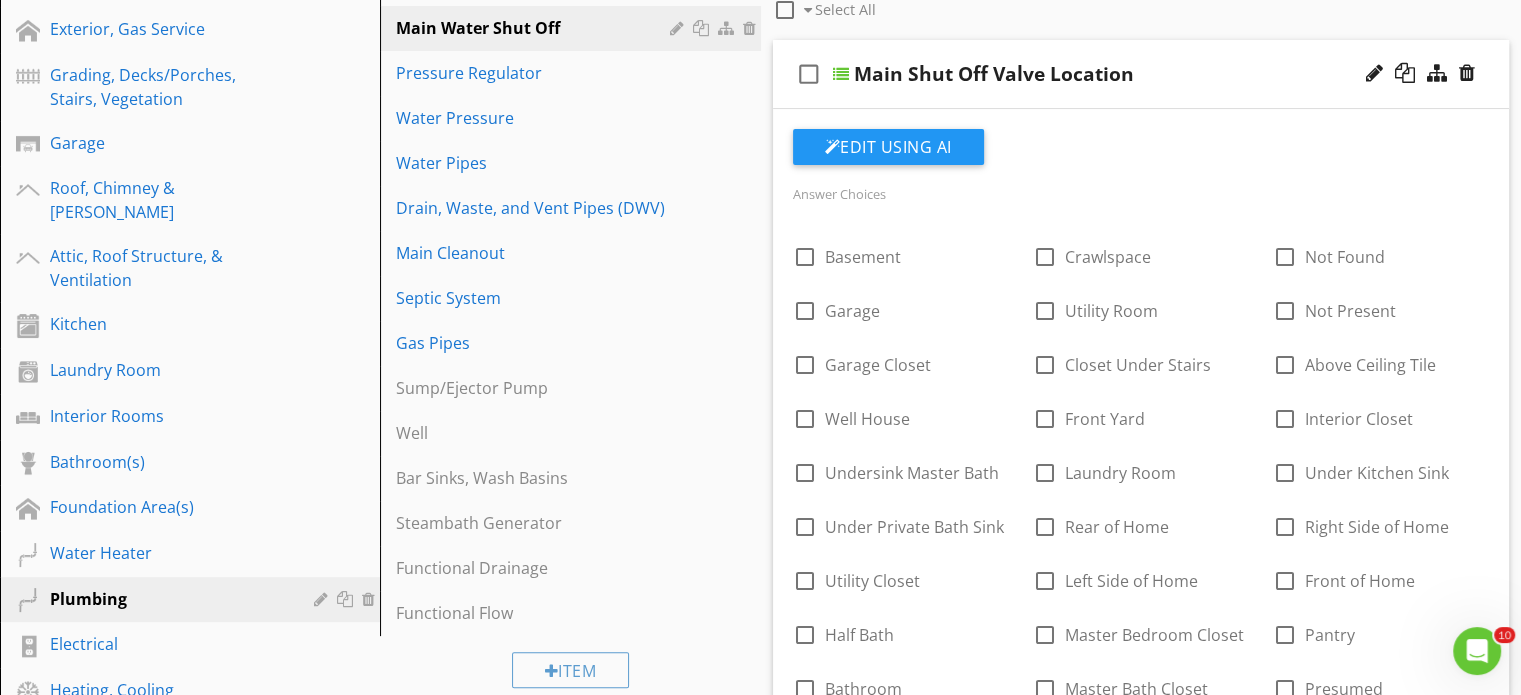 scroll, scrollTop: 400, scrollLeft: 0, axis: vertical 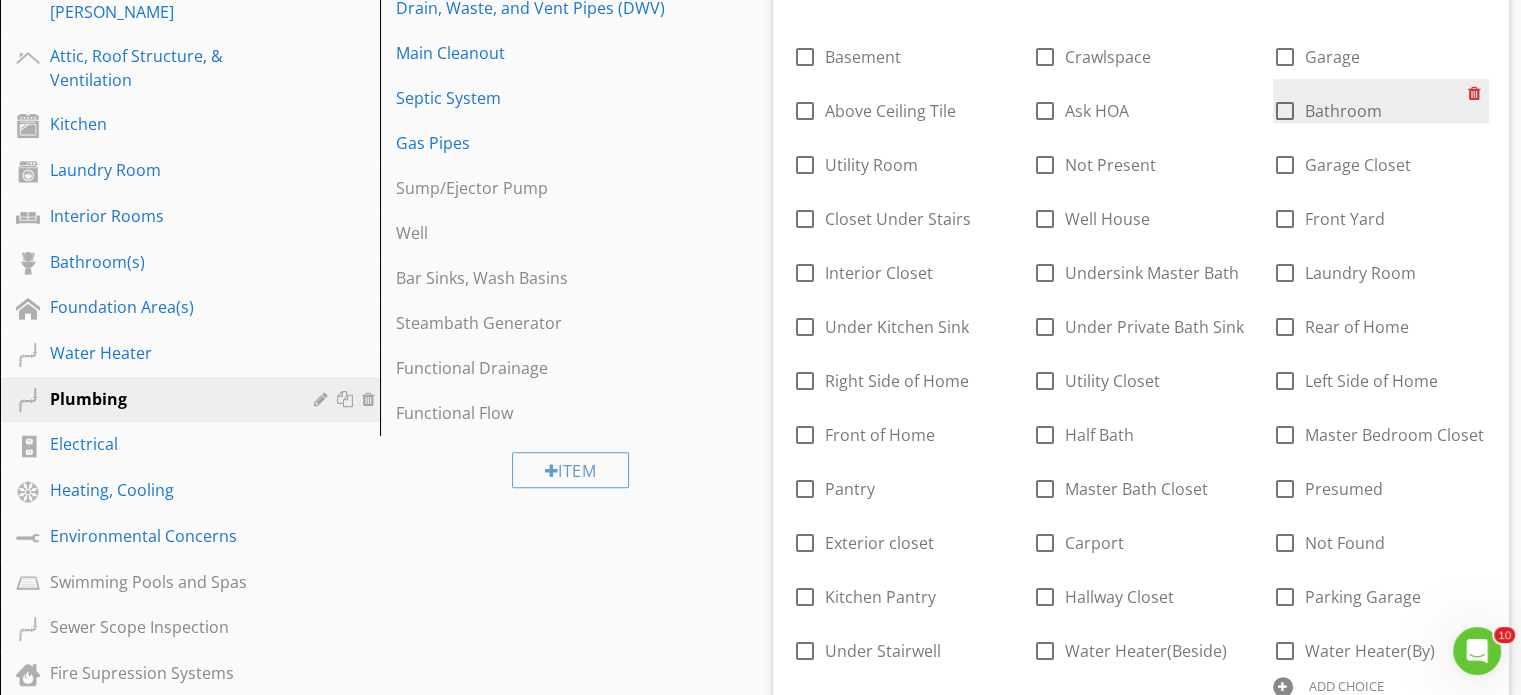 click at bounding box center (1478, 93) 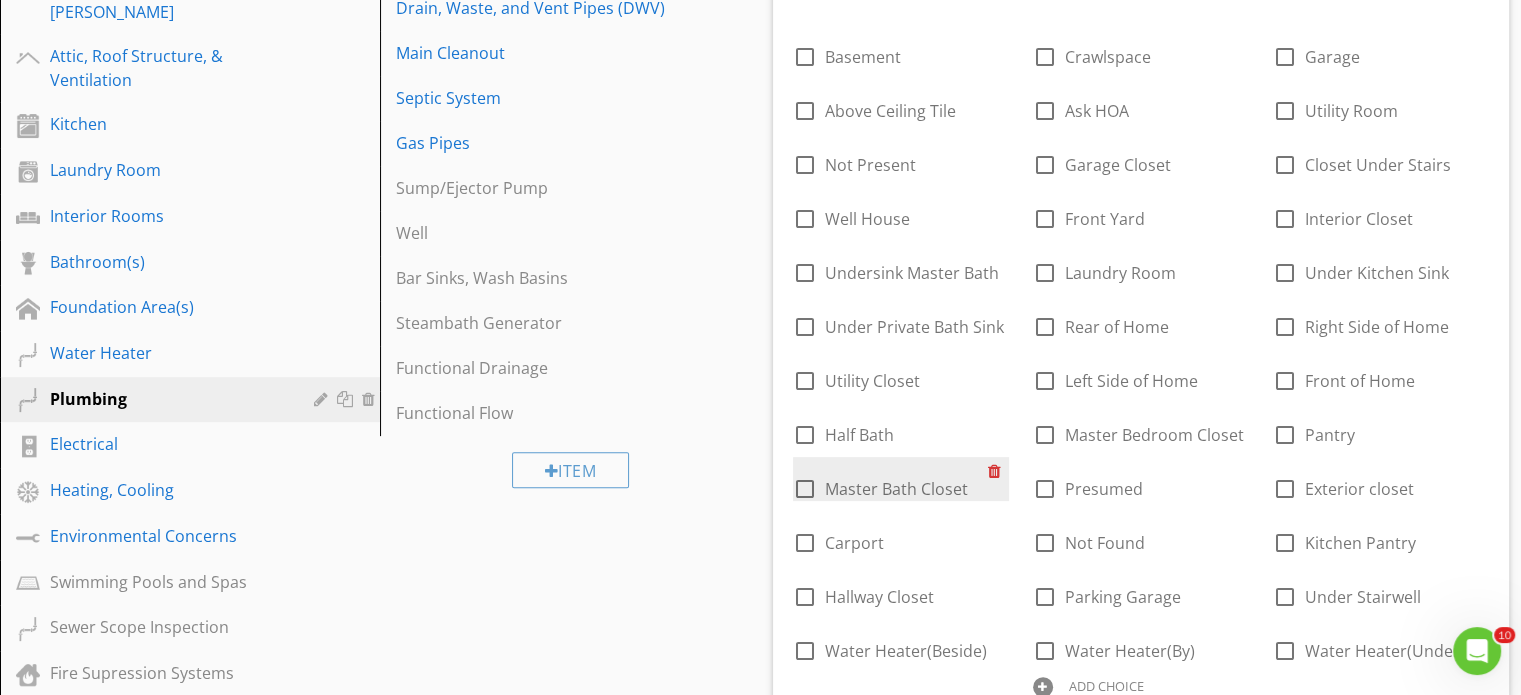 click at bounding box center [998, 471] 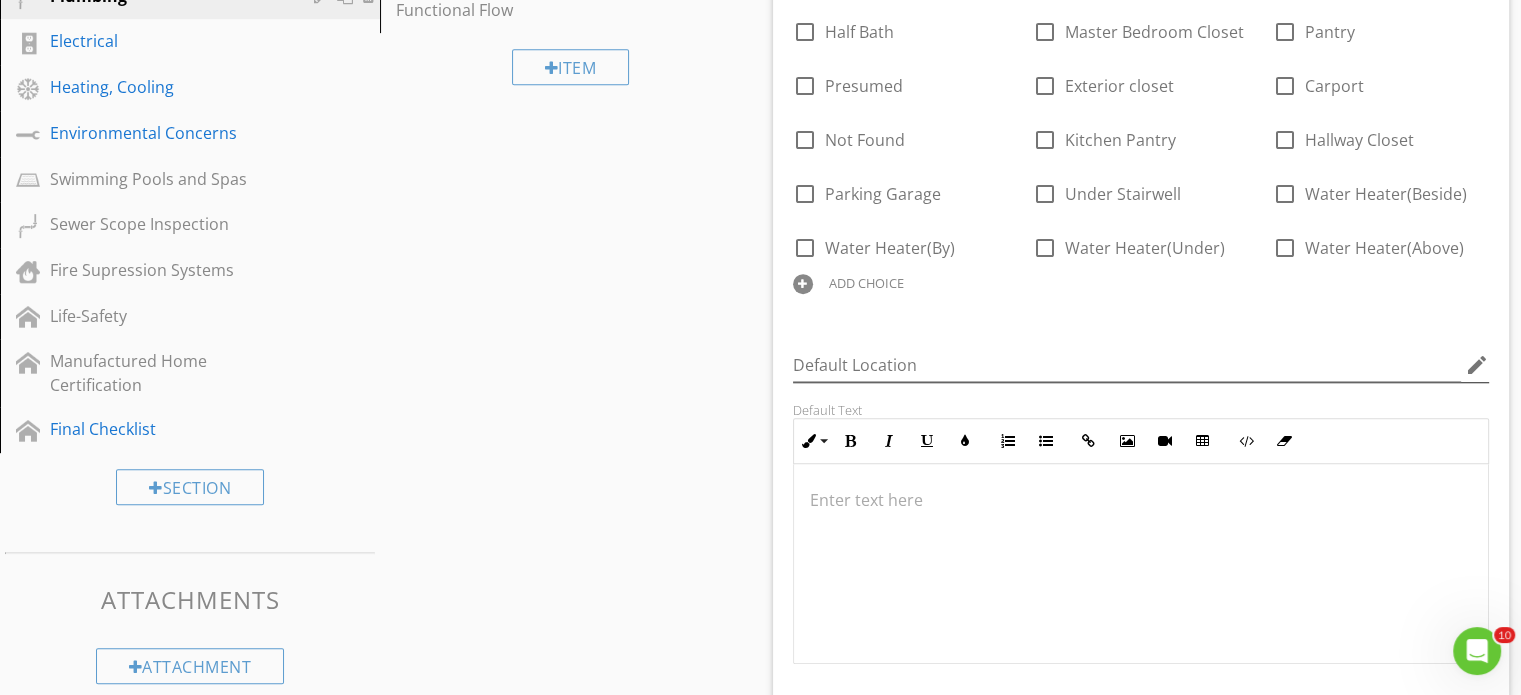 scroll, scrollTop: 900, scrollLeft: 0, axis: vertical 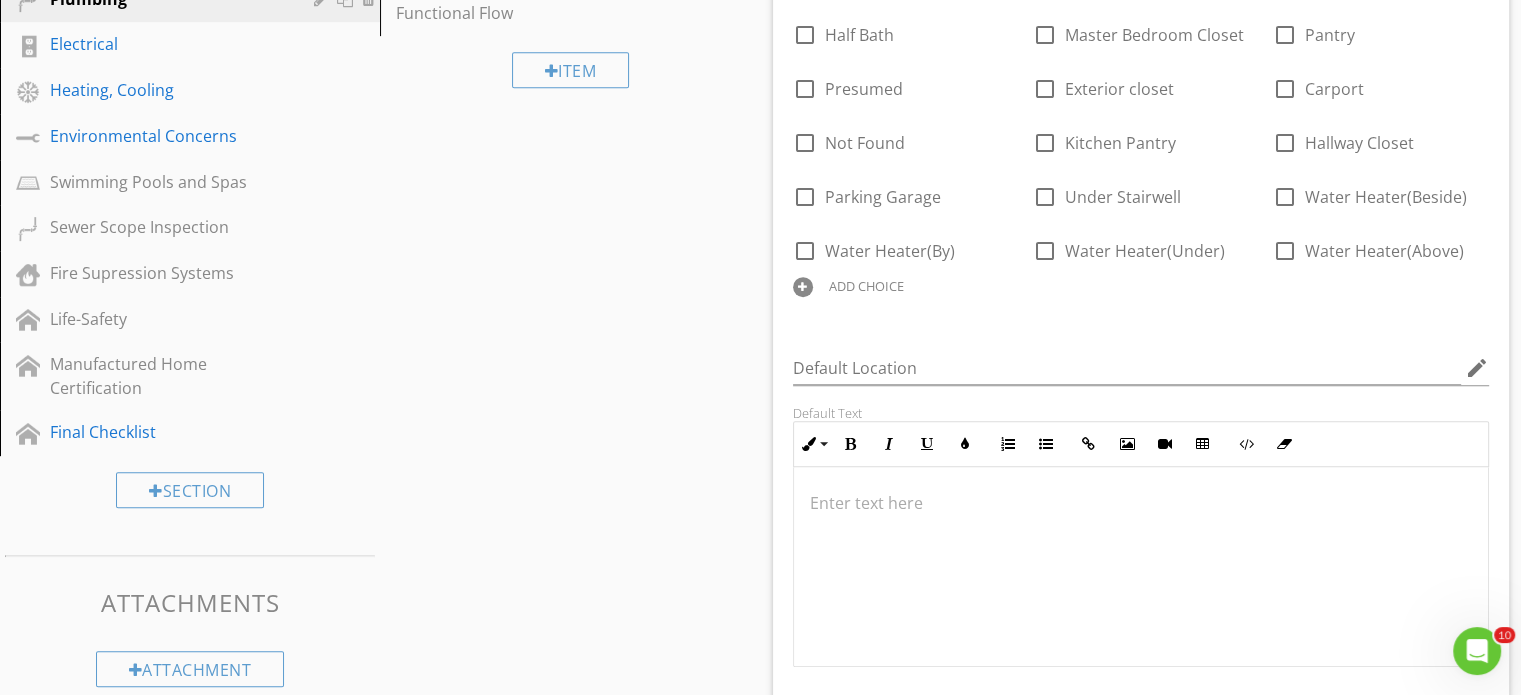 click on "ADD CHOICE" at bounding box center (866, 286) 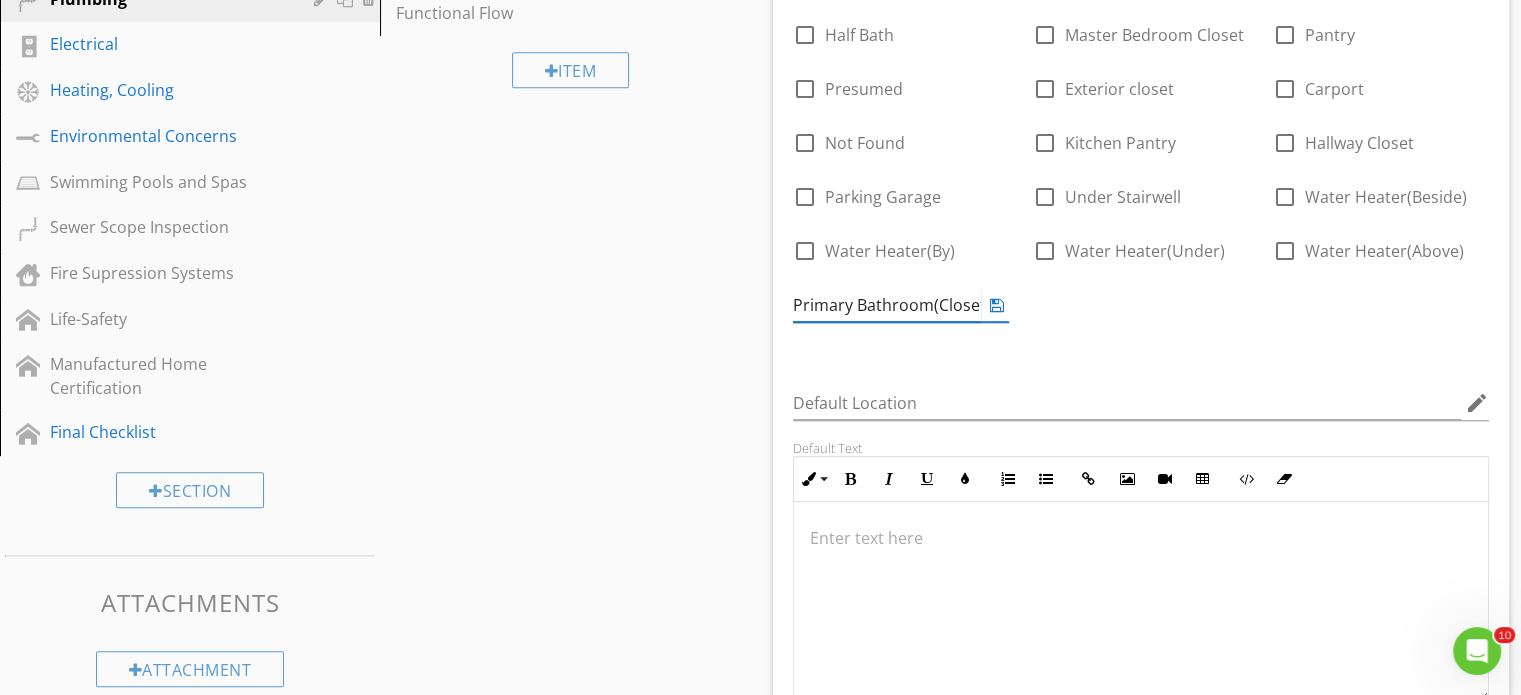 scroll, scrollTop: 0, scrollLeft: 4, axis: horizontal 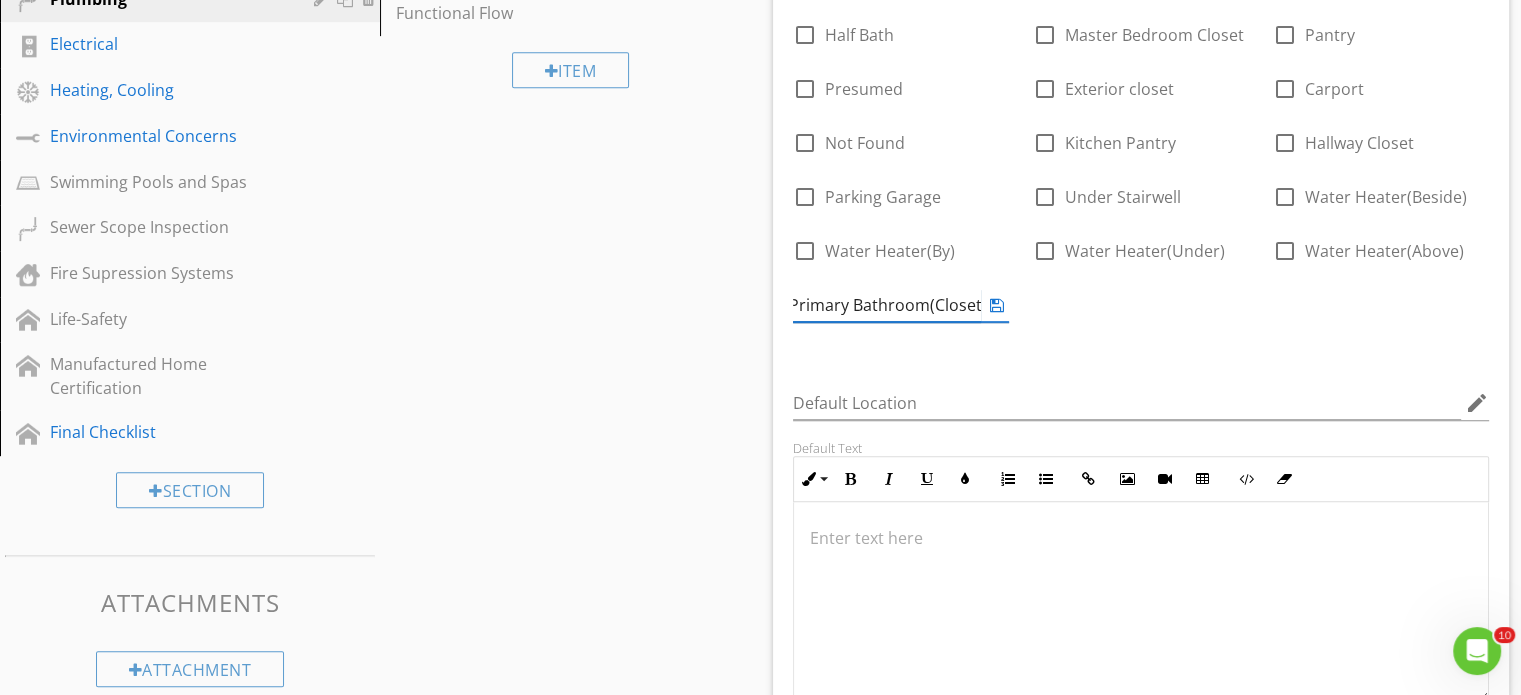 type on "Primary Bathroom(Closet)" 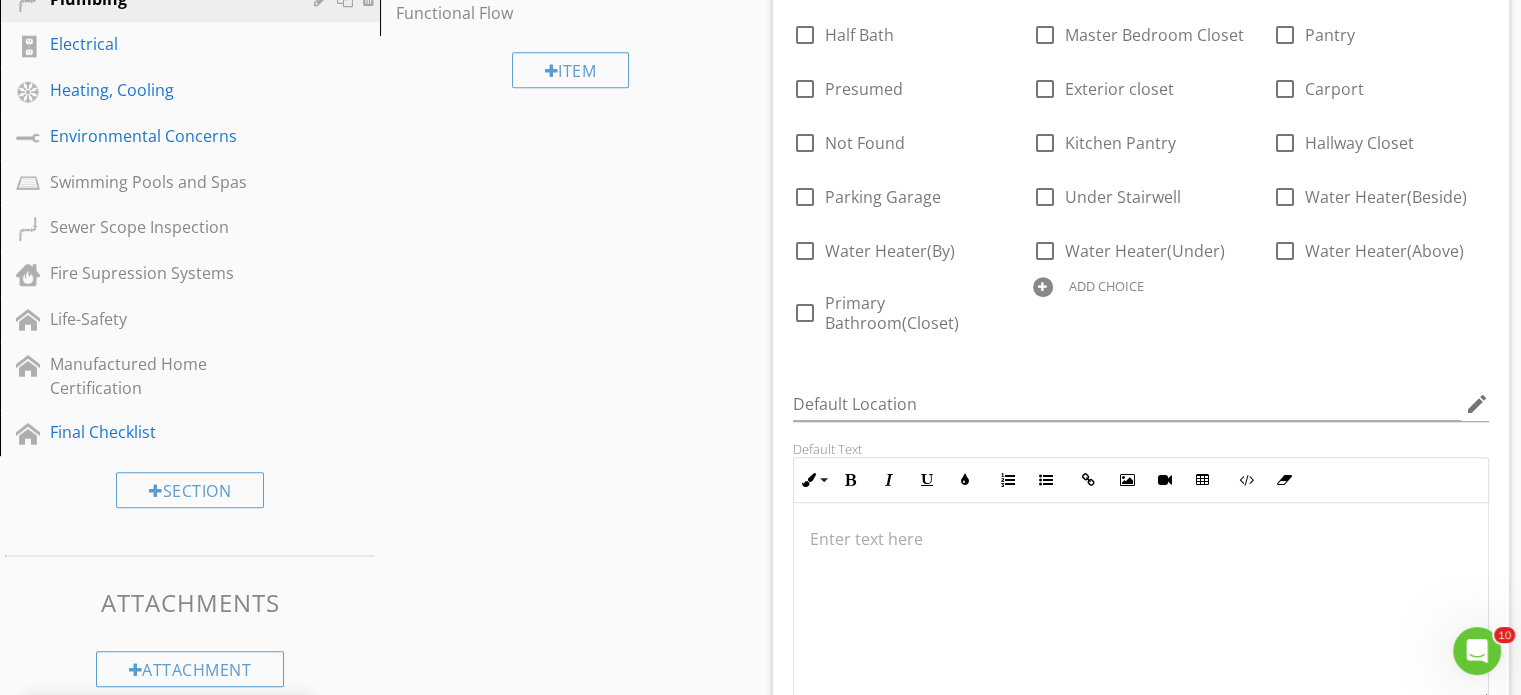 click at bounding box center (1043, 287) 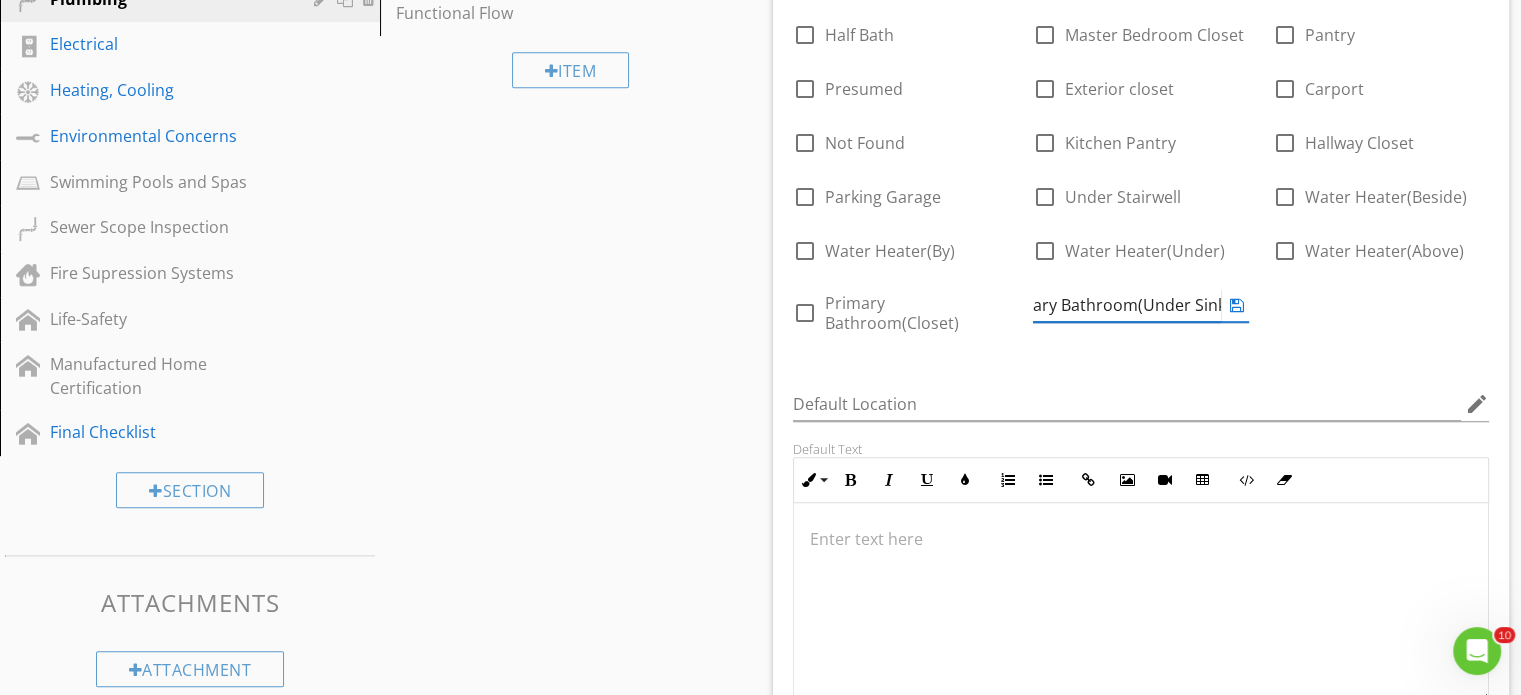 scroll, scrollTop: 0, scrollLeft: 40, axis: horizontal 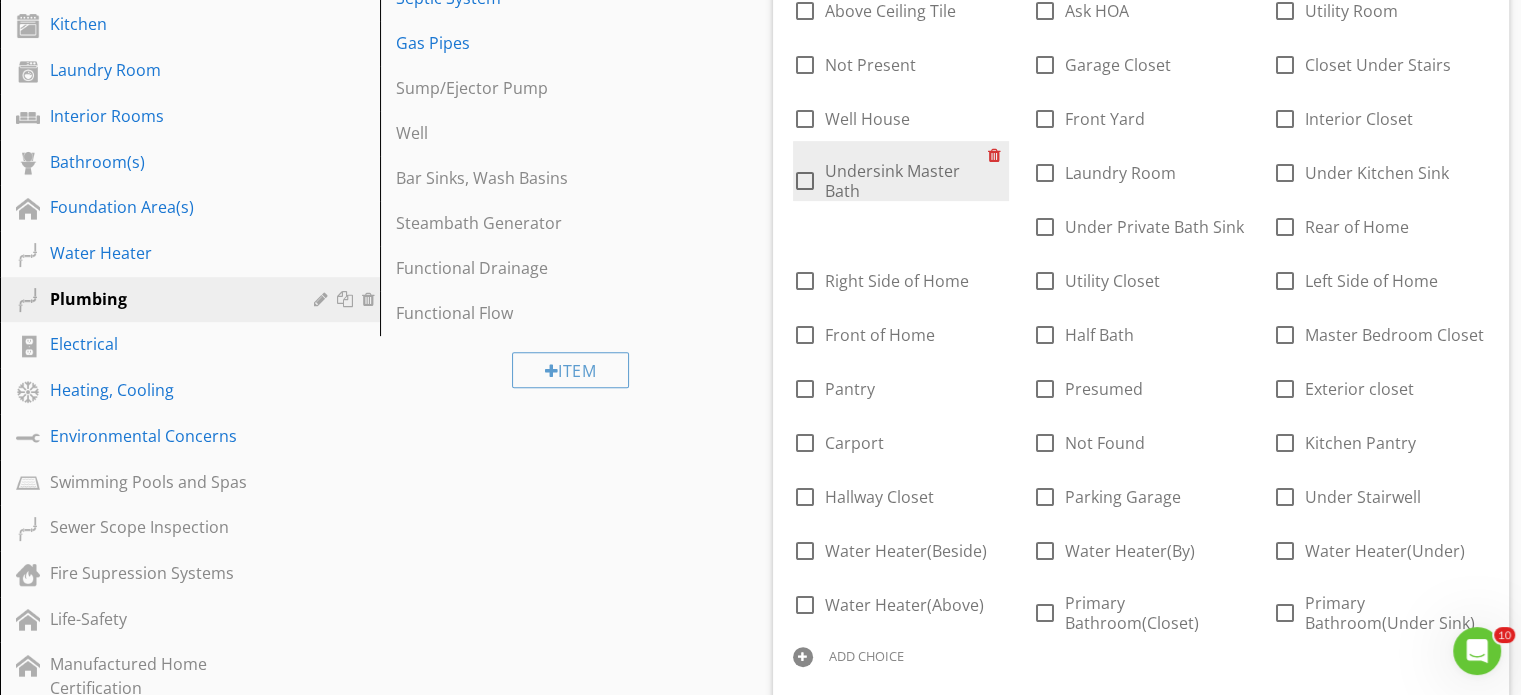 click at bounding box center (998, 155) 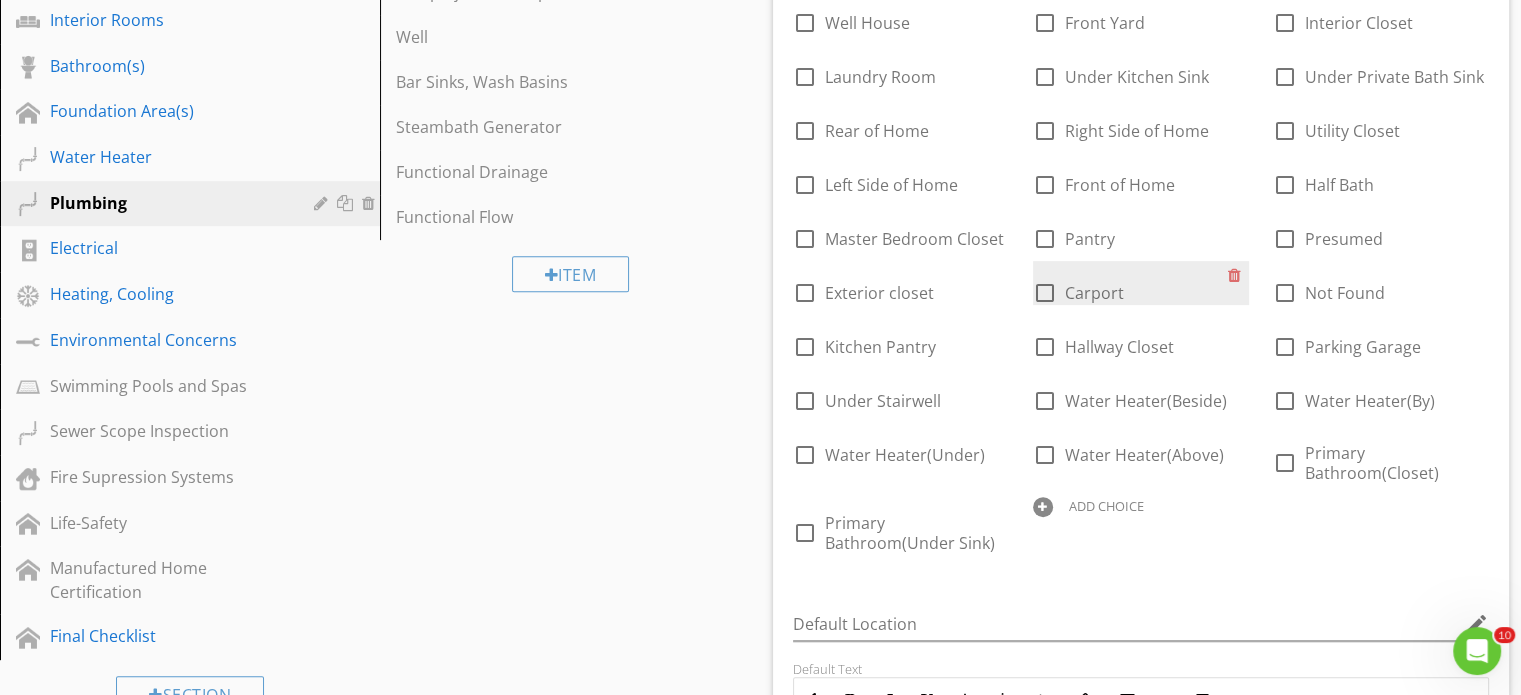 scroll, scrollTop: 700, scrollLeft: 0, axis: vertical 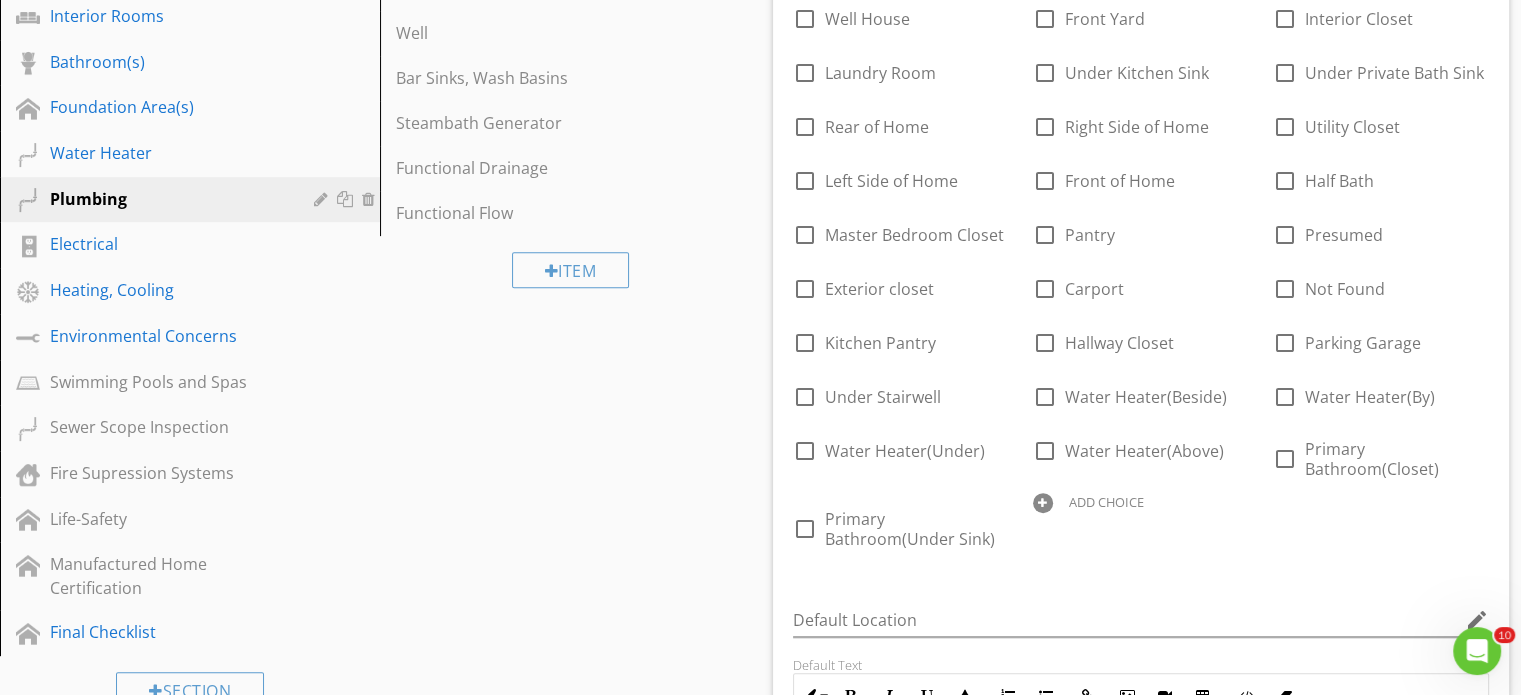 click on "ADD CHOICE" at bounding box center [1106, 502] 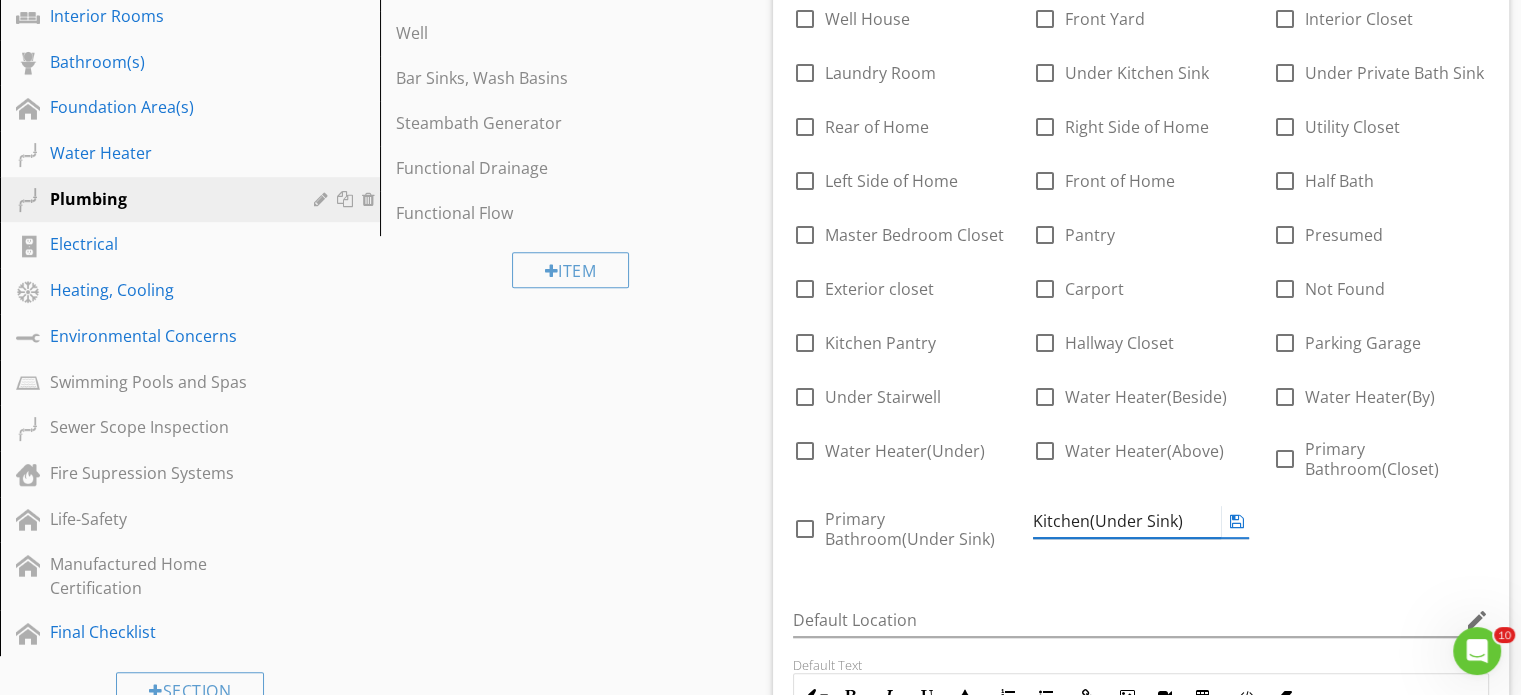 type on "Kitchen(Under Sink)" 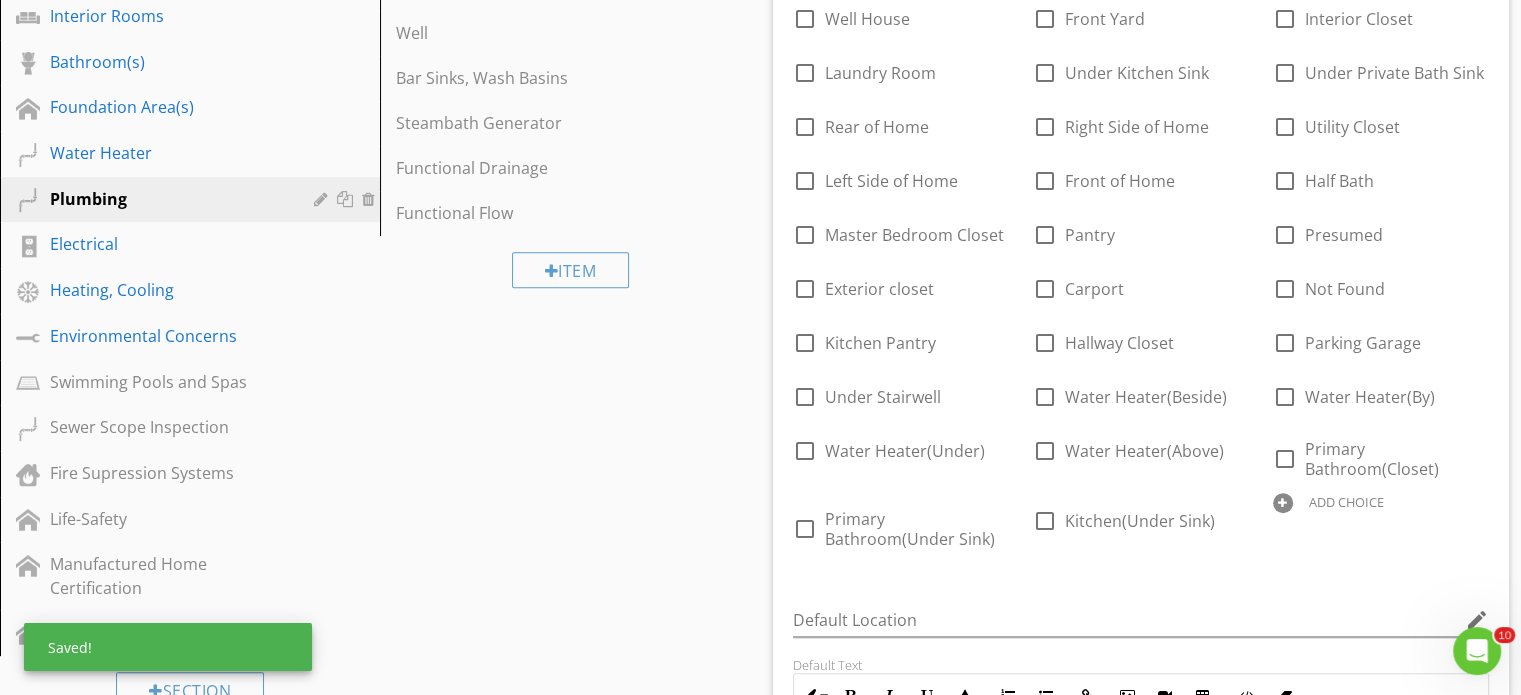 click at bounding box center [1283, 503] 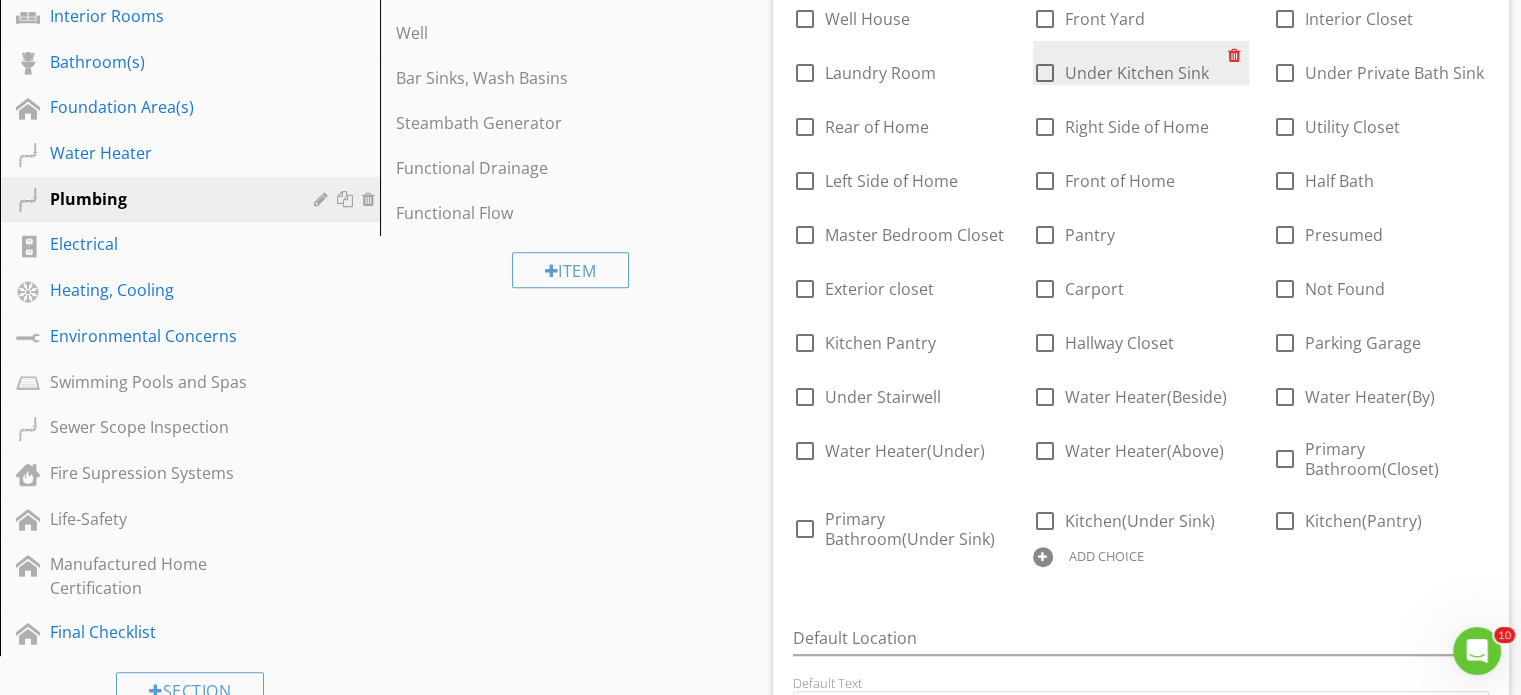click at bounding box center (1238, 55) 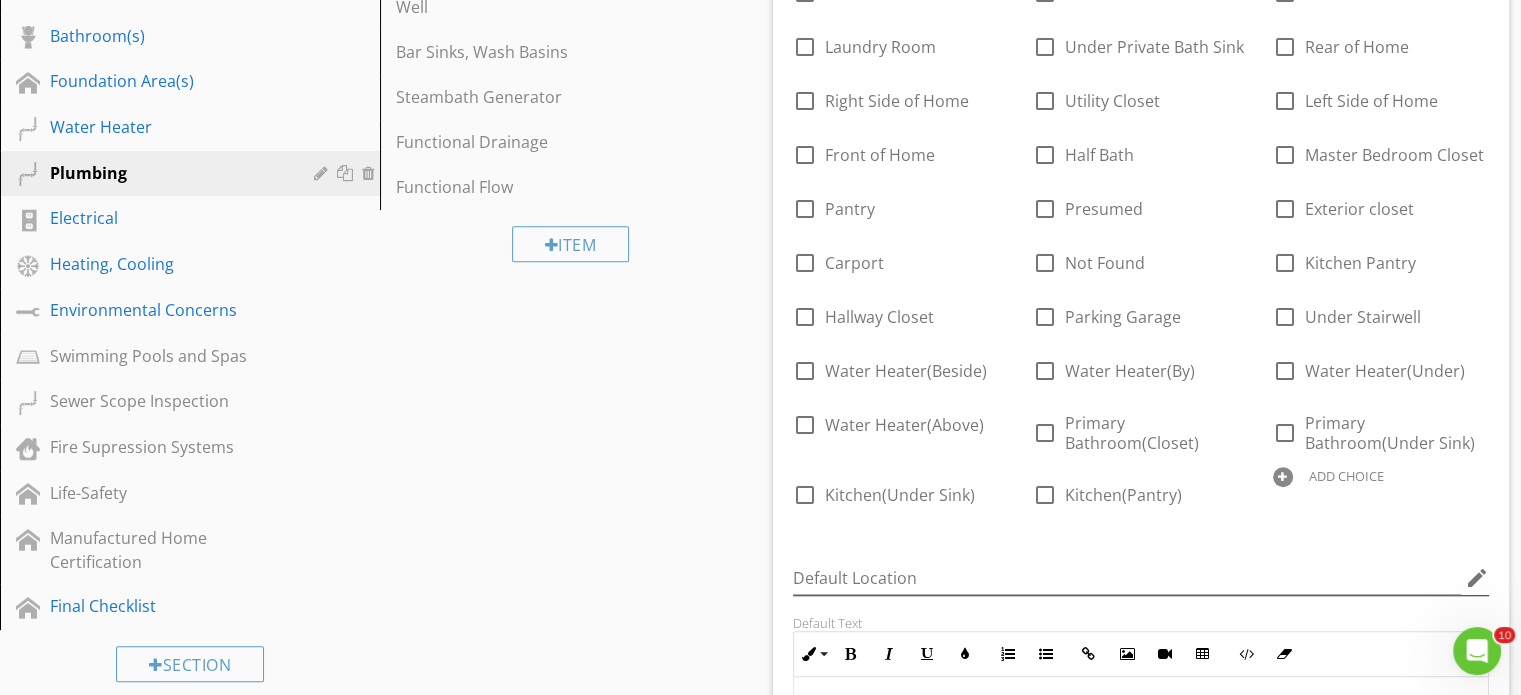scroll, scrollTop: 800, scrollLeft: 0, axis: vertical 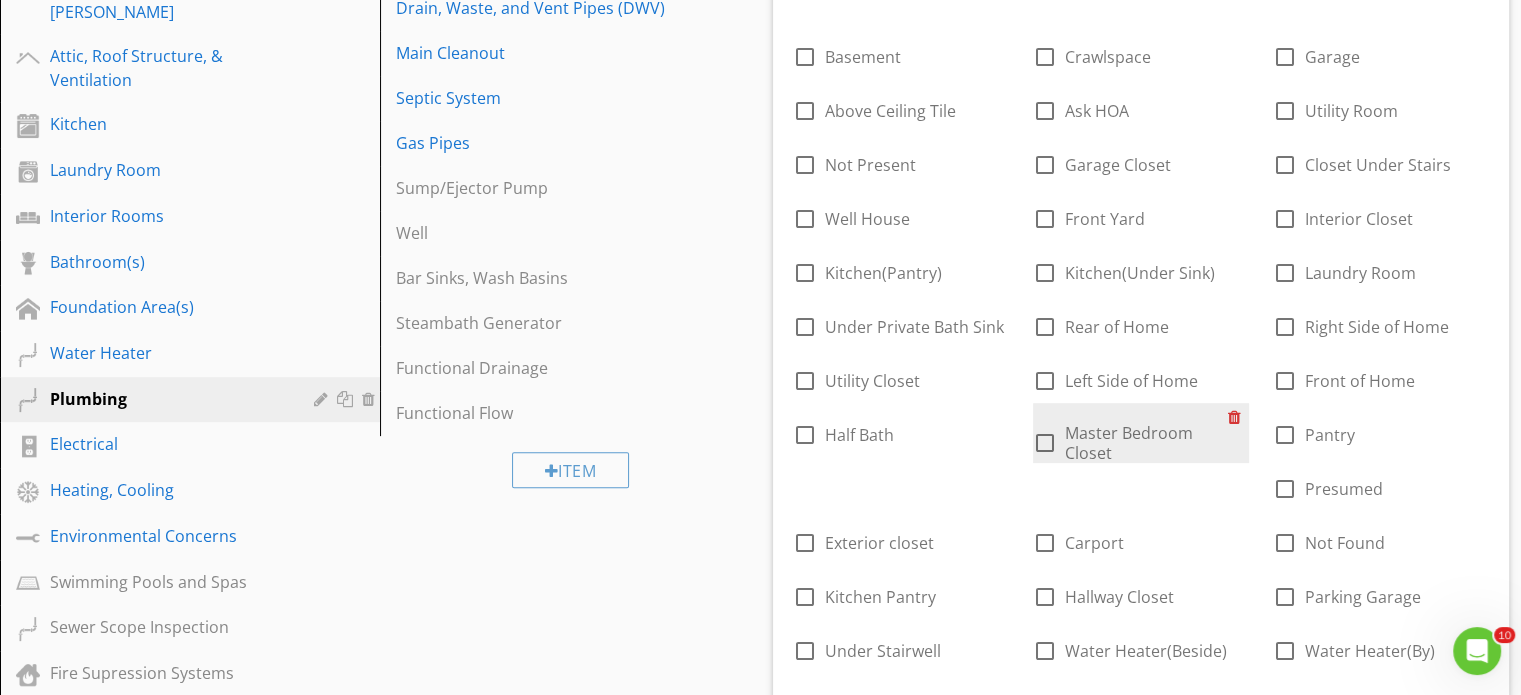 click at bounding box center (1238, 417) 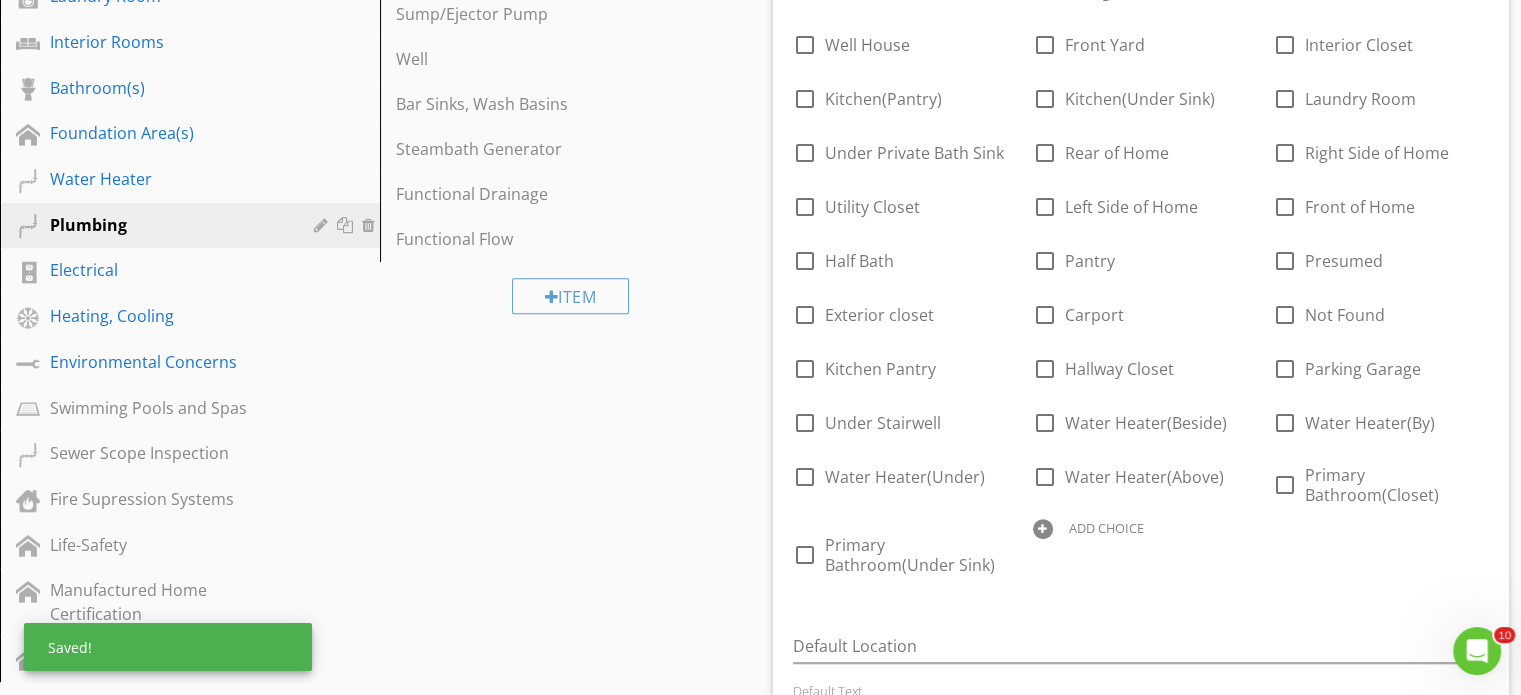 scroll, scrollTop: 700, scrollLeft: 0, axis: vertical 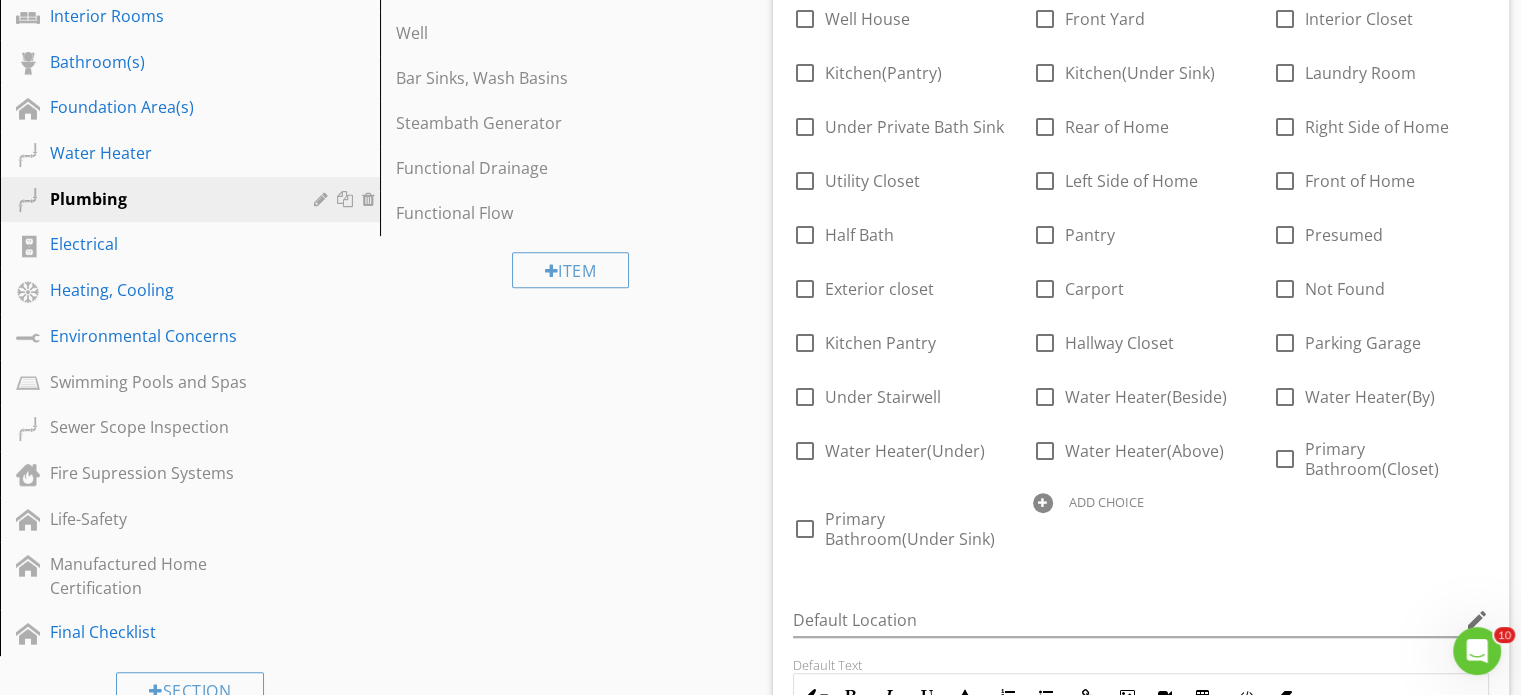 click on "ADD CHOICE" at bounding box center [1106, 502] 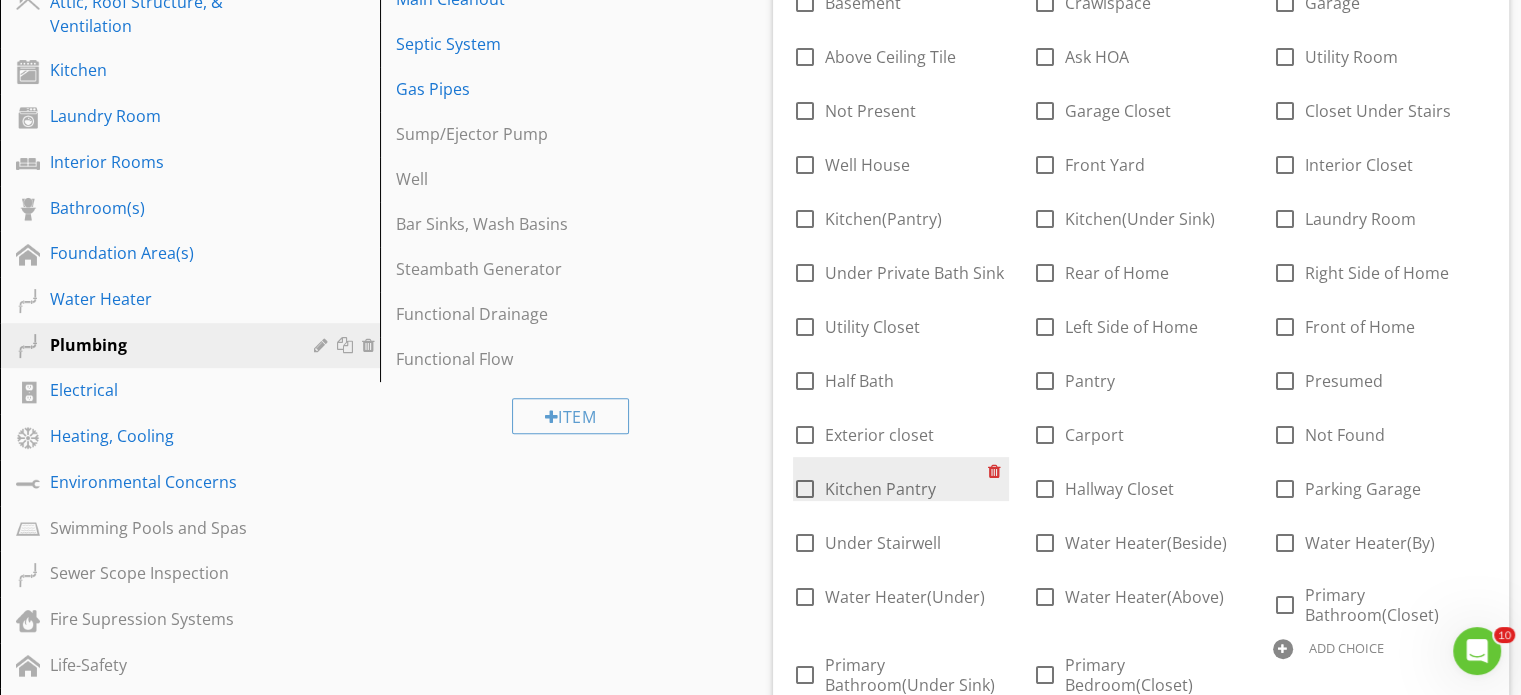 scroll, scrollTop: 600, scrollLeft: 0, axis: vertical 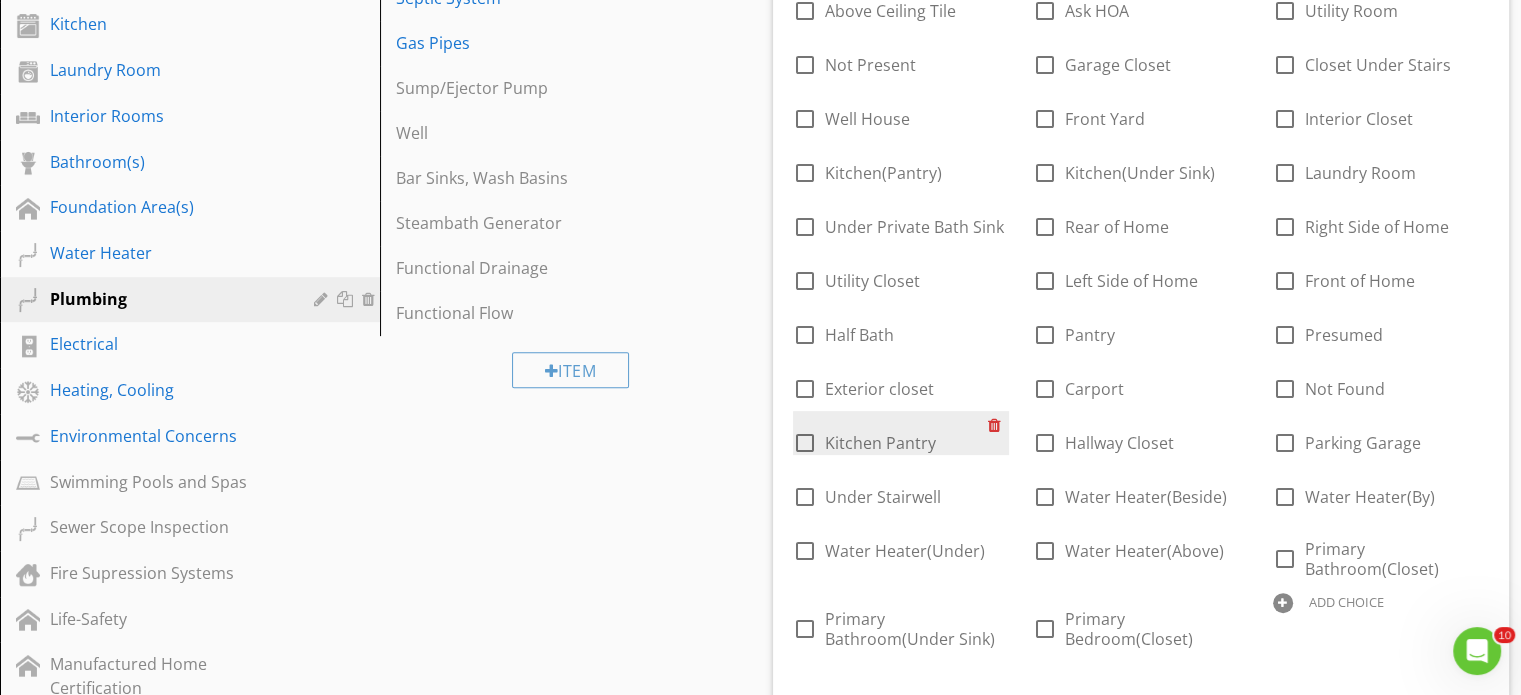 click at bounding box center [998, 425] 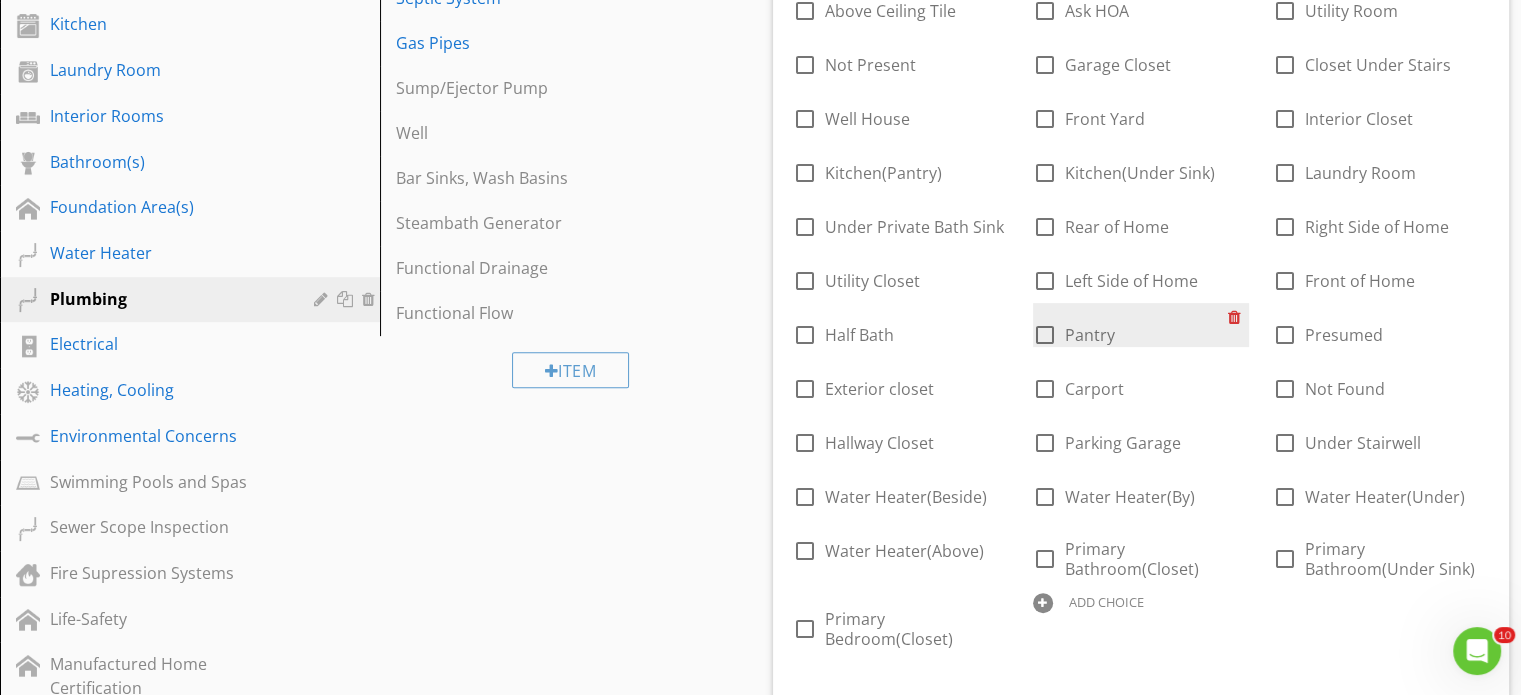 click at bounding box center (1238, 317) 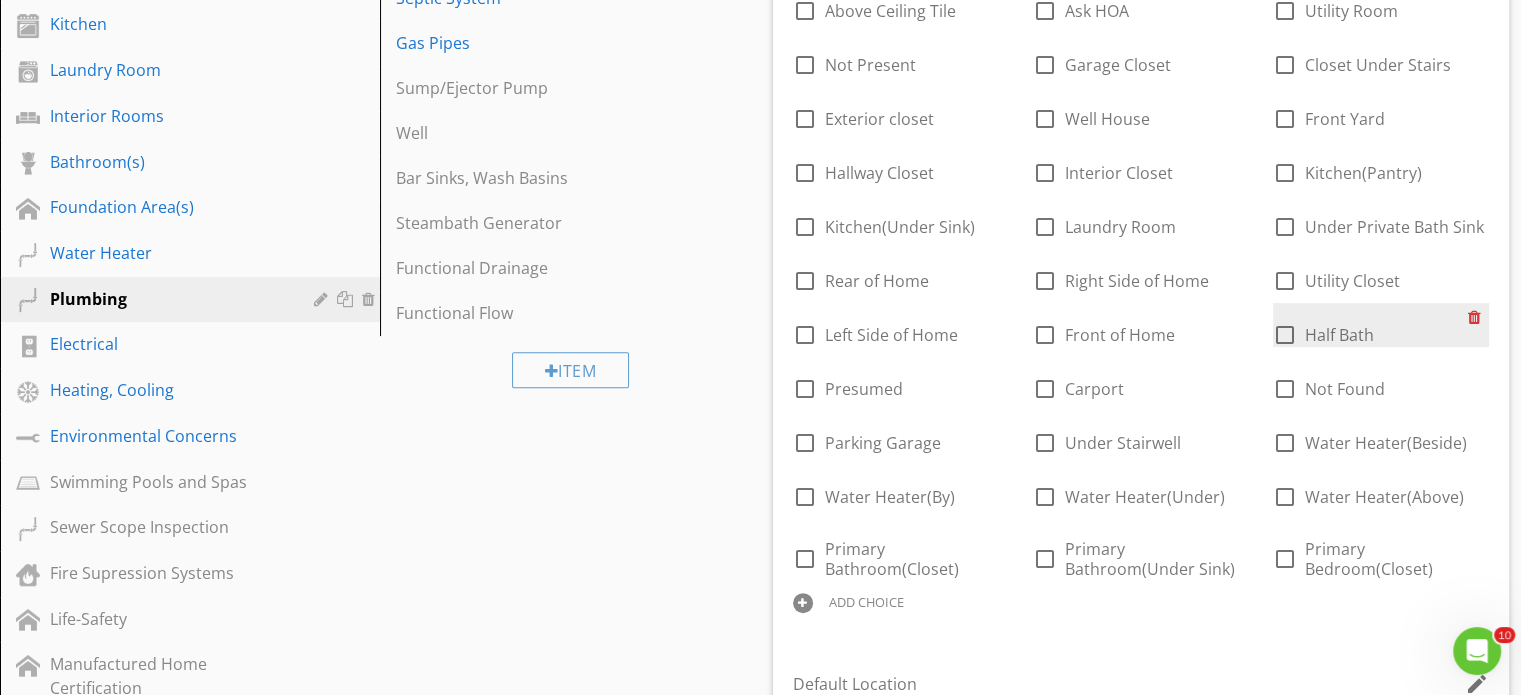 click at bounding box center (1478, 317) 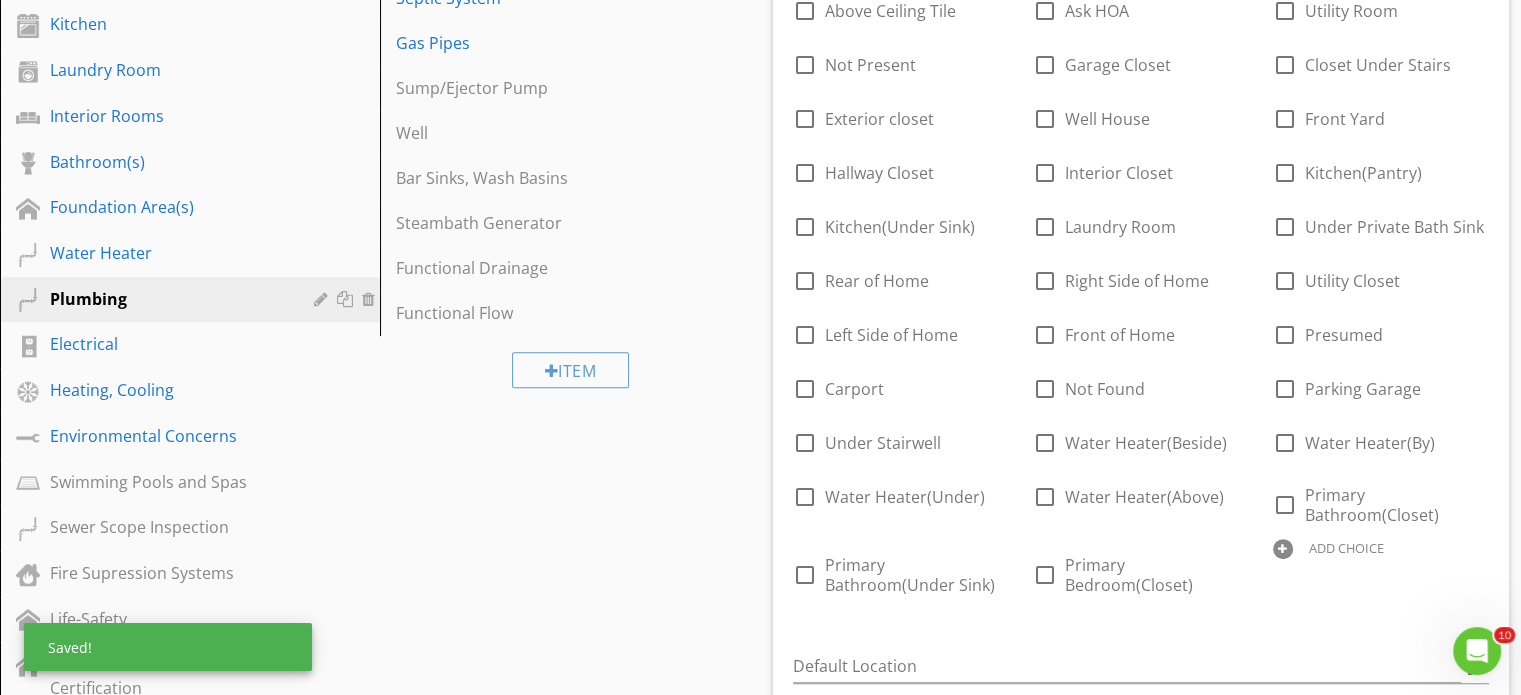 click at bounding box center (1283, 549) 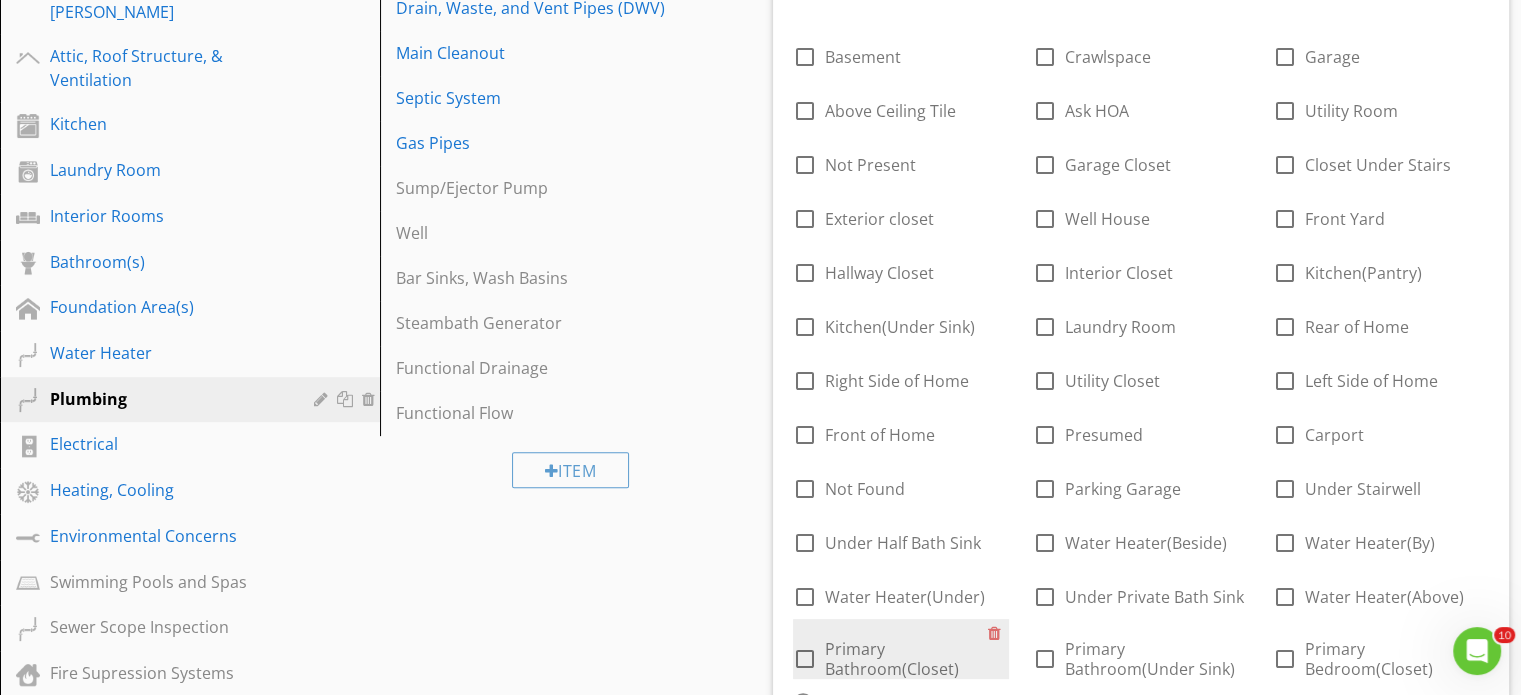 scroll, scrollTop: 600, scrollLeft: 0, axis: vertical 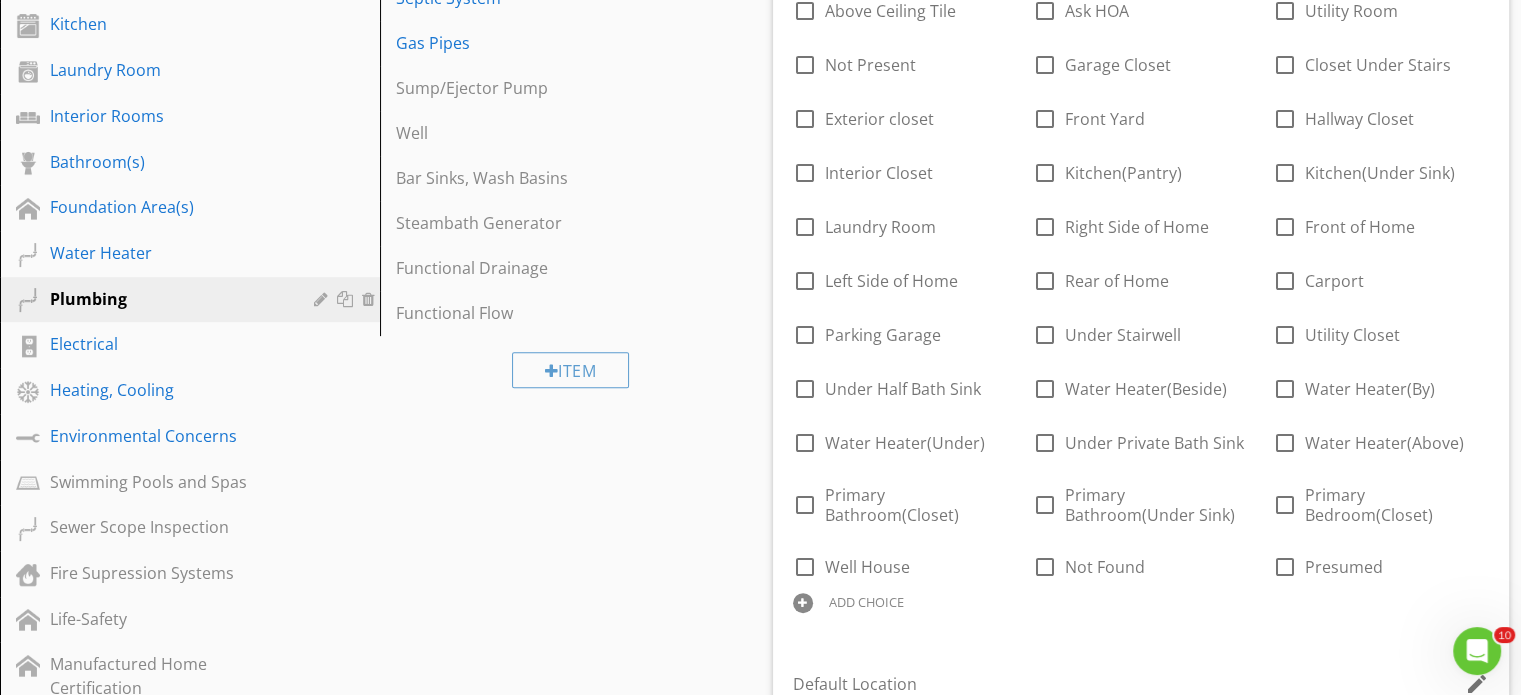 click on "ADD CHOICE" at bounding box center (866, 602) 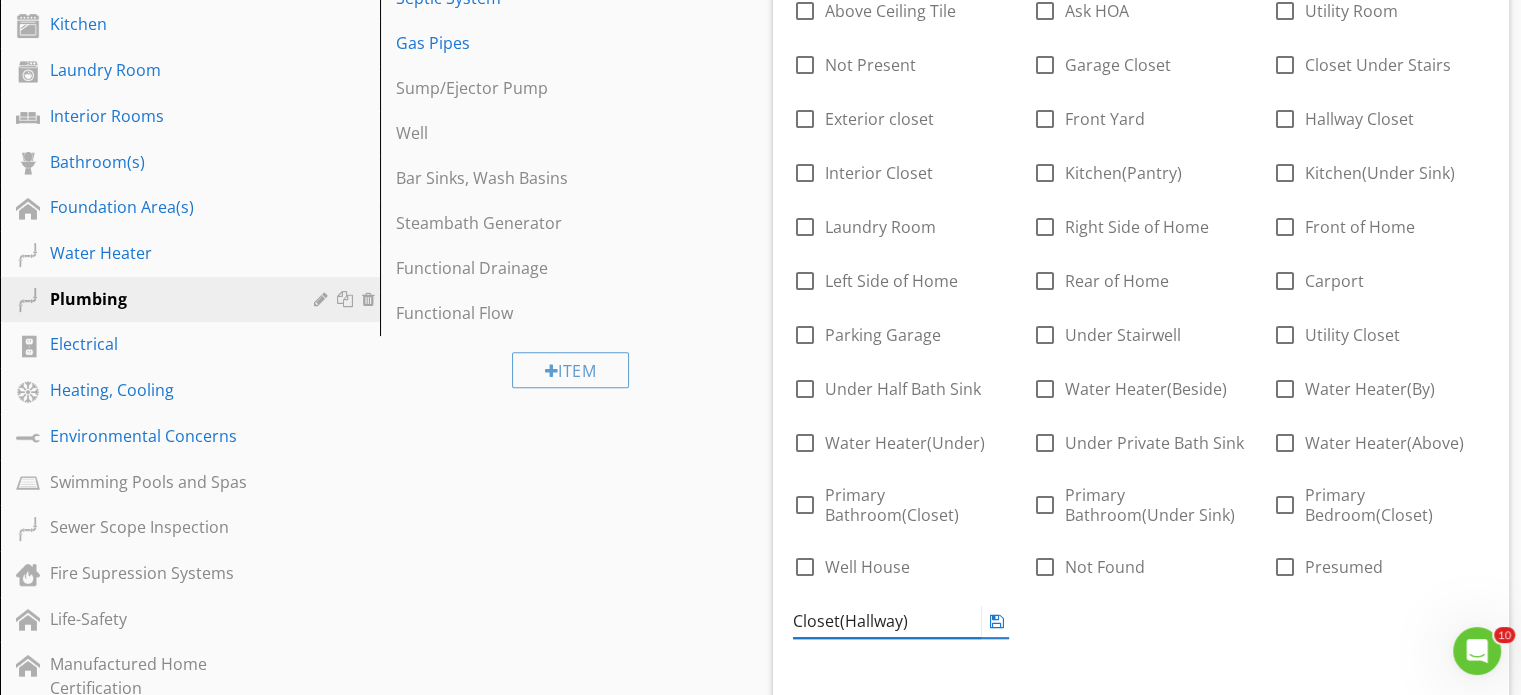 type on "Closet(Hallway)" 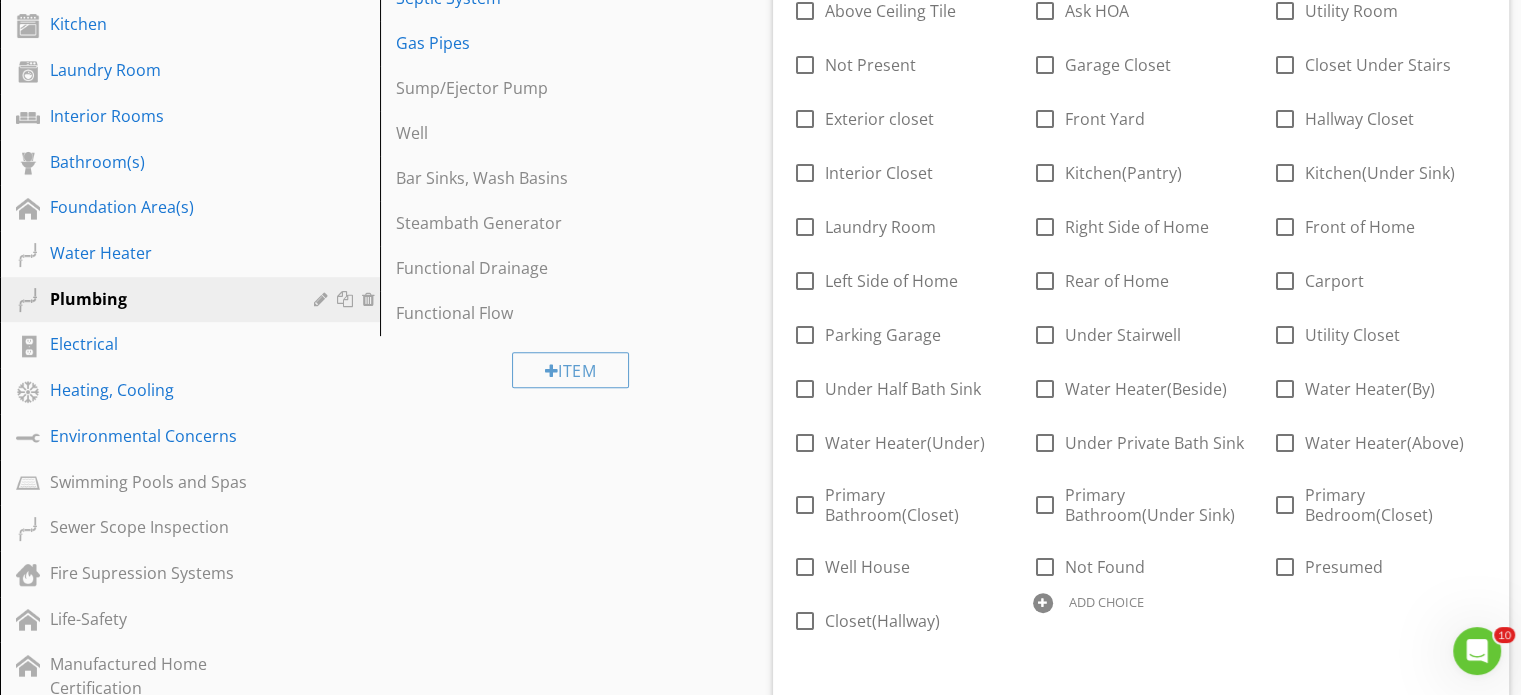 click at bounding box center (1043, 603) 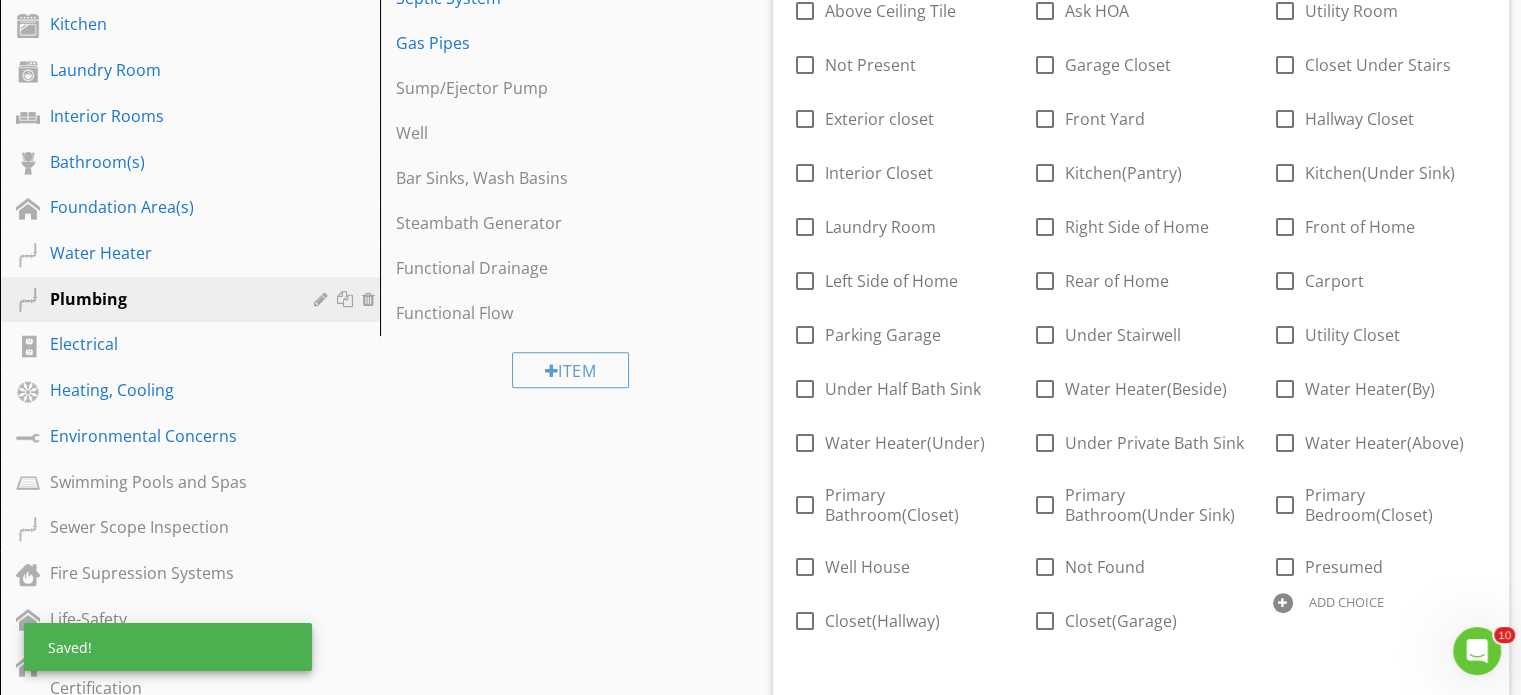 click at bounding box center (1283, 603) 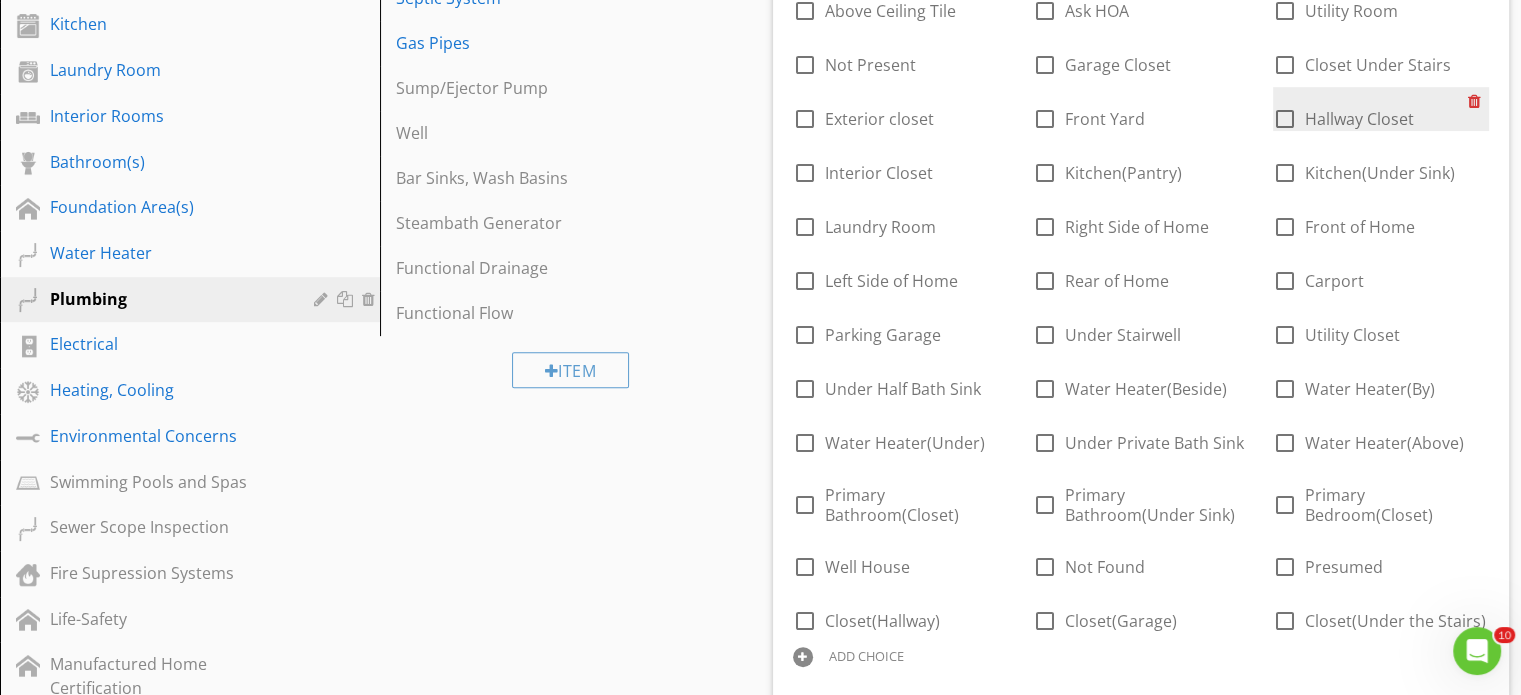 click at bounding box center (1478, 101) 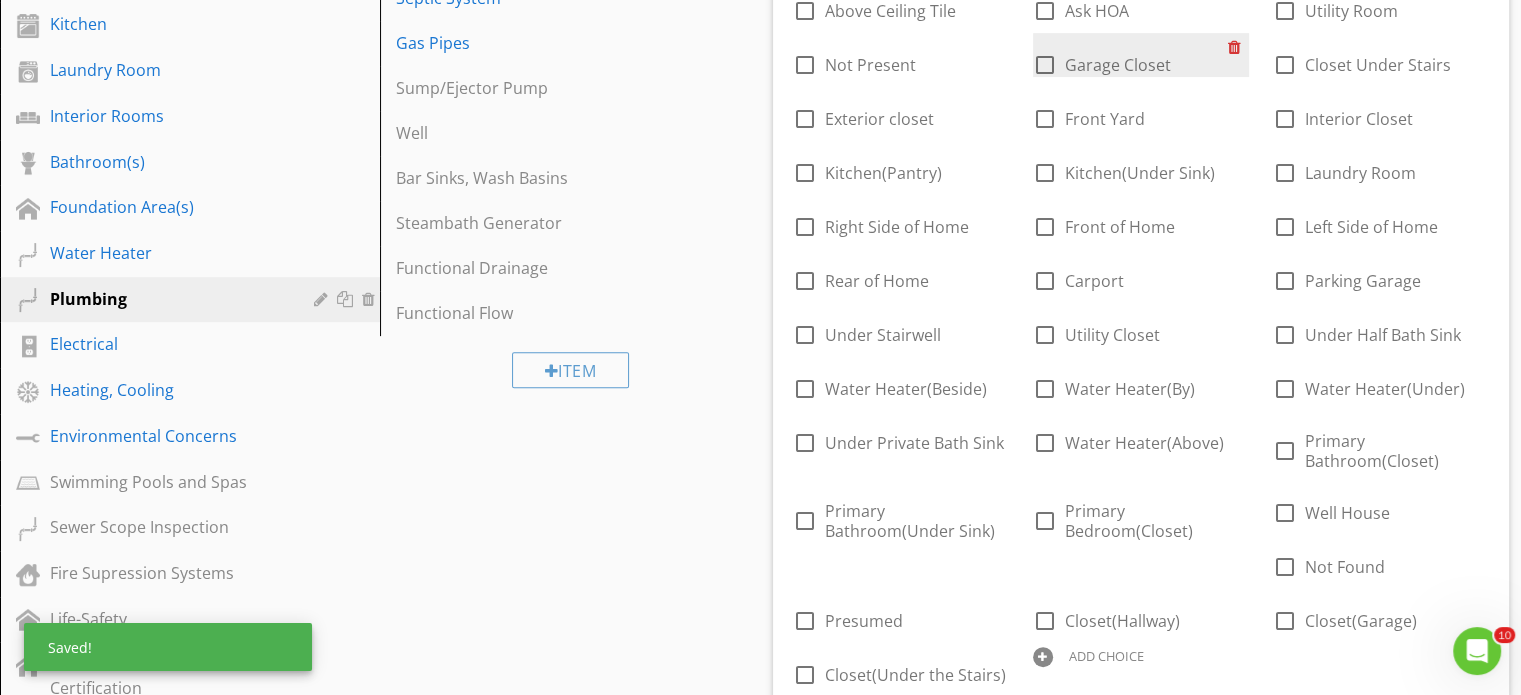 click at bounding box center (1238, 47) 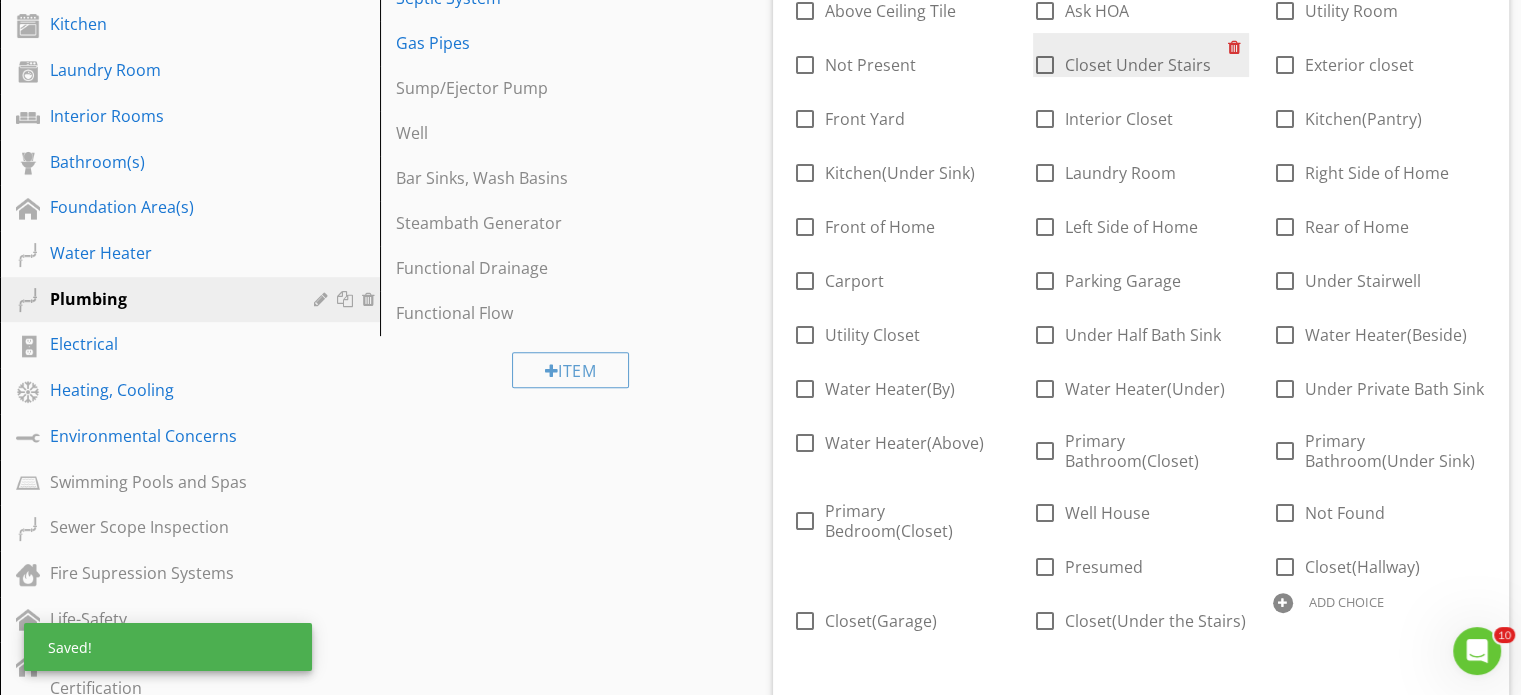 click at bounding box center (1238, 47) 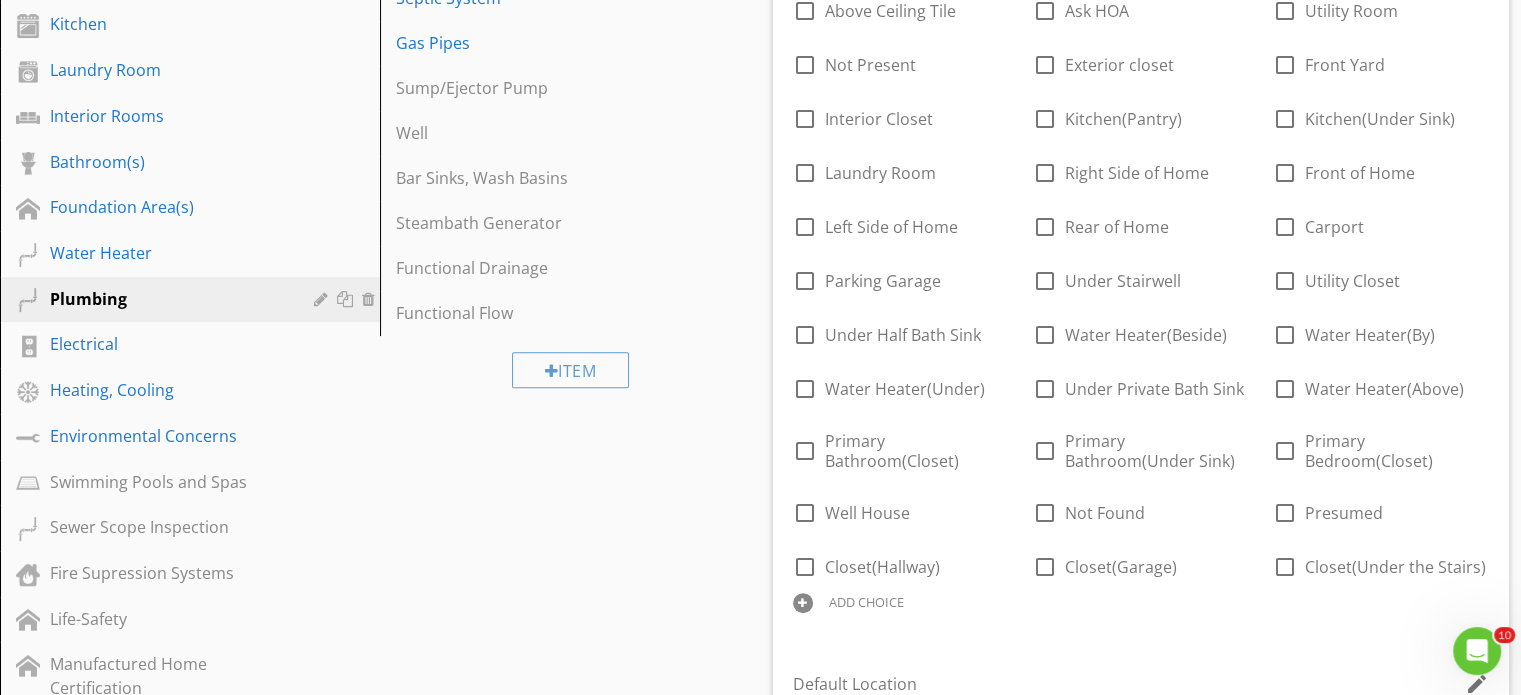 click on "ADD CHOICE" at bounding box center [866, 602] 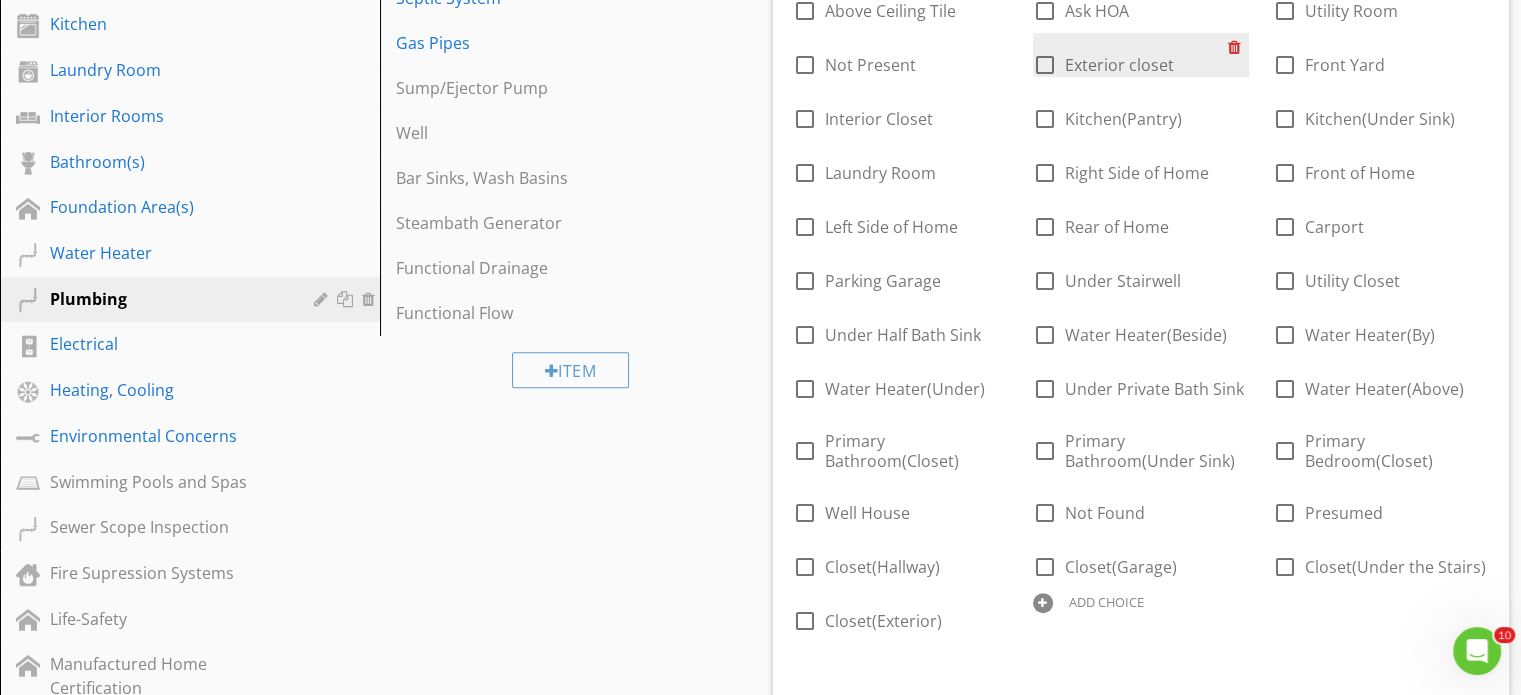 click at bounding box center [1238, 47] 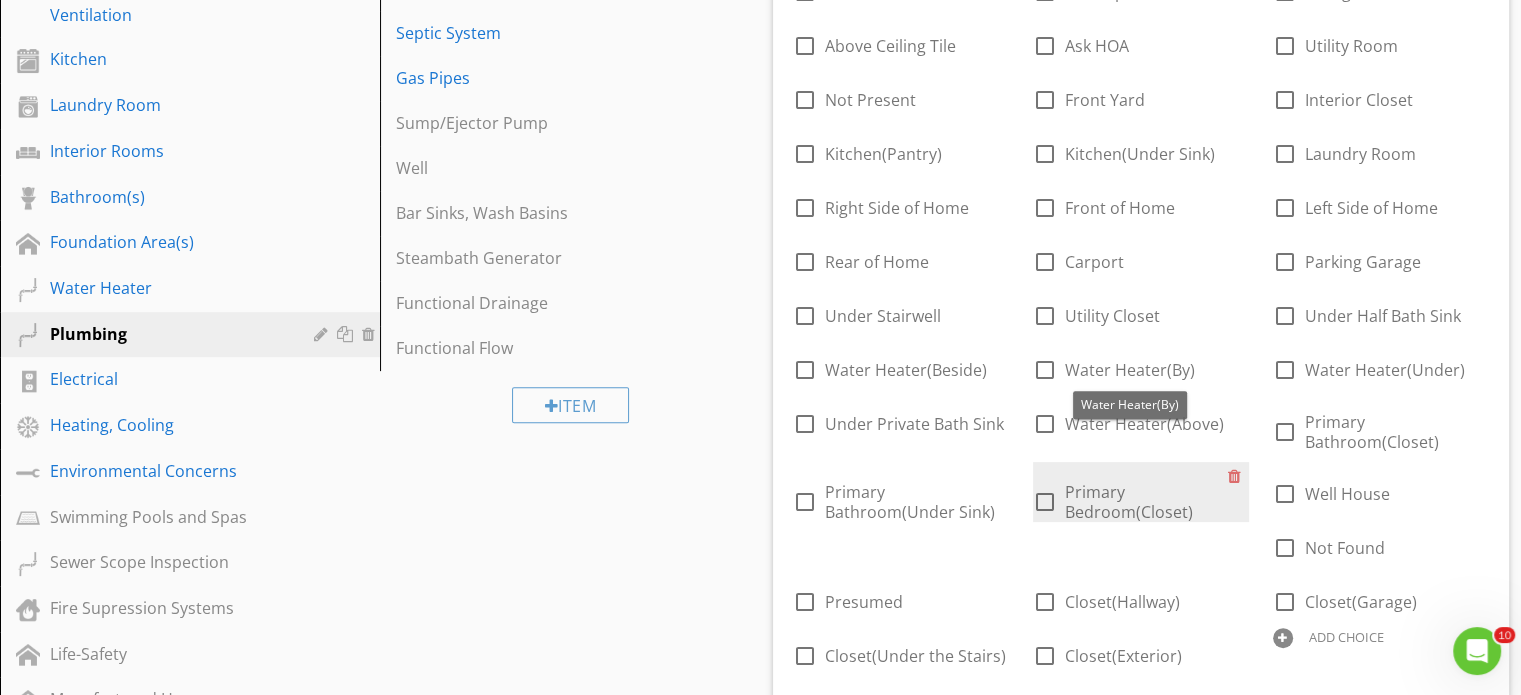 scroll, scrollTop: 600, scrollLeft: 0, axis: vertical 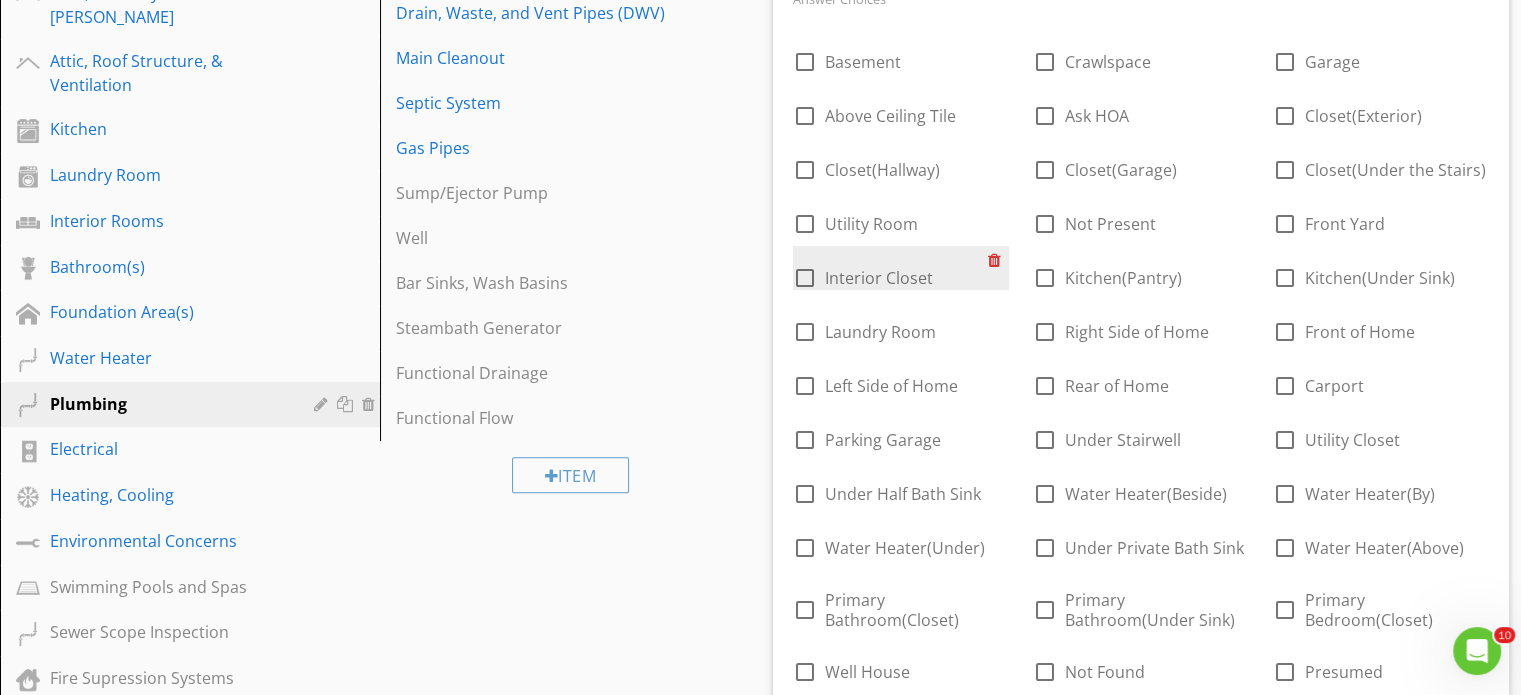 click at bounding box center (998, 260) 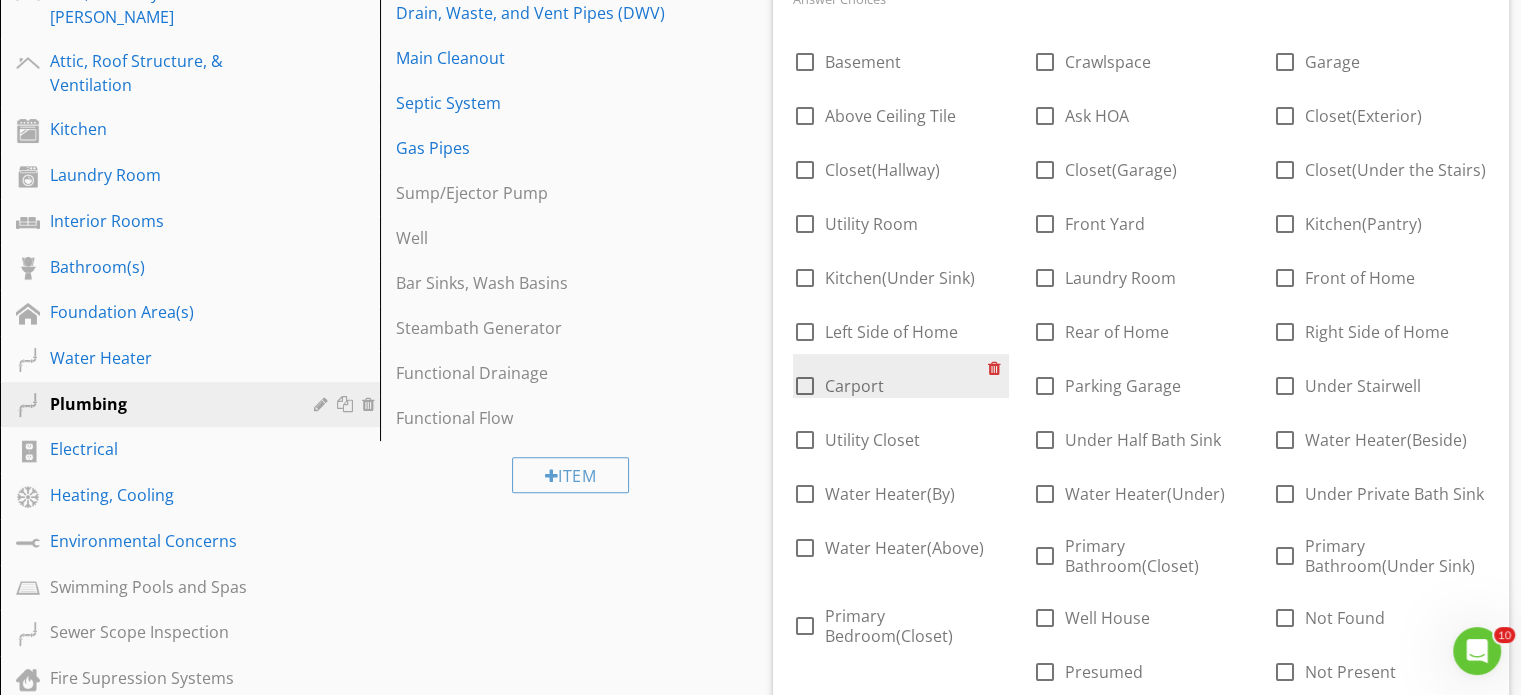click at bounding box center [998, 368] 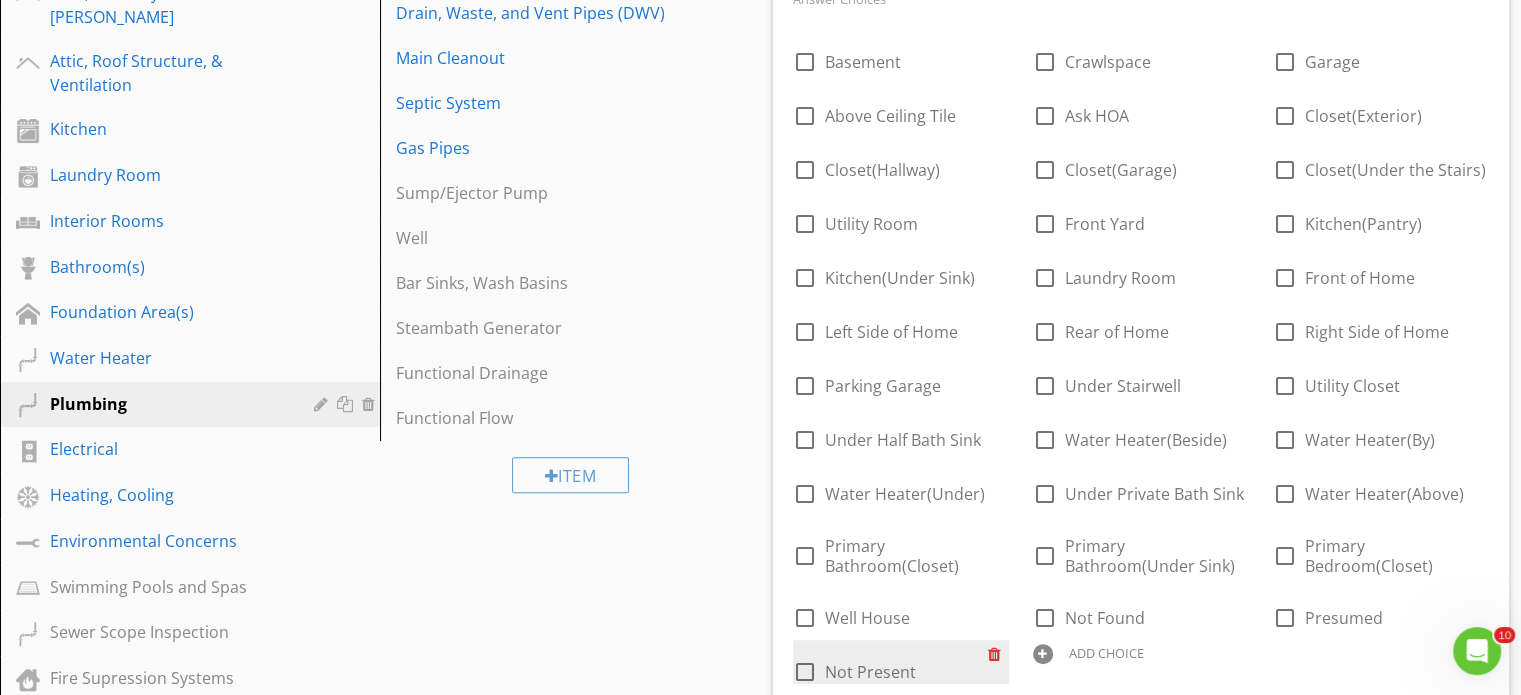 scroll, scrollTop: 595, scrollLeft: 0, axis: vertical 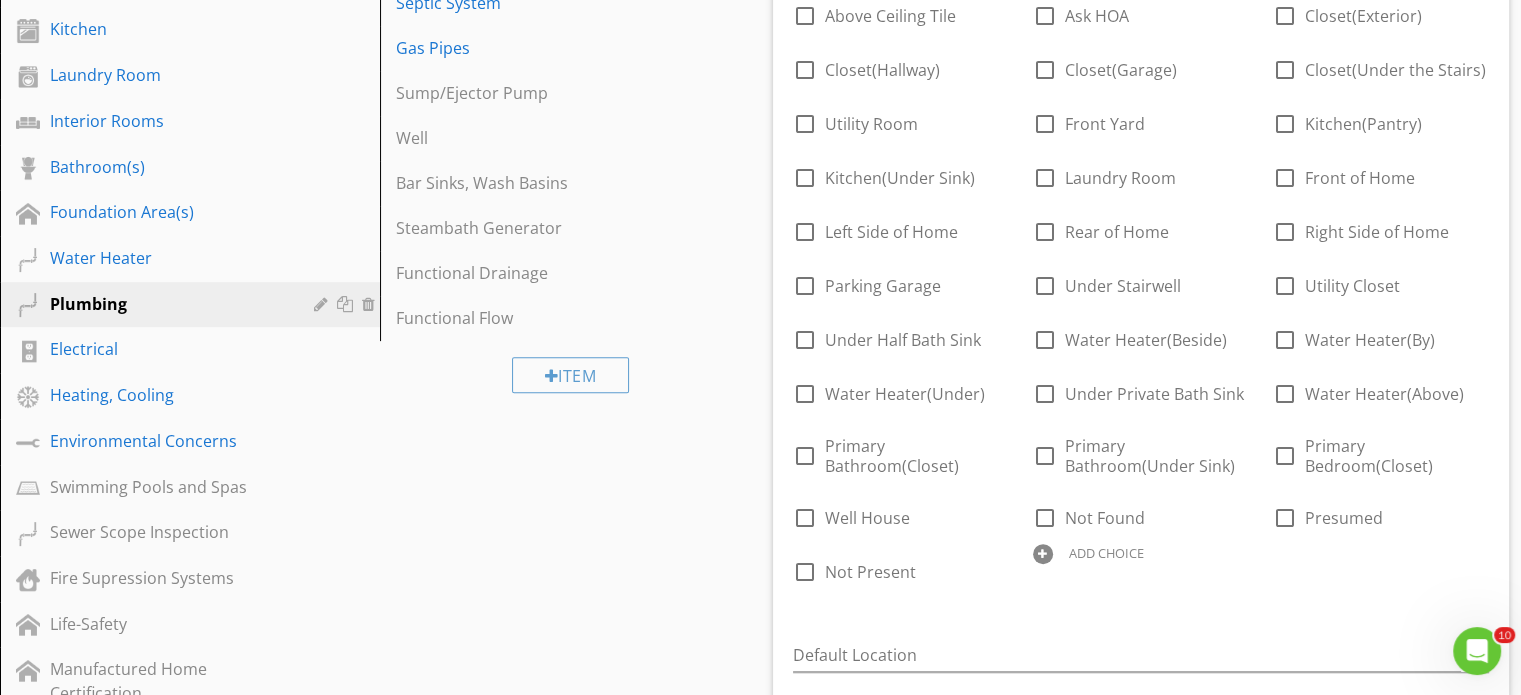 click on "ADD CHOICE" at bounding box center (1106, 553) 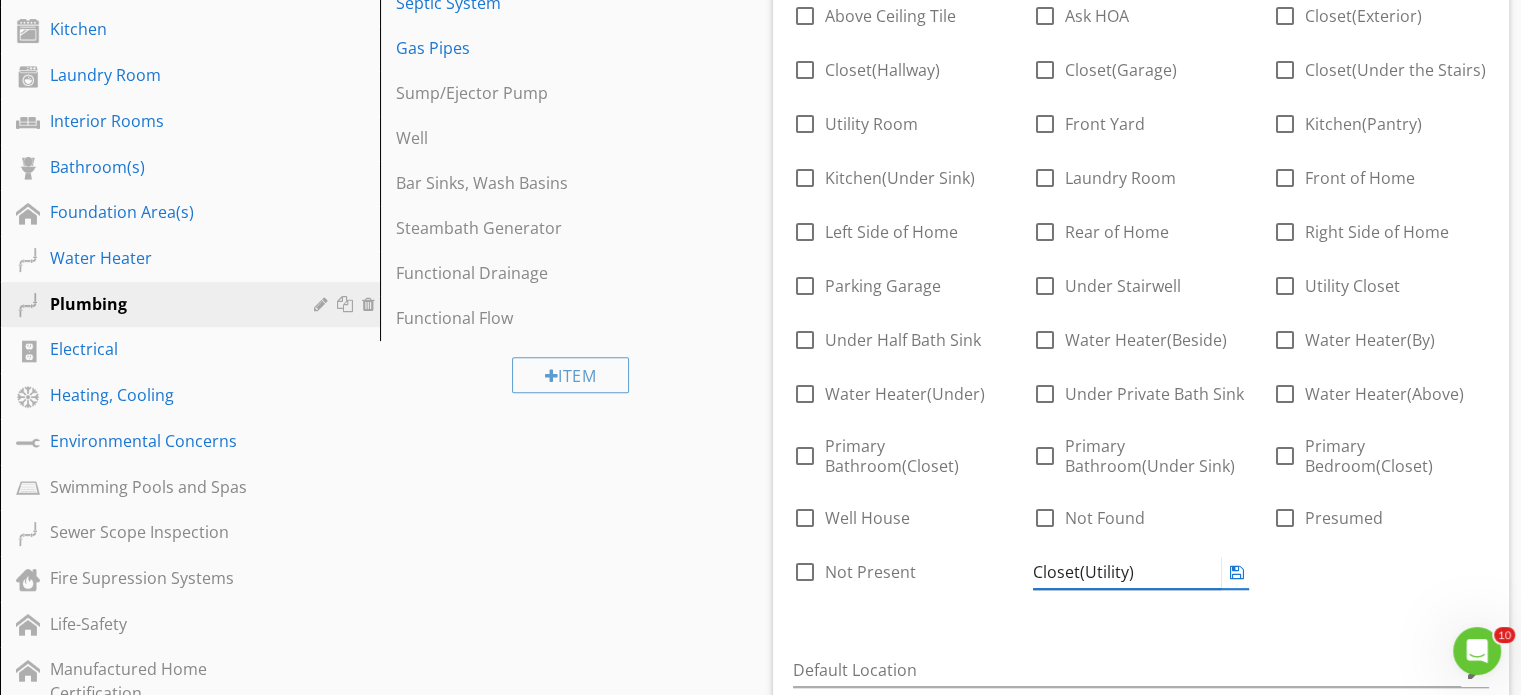 type on "Closet(Utility)" 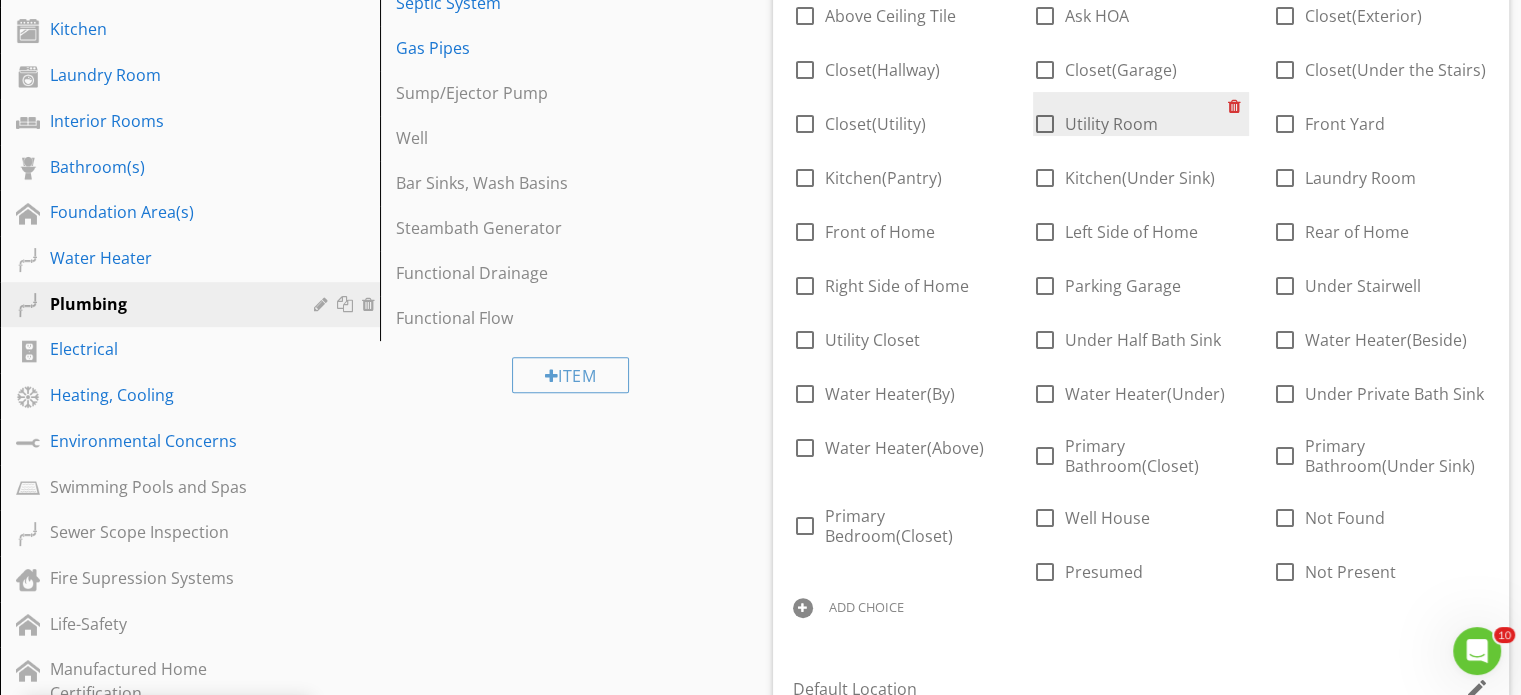 click at bounding box center [1238, 106] 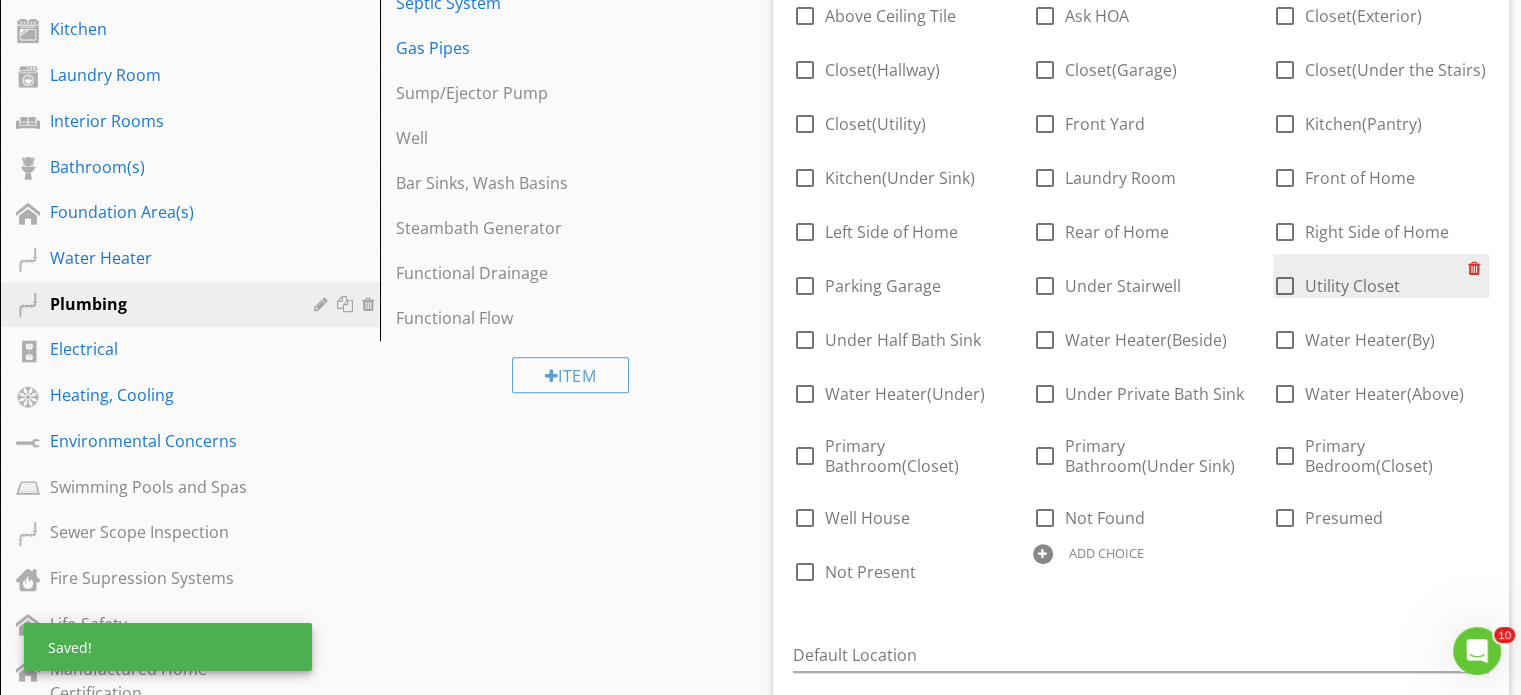 click at bounding box center (1478, 268) 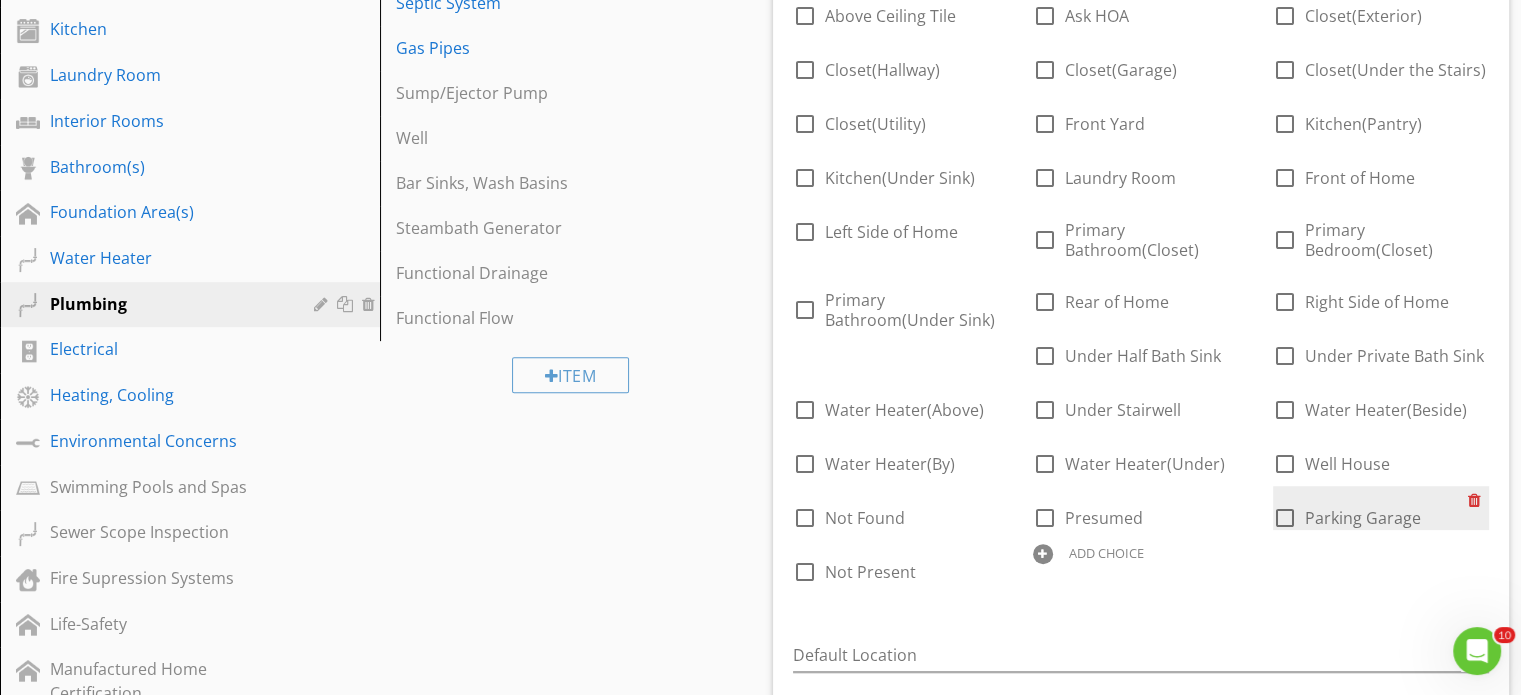 click at bounding box center (1478, 500) 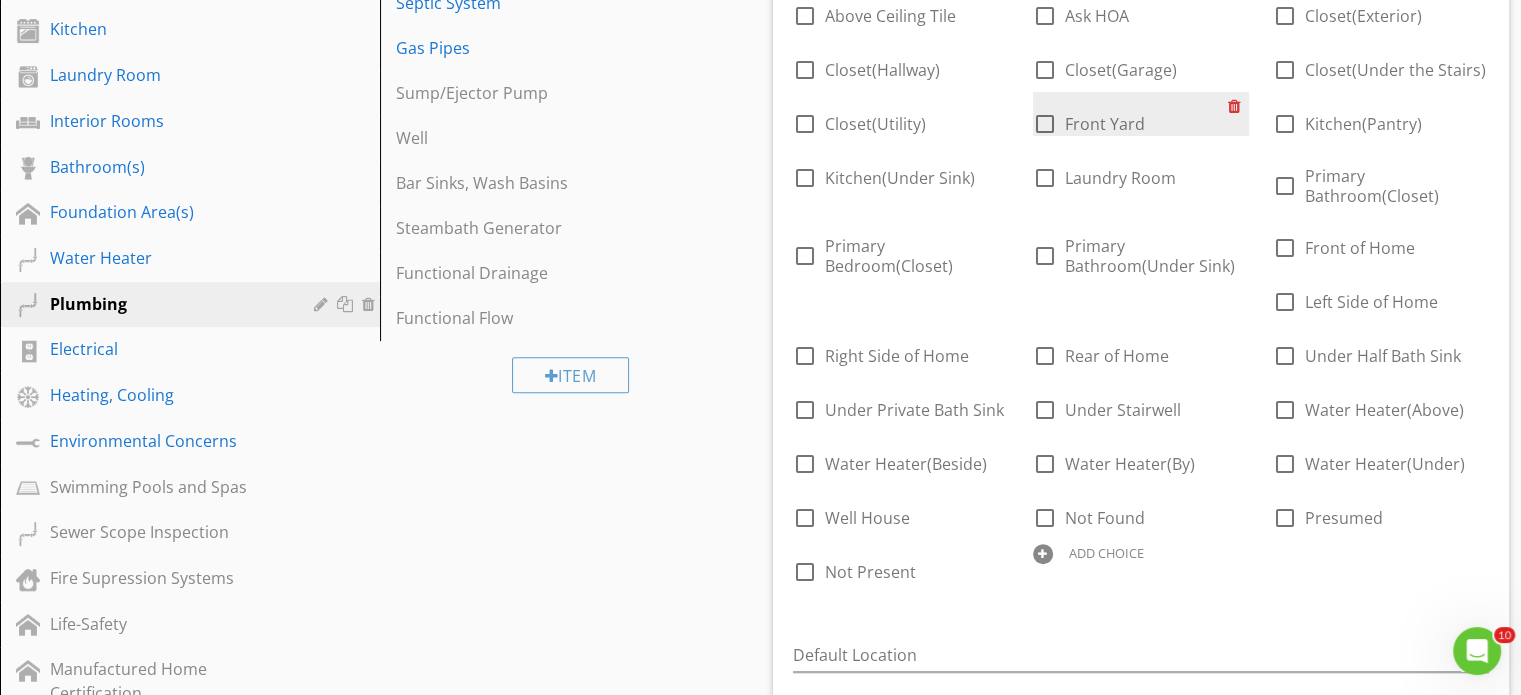 click at bounding box center (1238, 106) 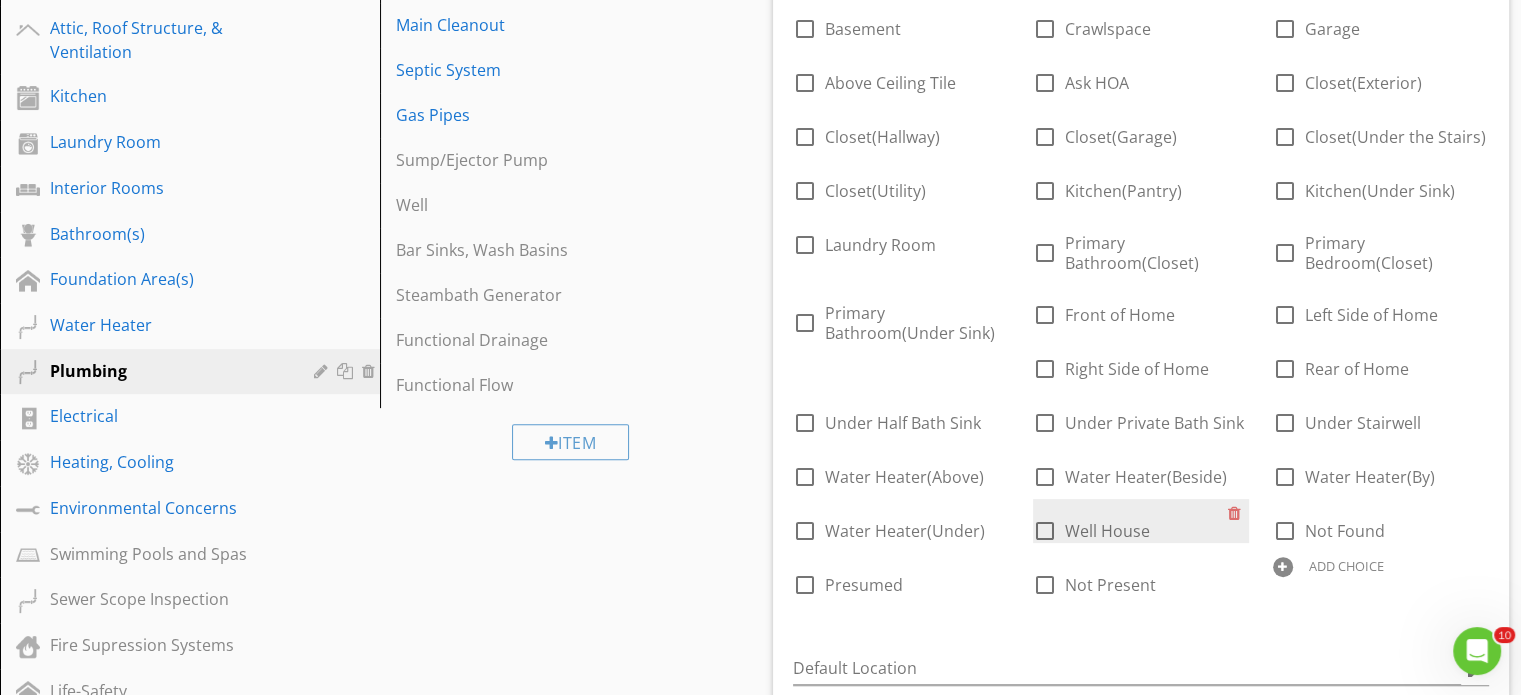 scroll, scrollTop: 495, scrollLeft: 0, axis: vertical 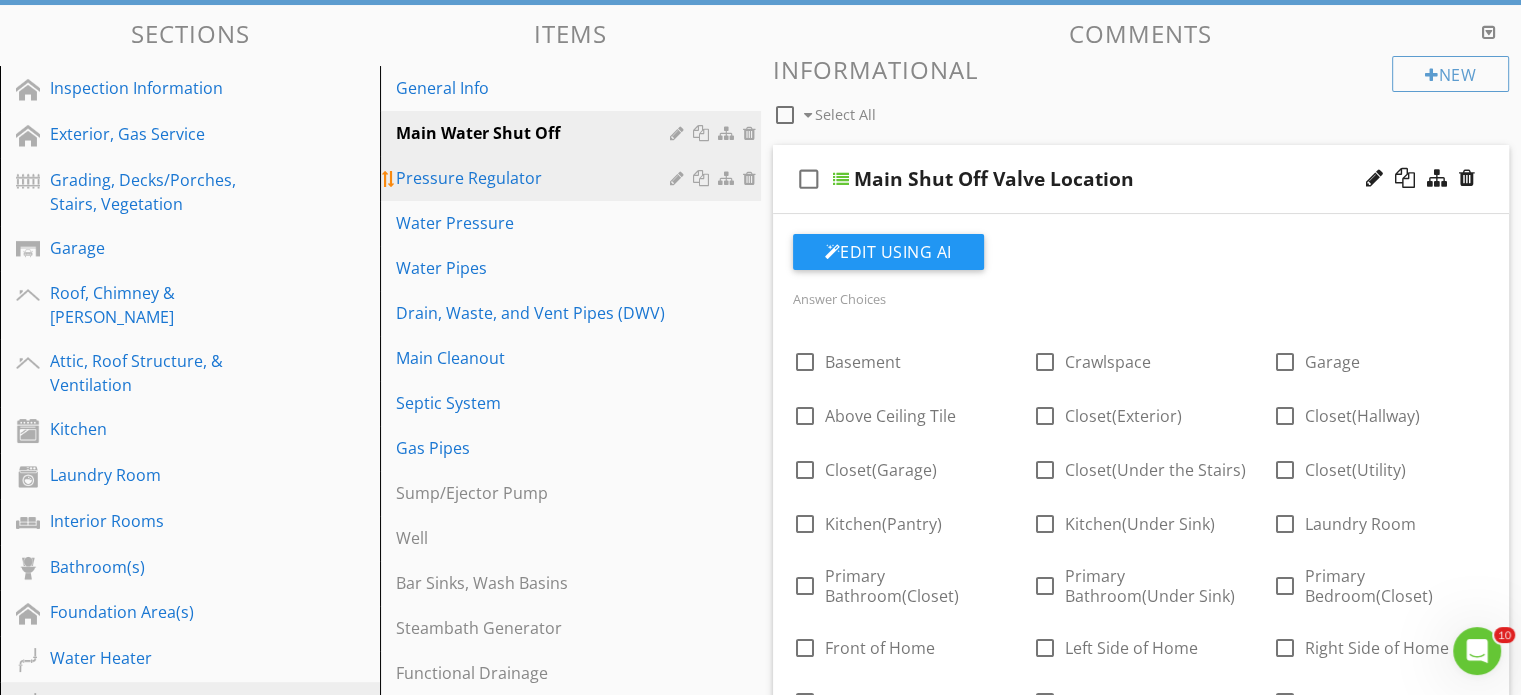 click on "Pressure Regulator" at bounding box center [535, 178] 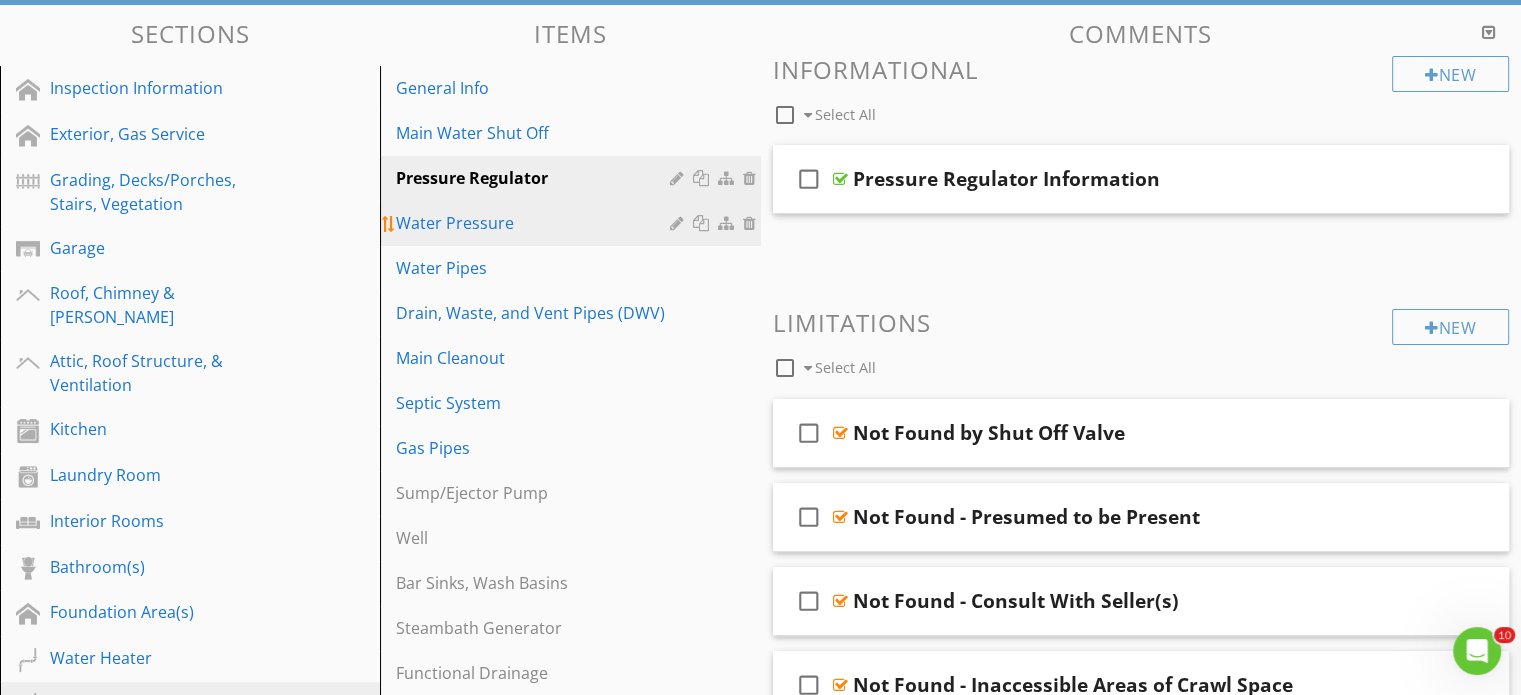 click on "Water Pressure" at bounding box center [535, 223] 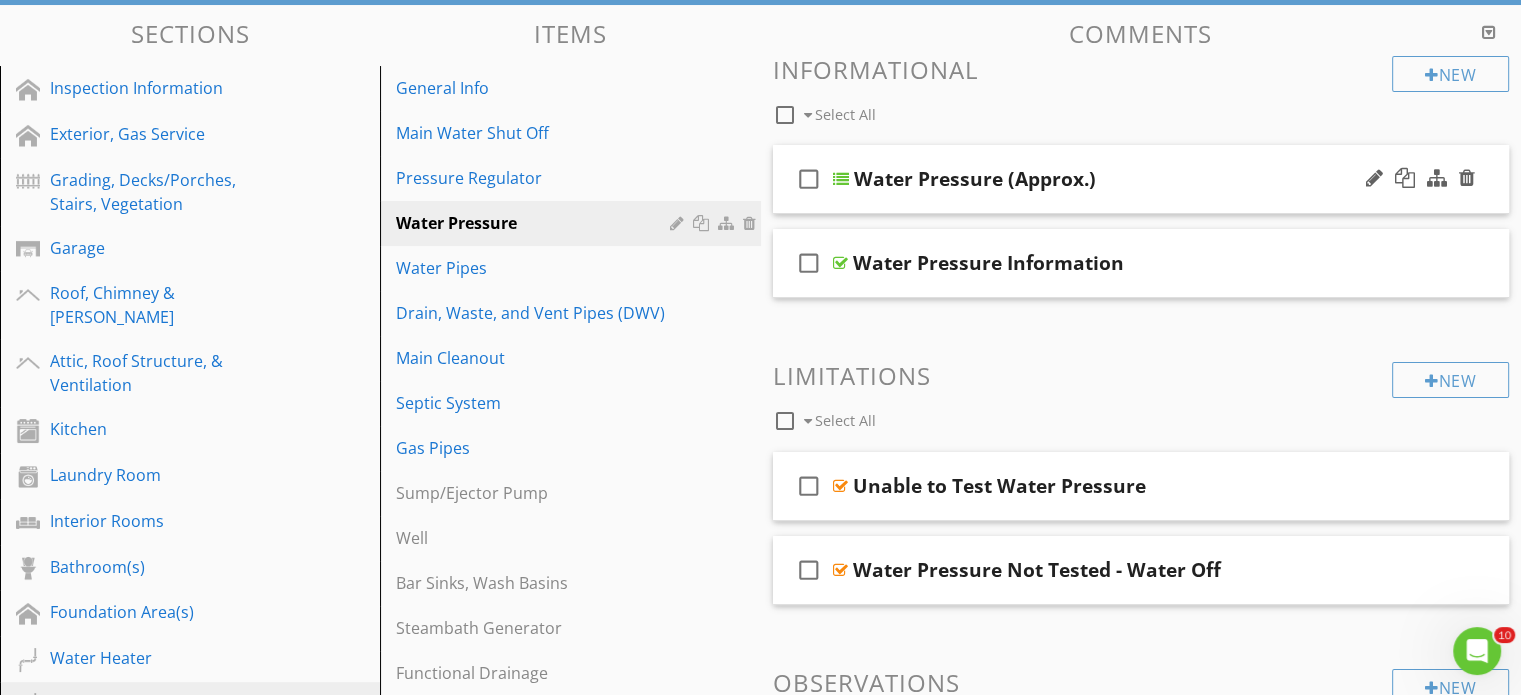 click at bounding box center (841, 179) 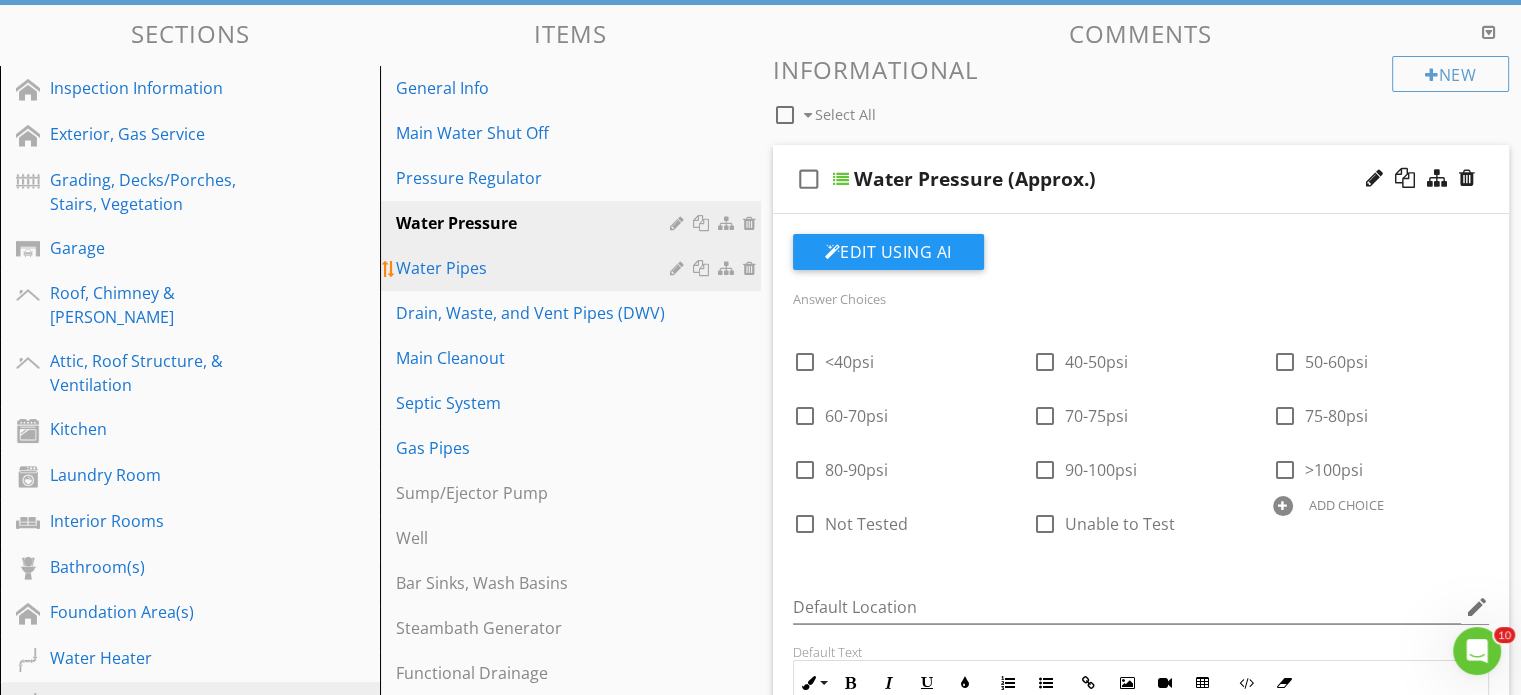 click on "Water Pipes" at bounding box center (535, 268) 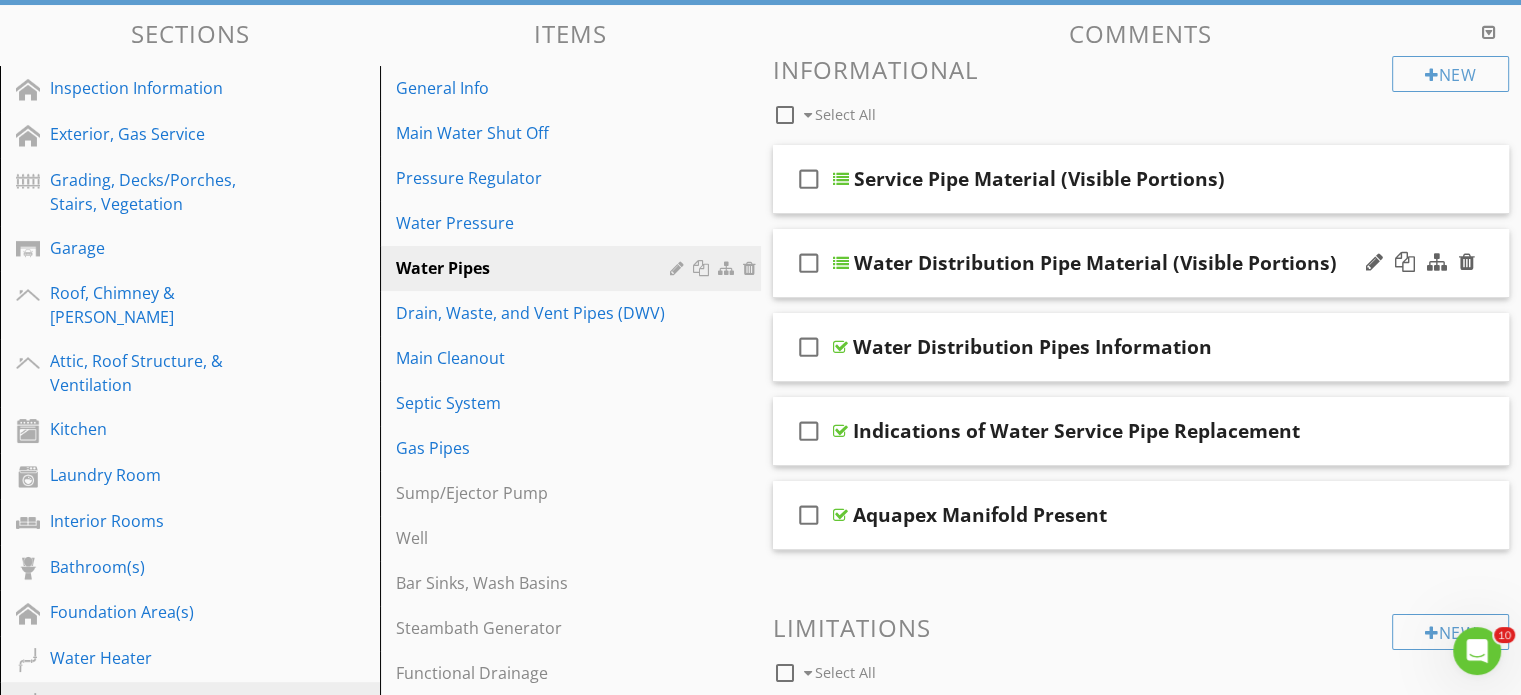 click at bounding box center (841, 263) 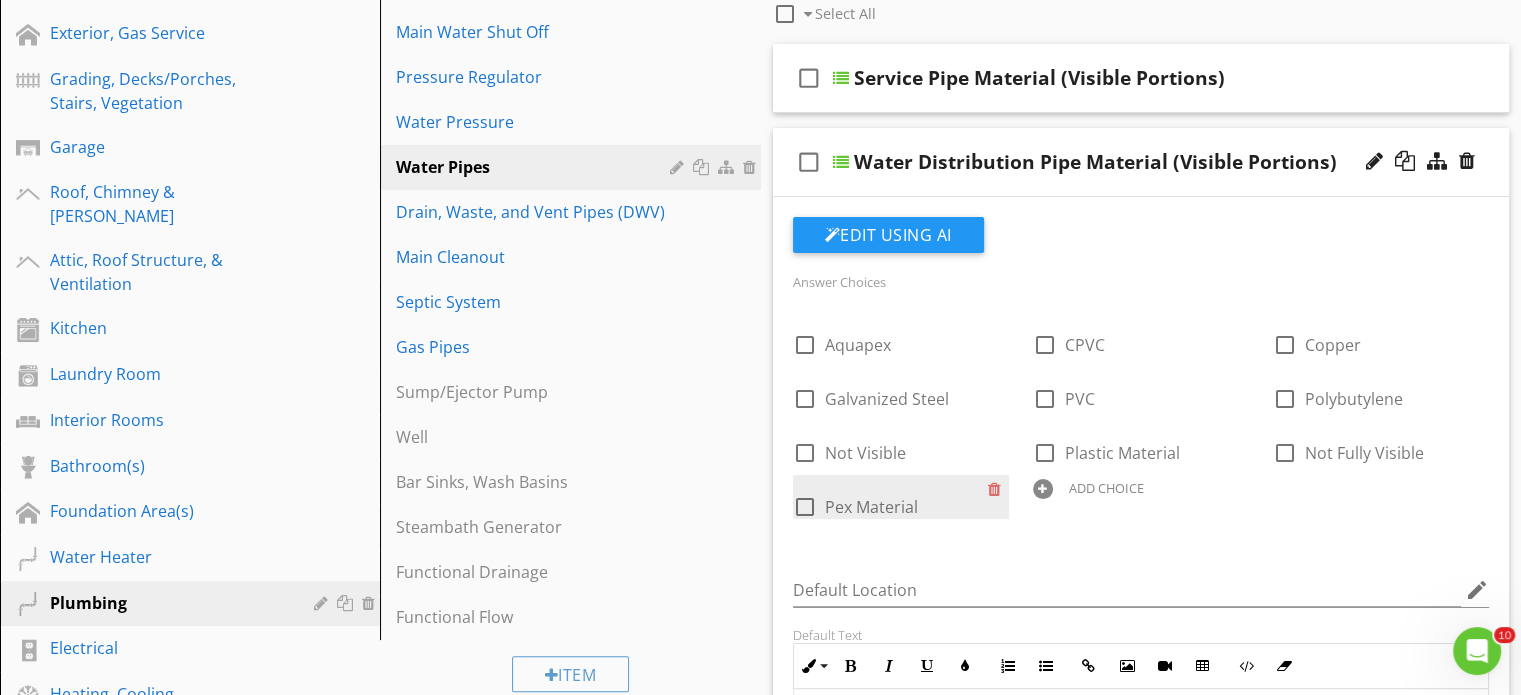 scroll, scrollTop: 295, scrollLeft: 0, axis: vertical 